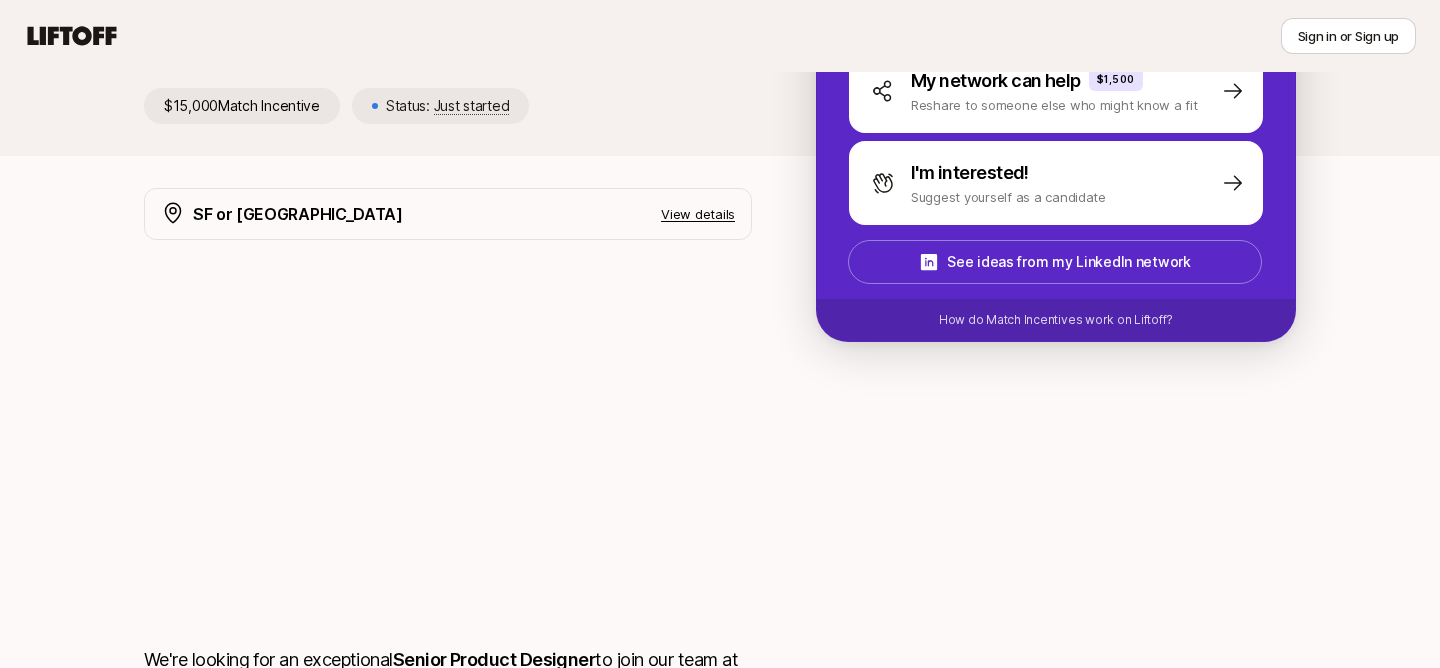 scroll, scrollTop: 189, scrollLeft: 0, axis: vertical 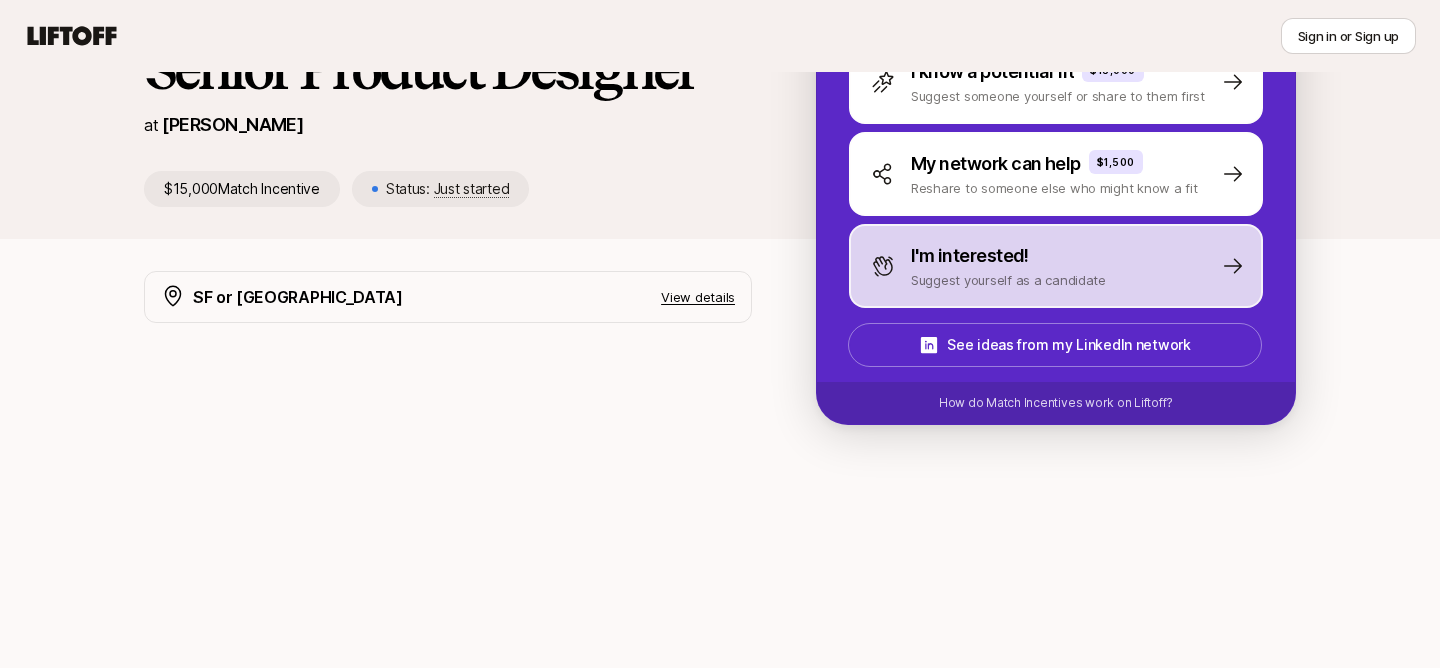 click on "I'm interested! Suggest yourself as a candidate" at bounding box center (1056, 266) 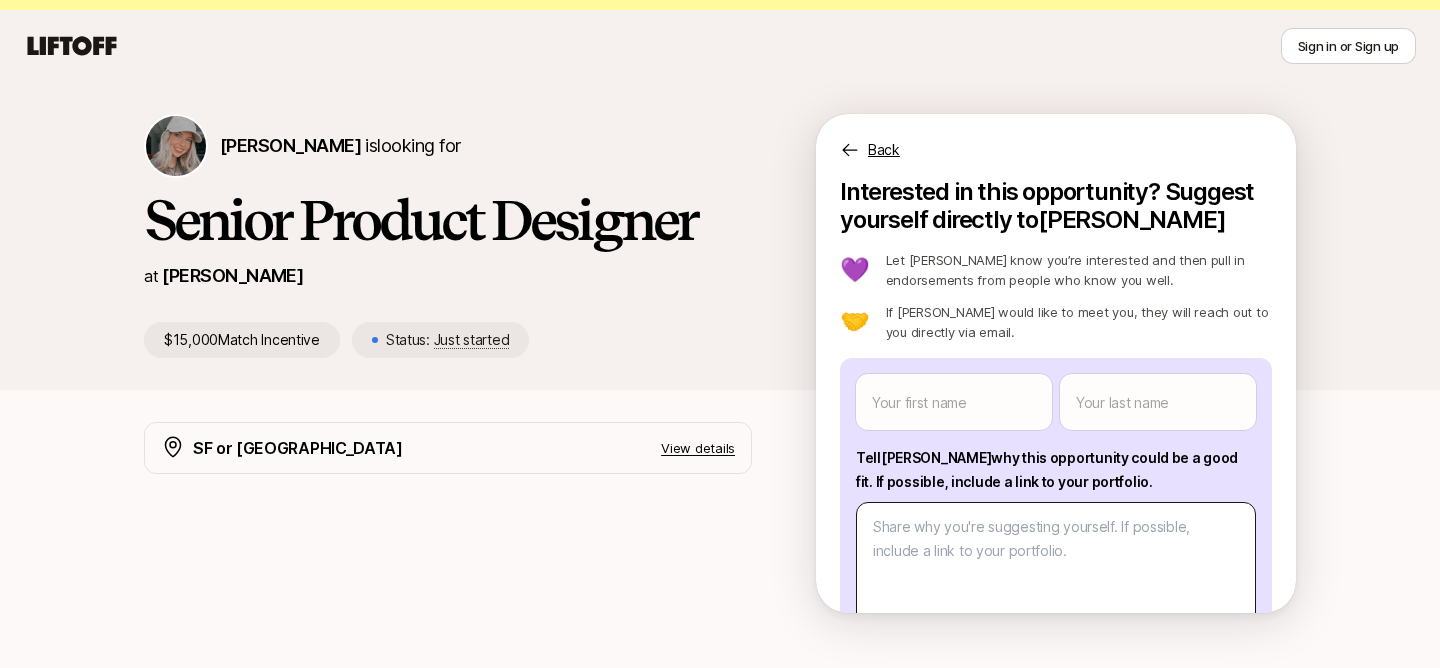 scroll, scrollTop: 3, scrollLeft: 0, axis: vertical 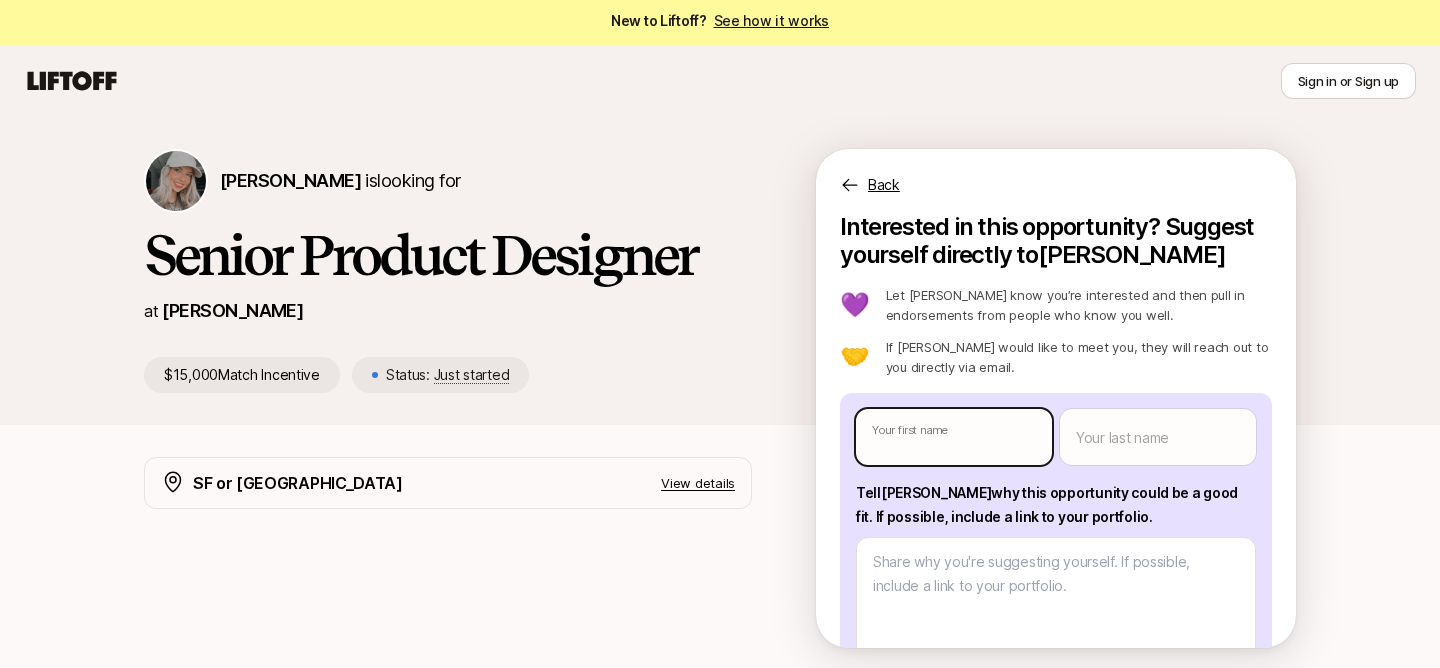 type on "x" 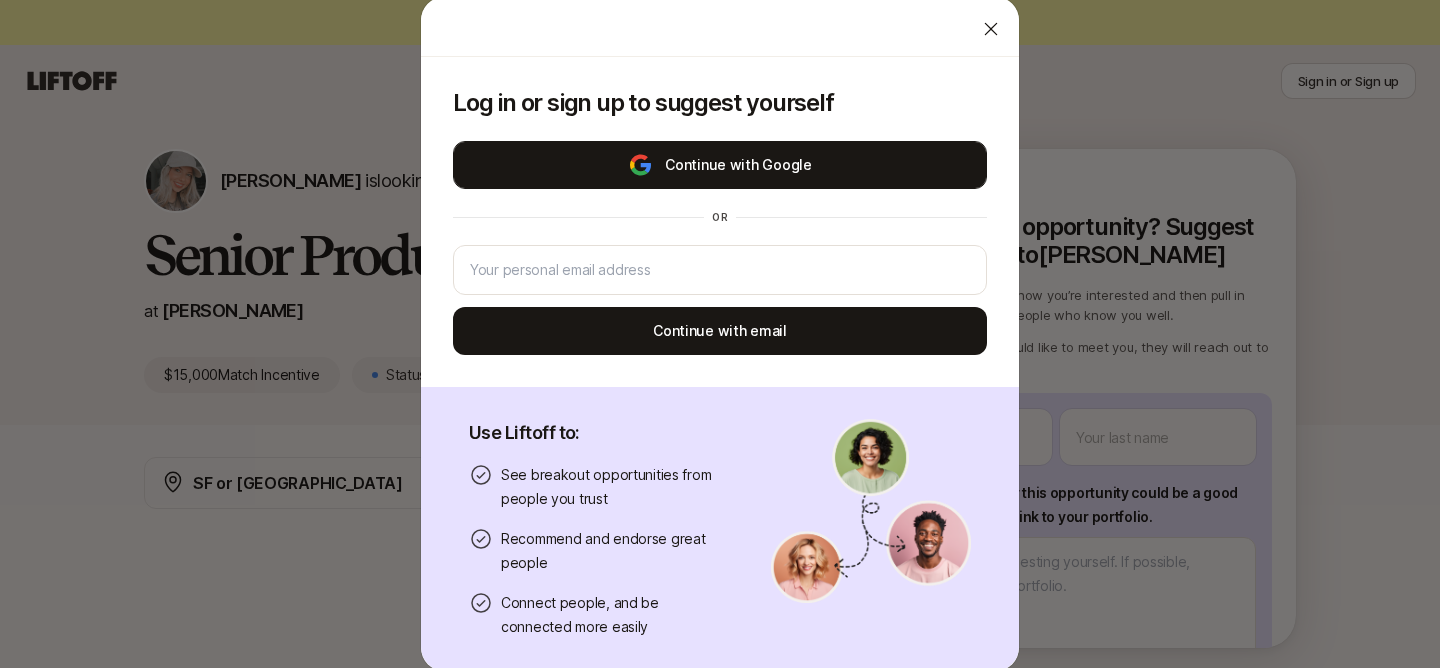 click on "Continue with Google" at bounding box center [720, 165] 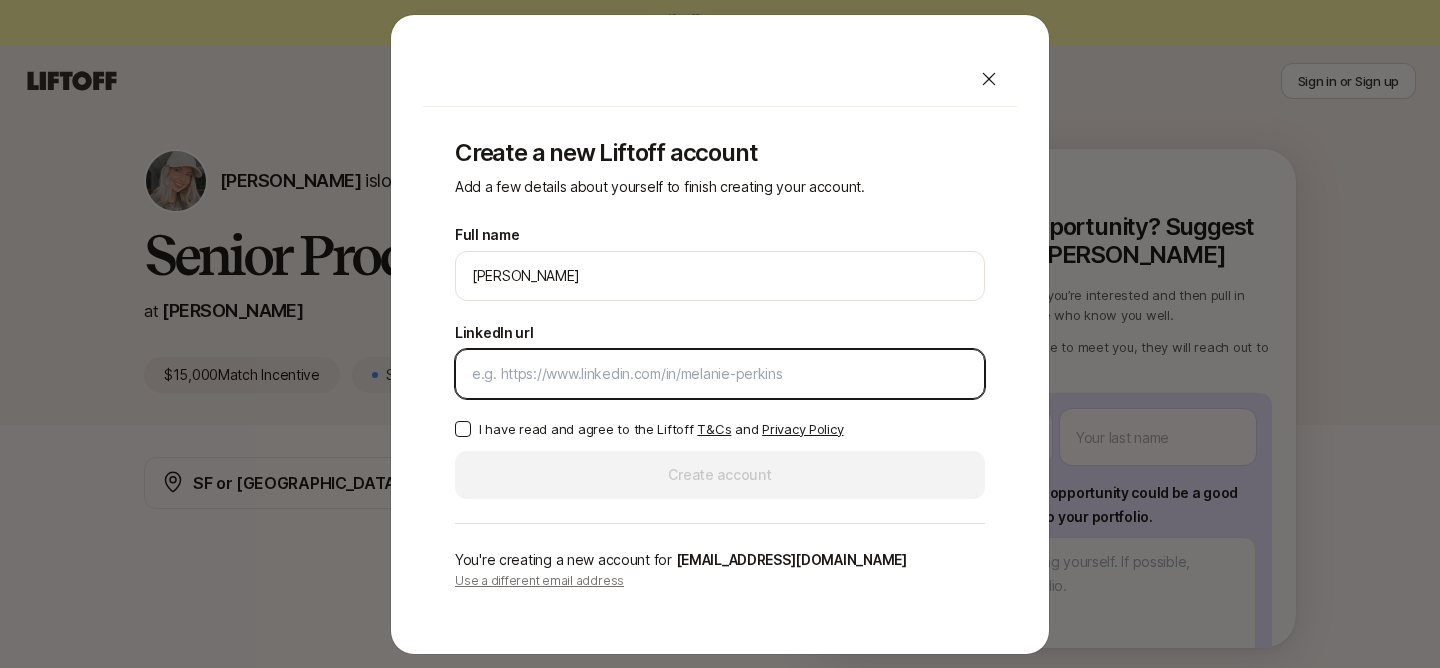 paste on "[URL][DOMAIN_NAME][PERSON_NAME]" 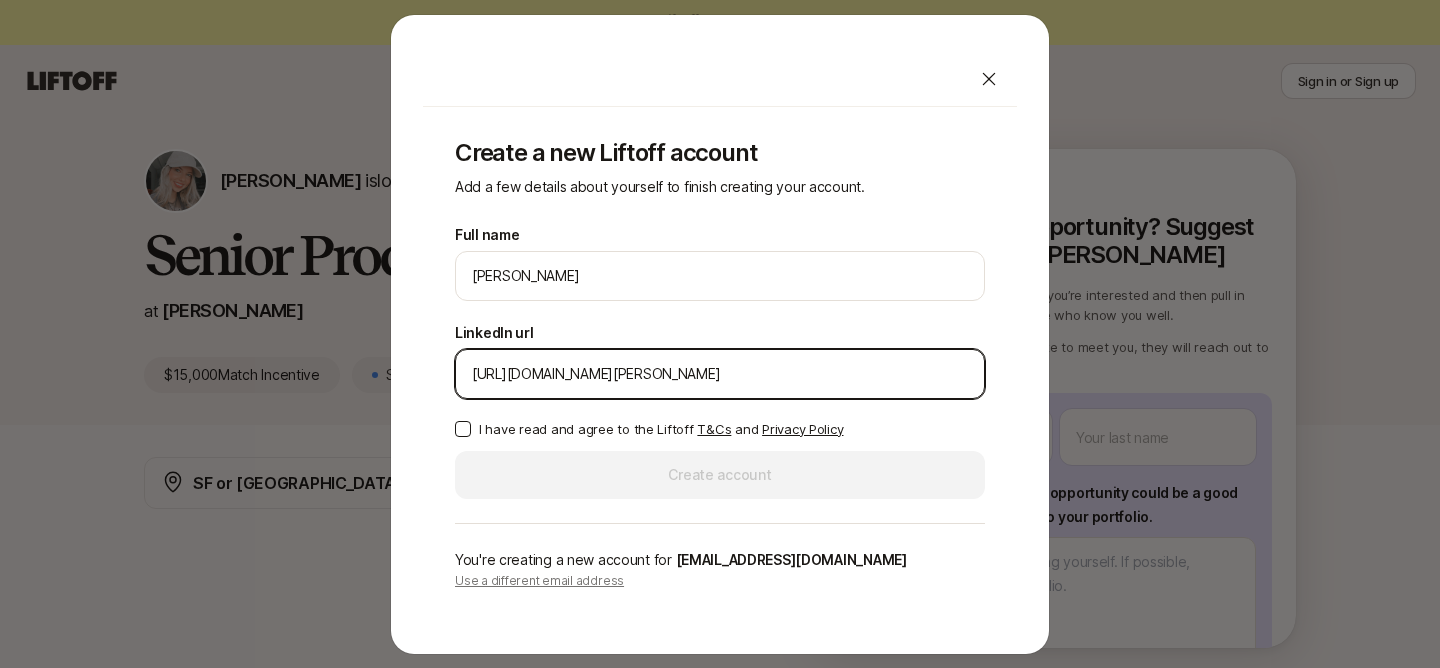 type on "[URL][DOMAIN_NAME][PERSON_NAME]" 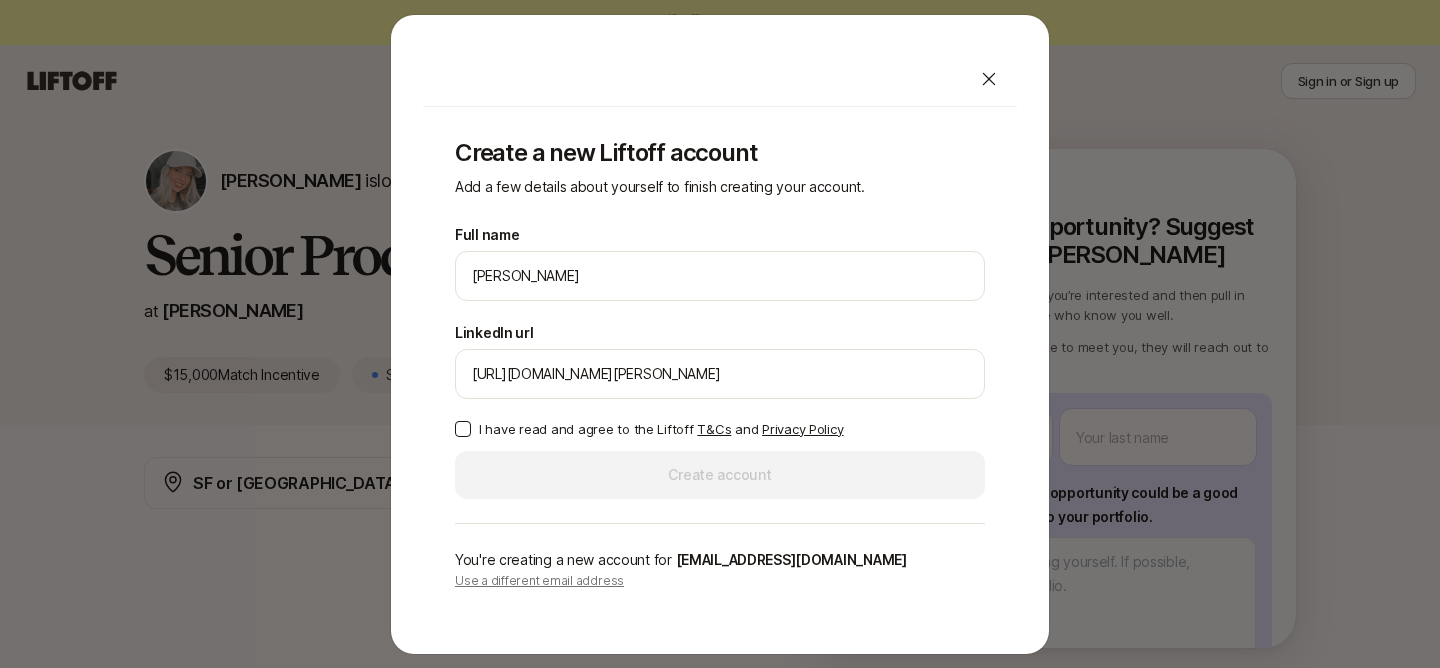 click on "I have read and agree to the Liftoff   T&Cs   and   Privacy Policy" at bounding box center [463, 429] 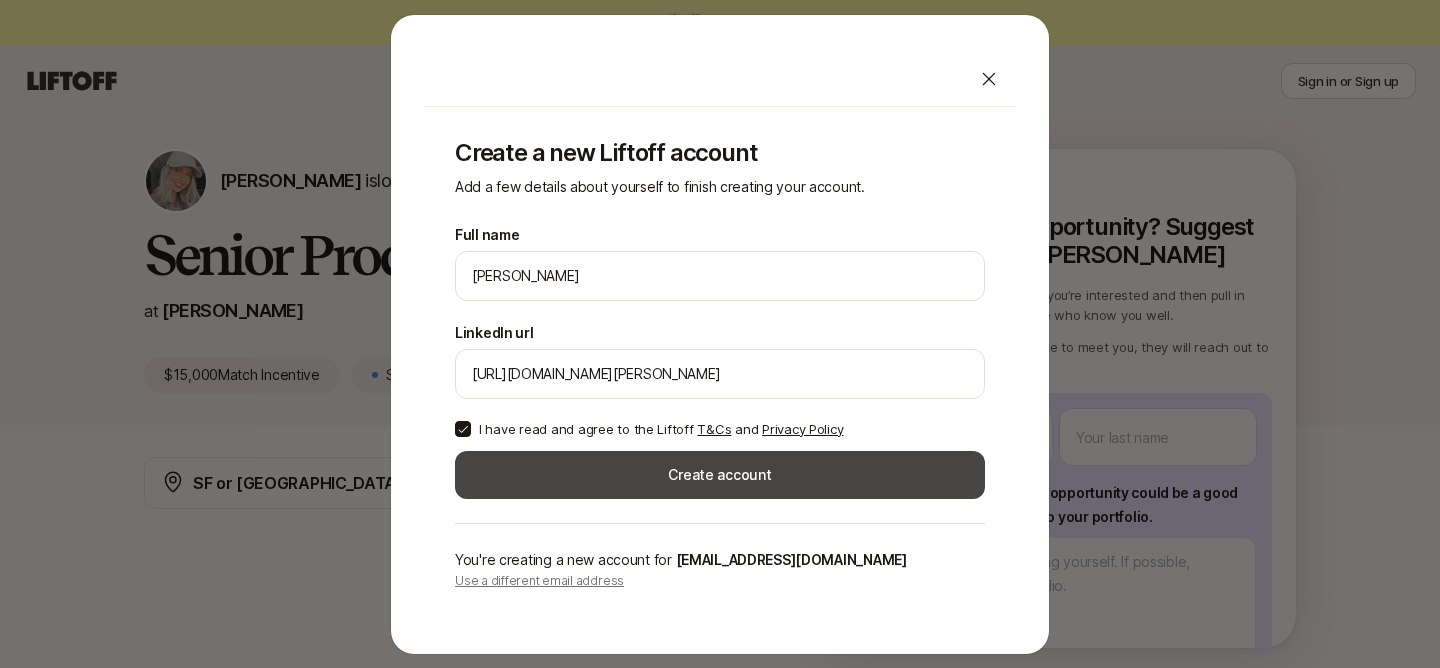 click on "Create account" at bounding box center [720, 475] 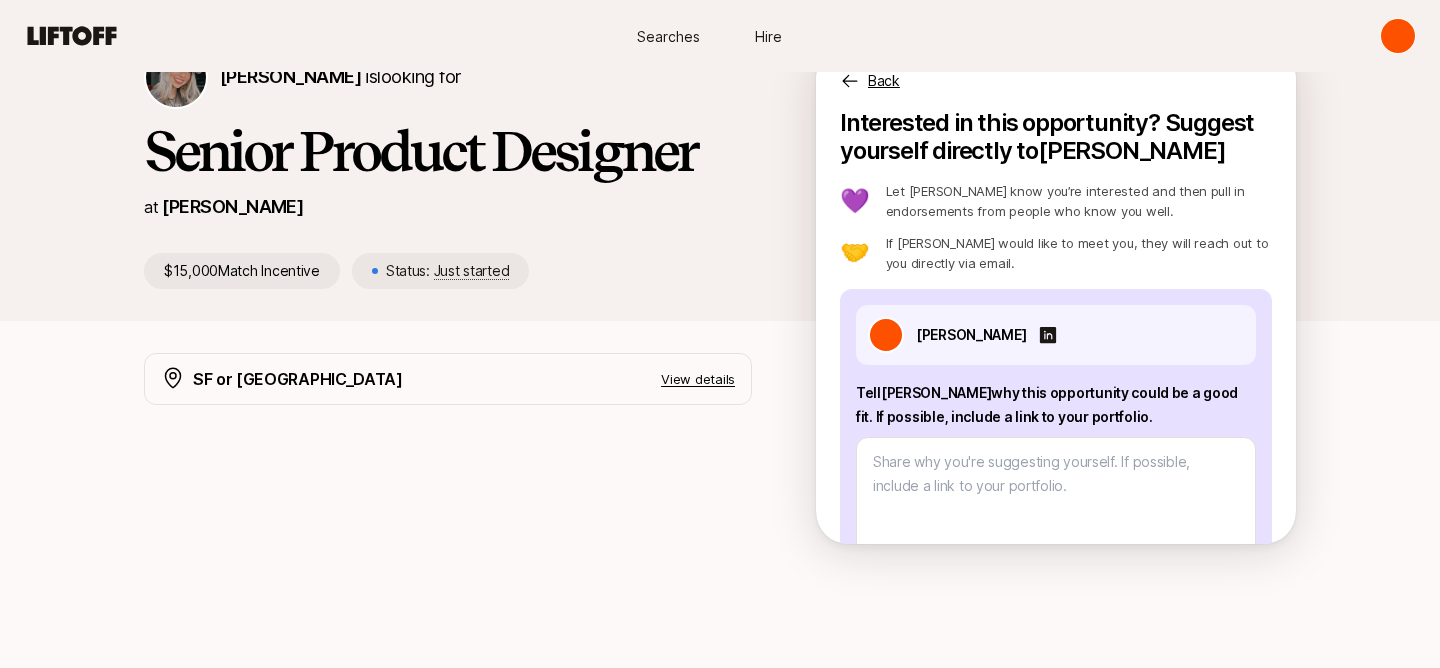 scroll, scrollTop: 140, scrollLeft: 0, axis: vertical 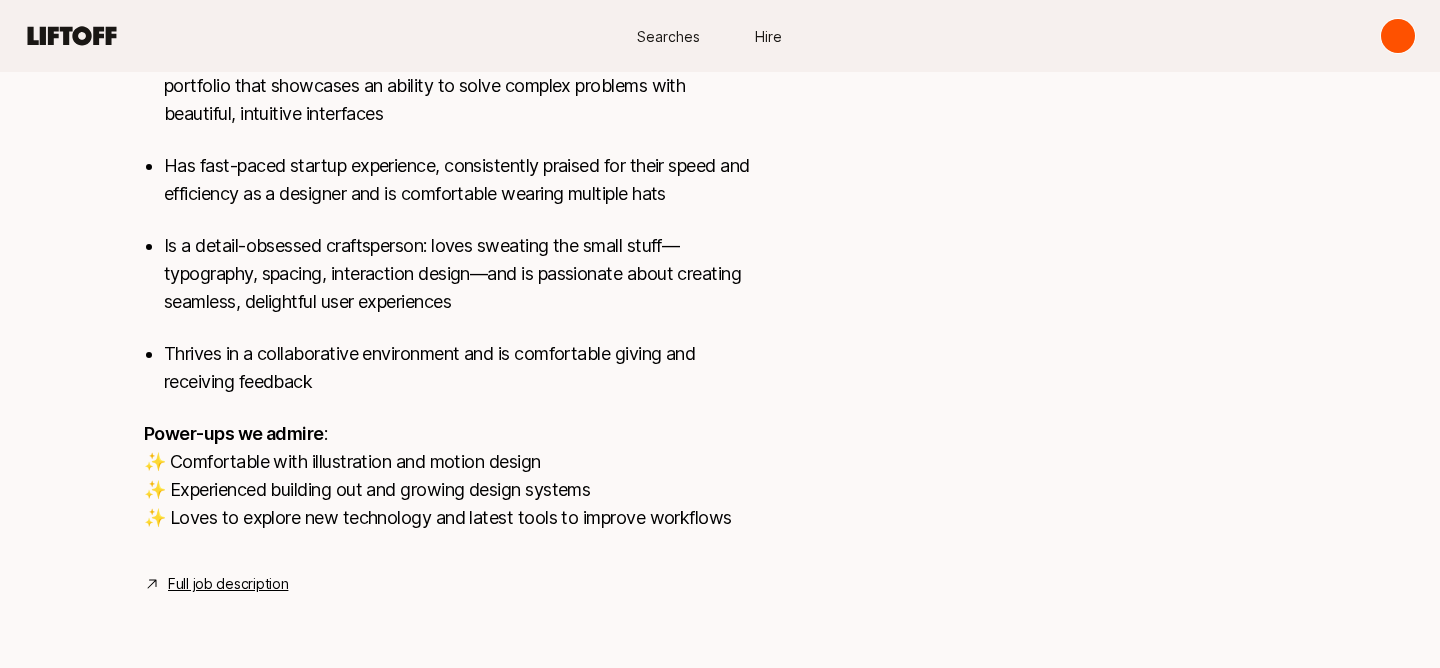 click on "Power-ups we admire :
✨ Comfortable with illustration and motion design
✨ Experienced building out and growing design systems
✨ Loves to explore new technology and latest tools to improve workflows" at bounding box center (448, 476) 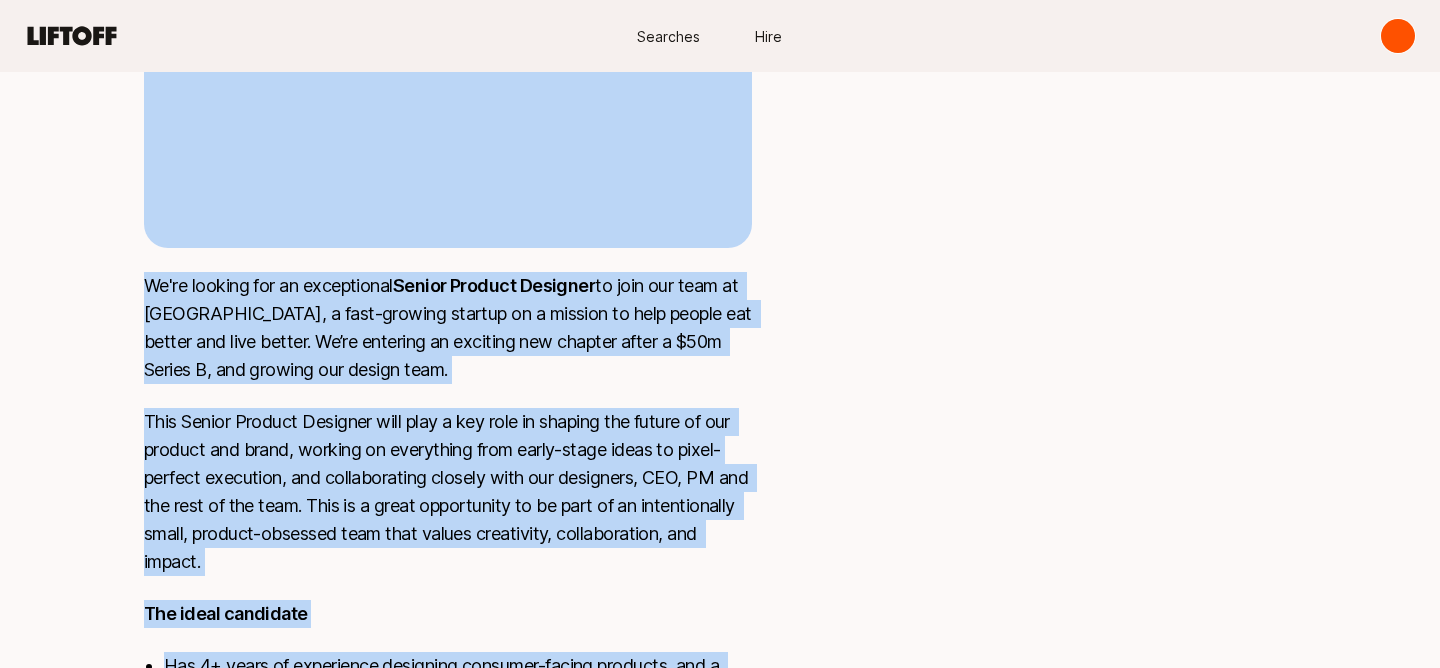 scroll, scrollTop: 587, scrollLeft: 0, axis: vertical 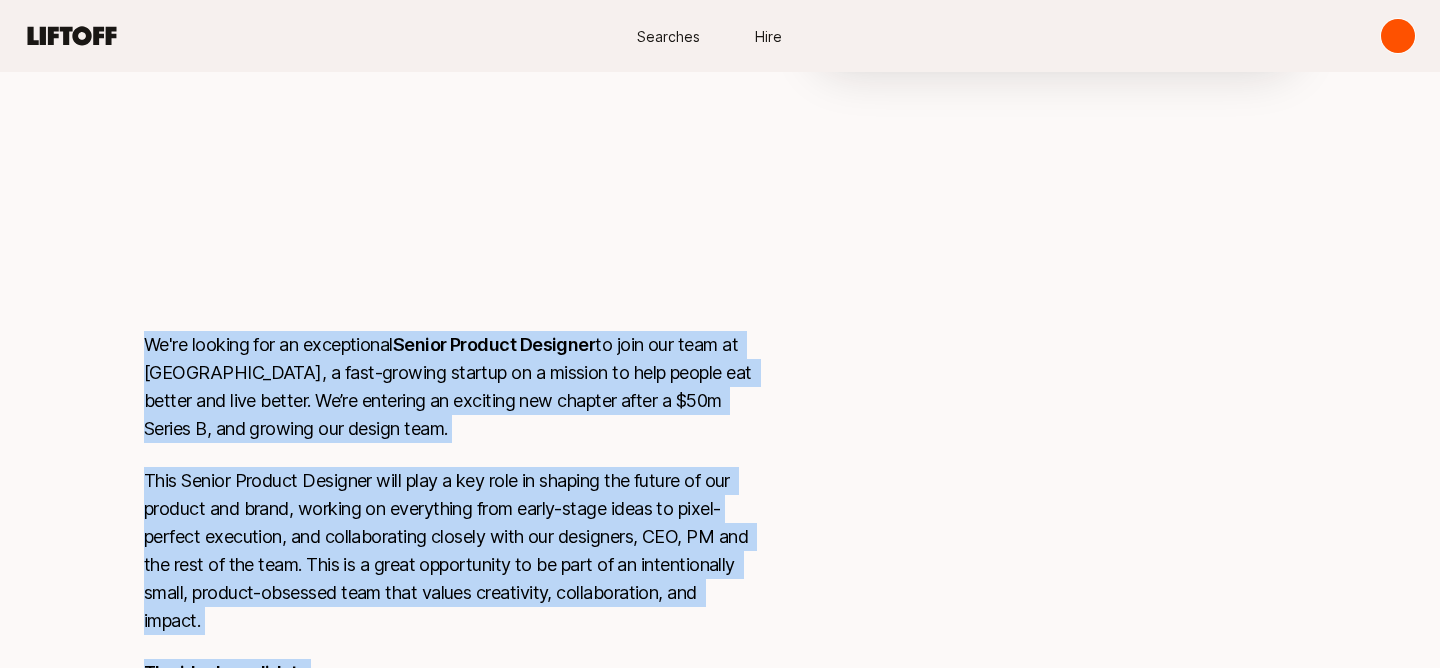 drag, startPoint x: 750, startPoint y: 518, endPoint x: 114, endPoint y: 329, distance: 663.4885 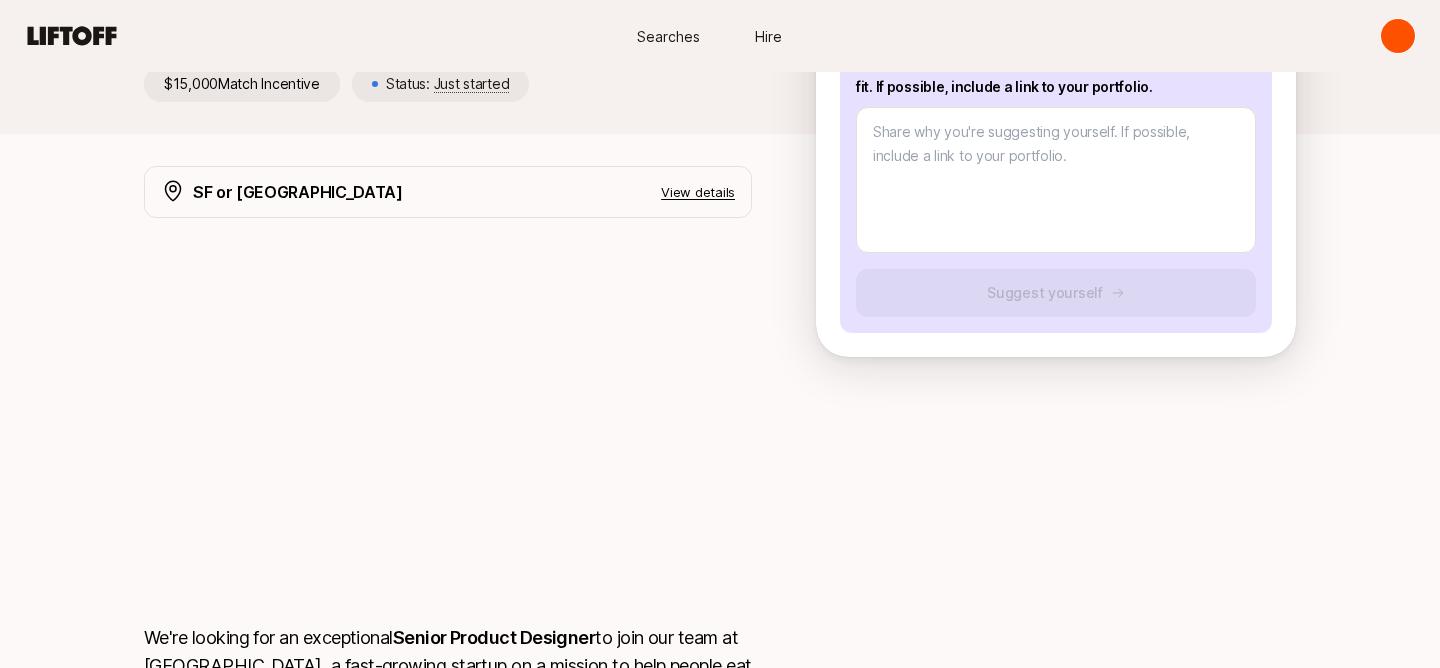 scroll, scrollTop: 0, scrollLeft: 0, axis: both 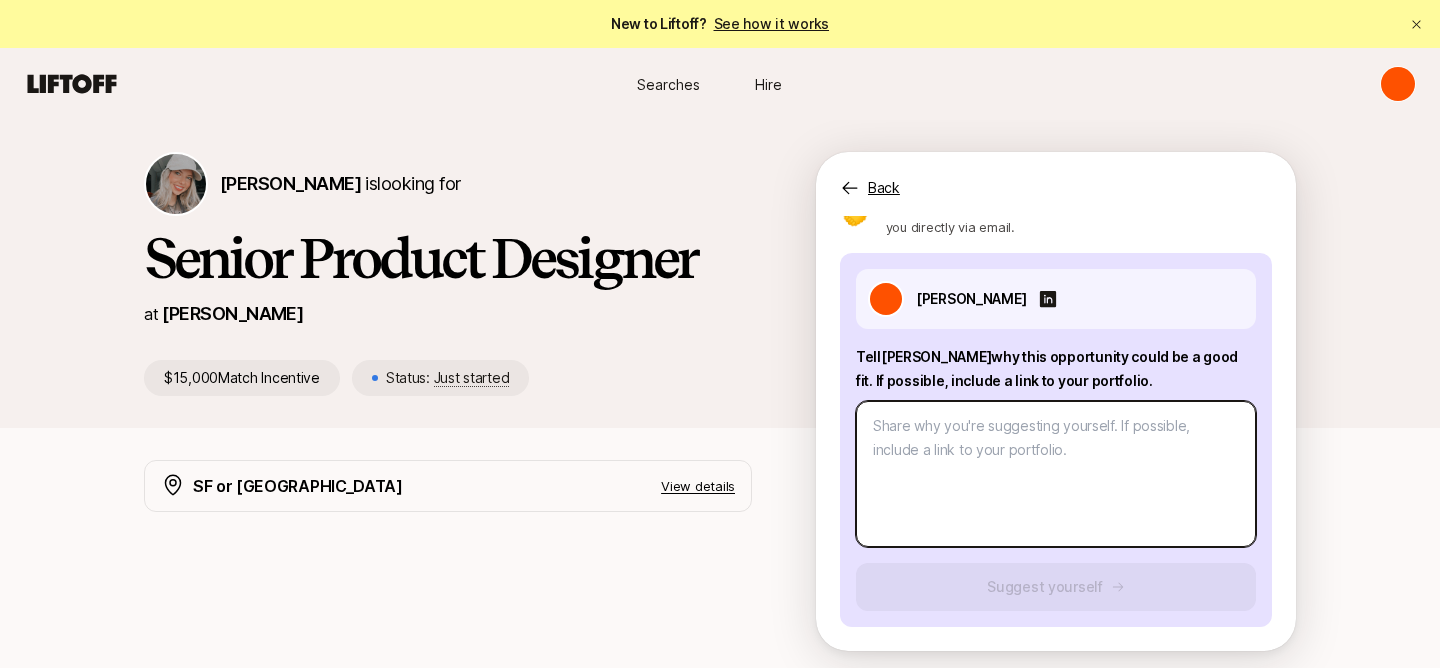 click at bounding box center [1056, 474] 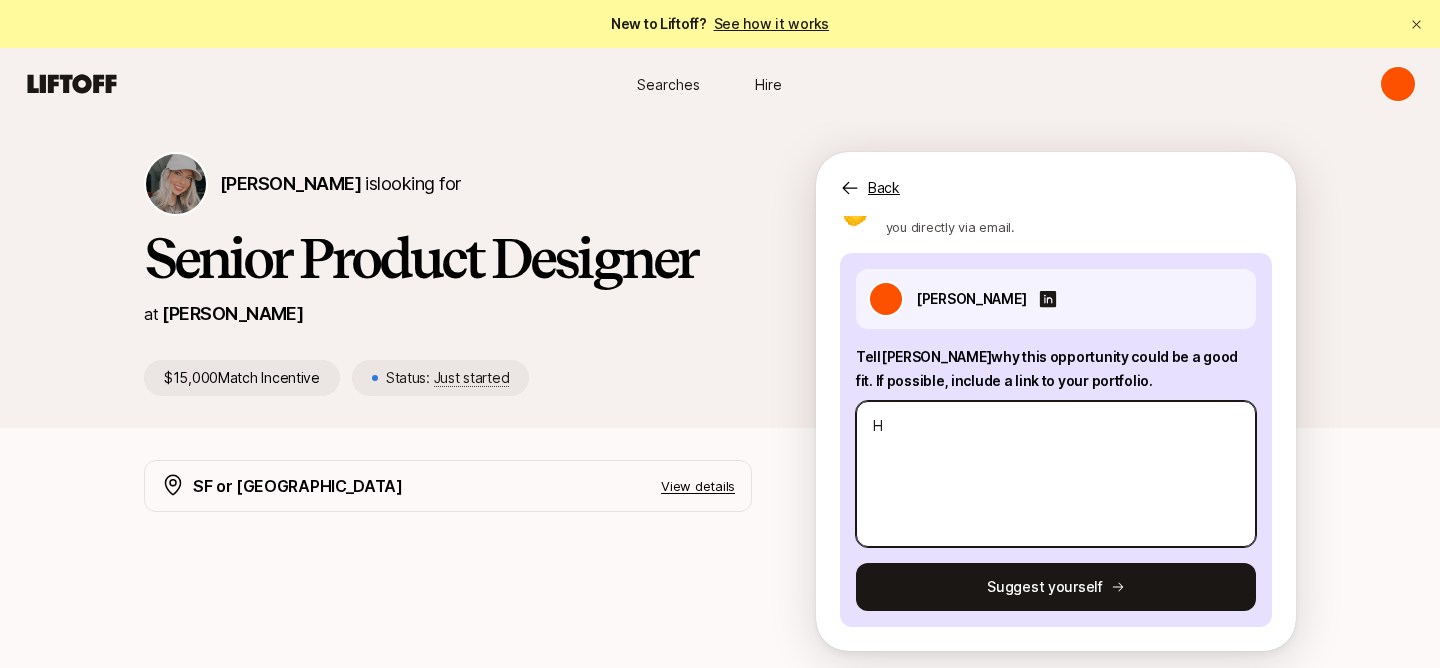 type on "x" 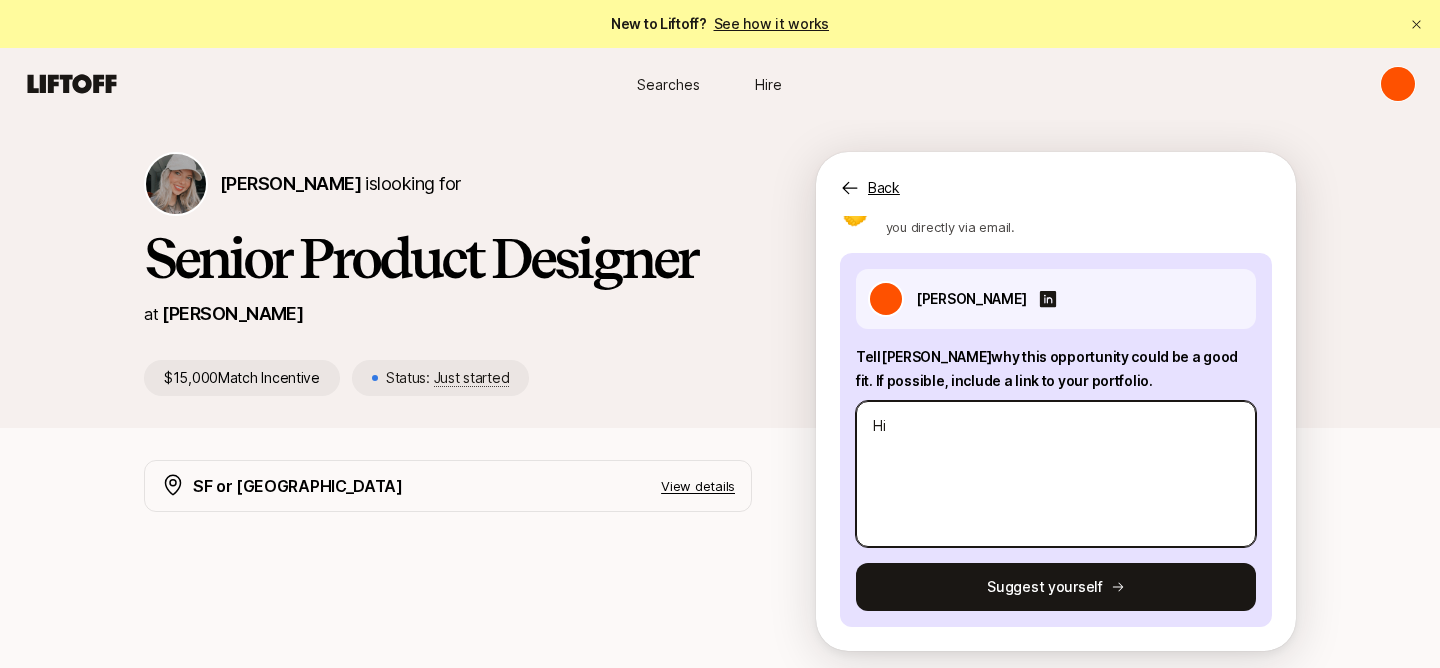 type on "x" 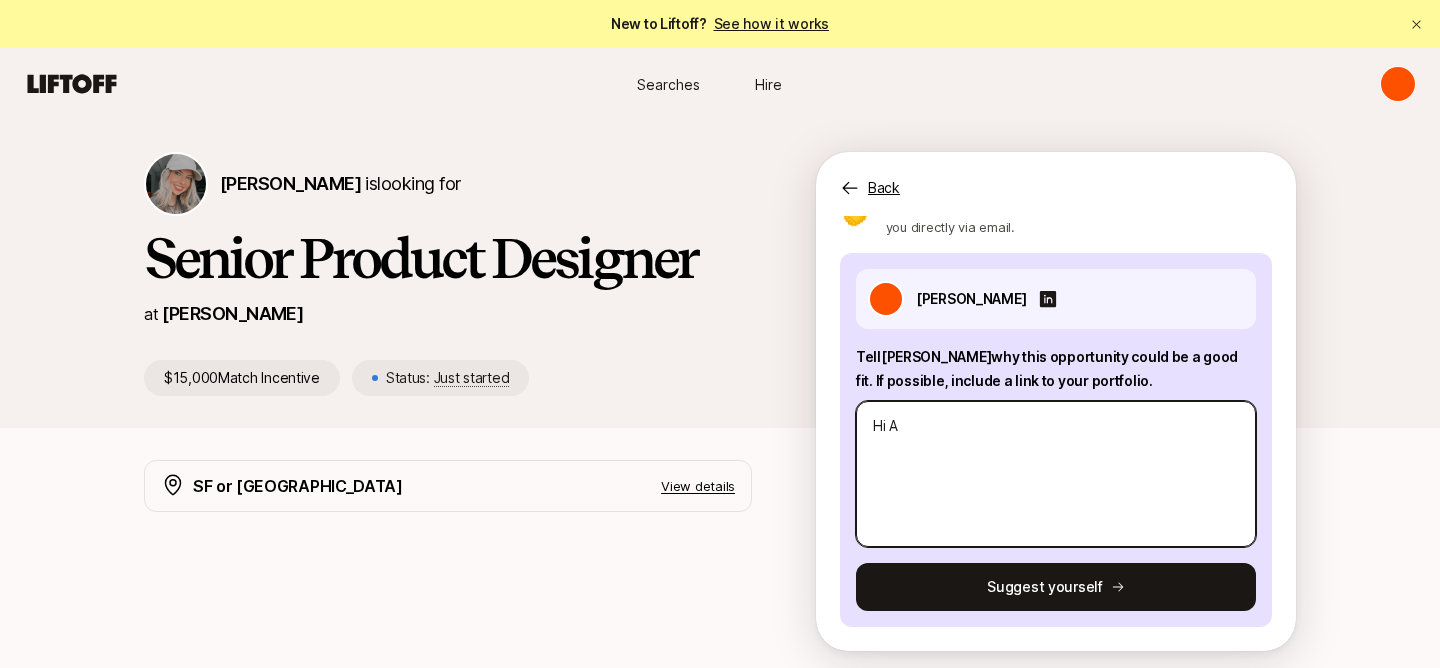 type on "x" 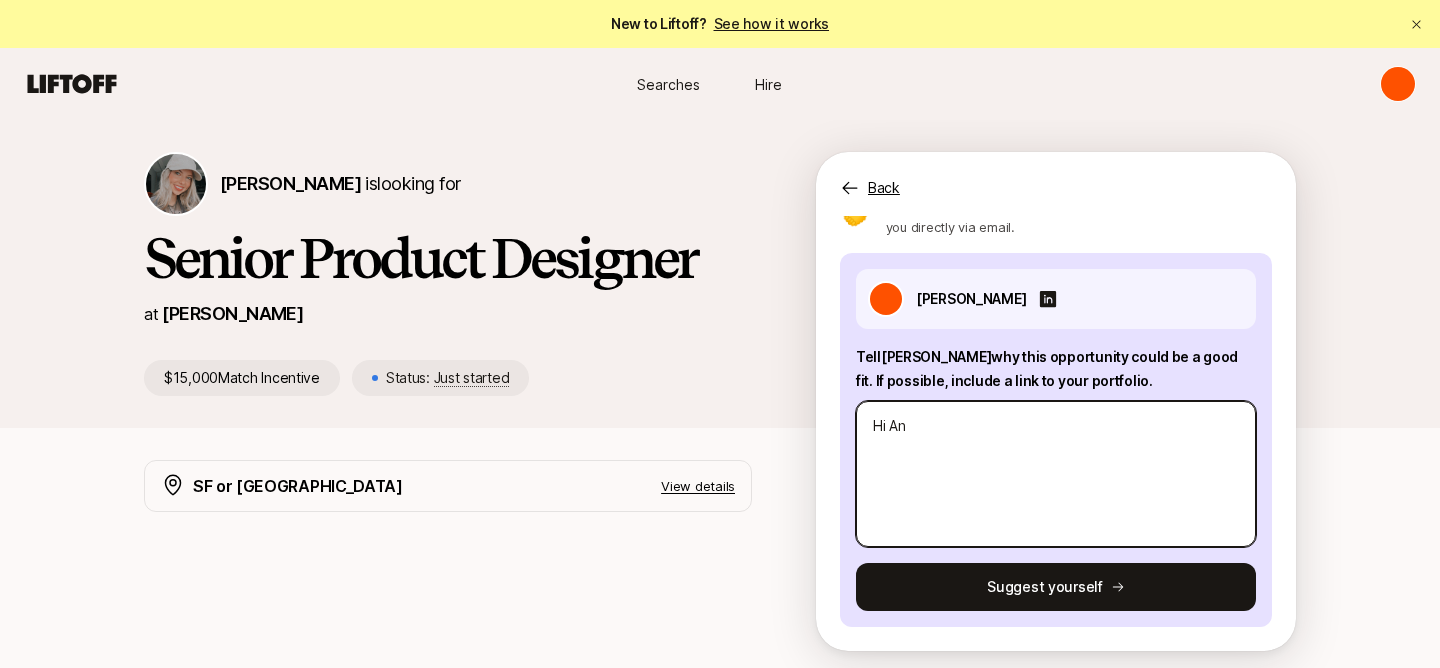 type on "x" 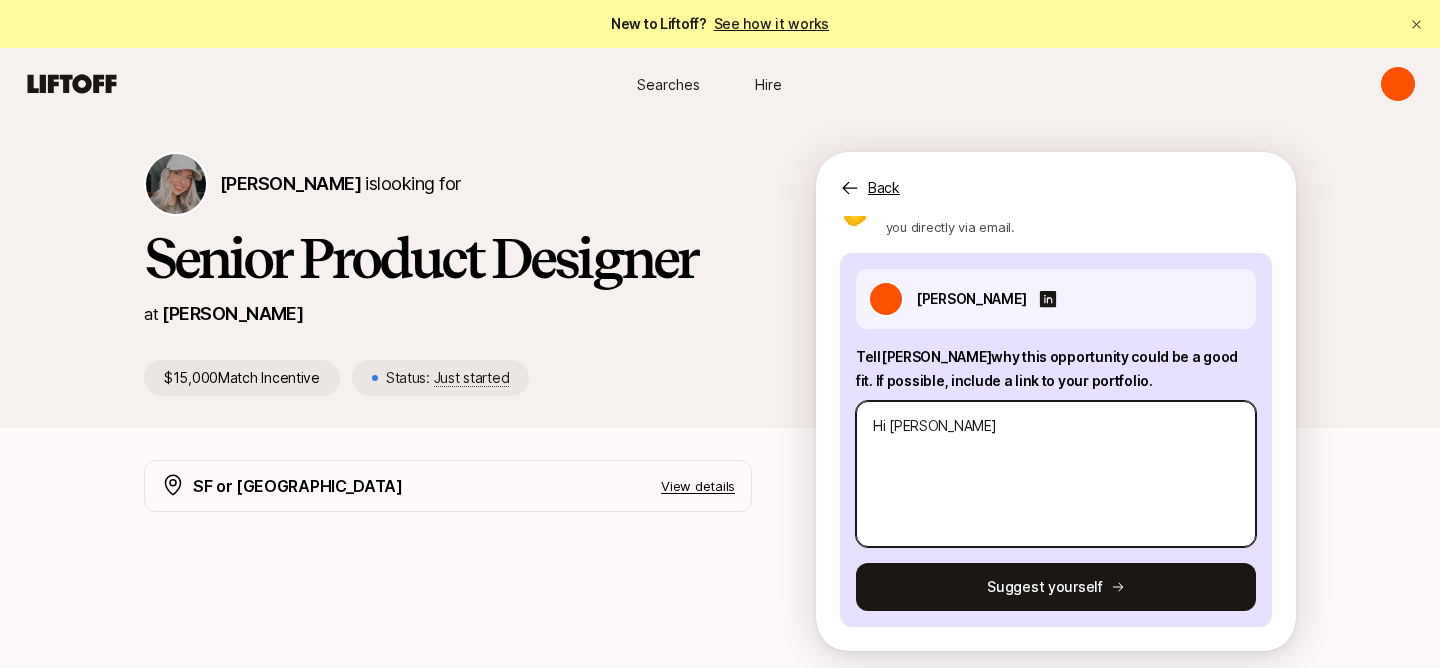 type on "x" 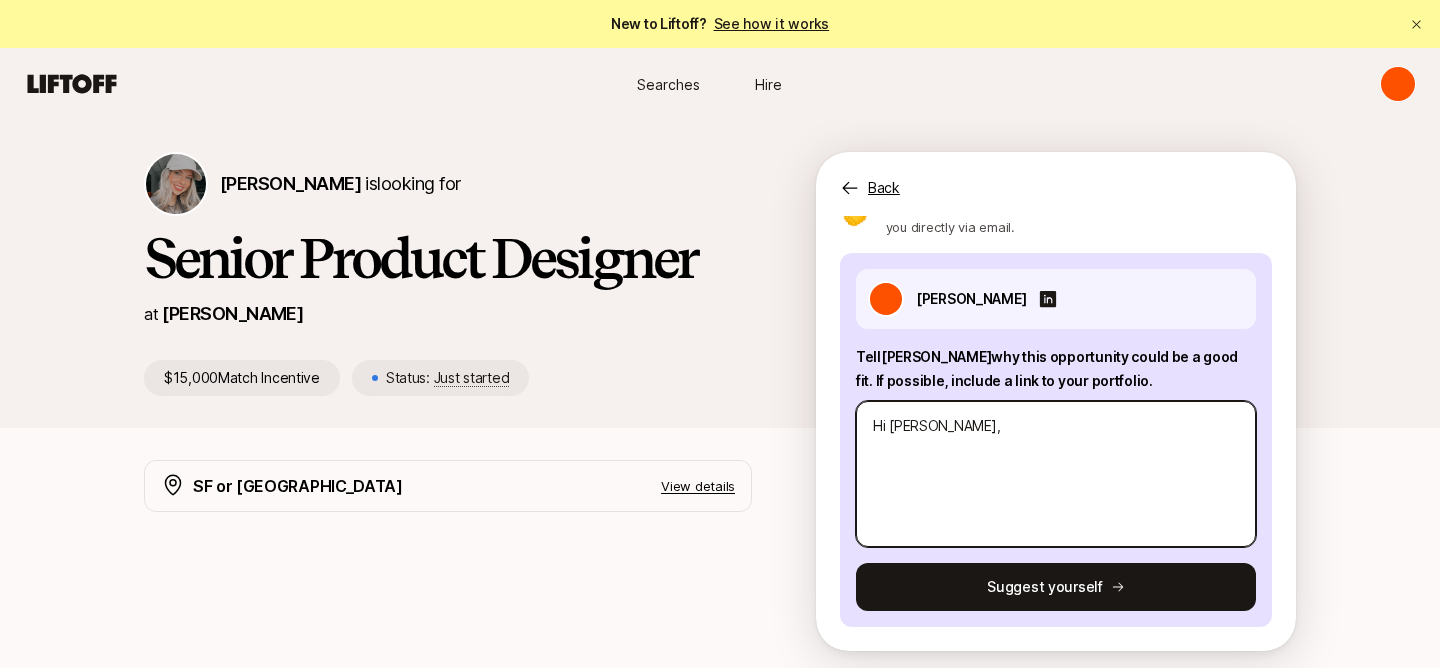 type on "x" 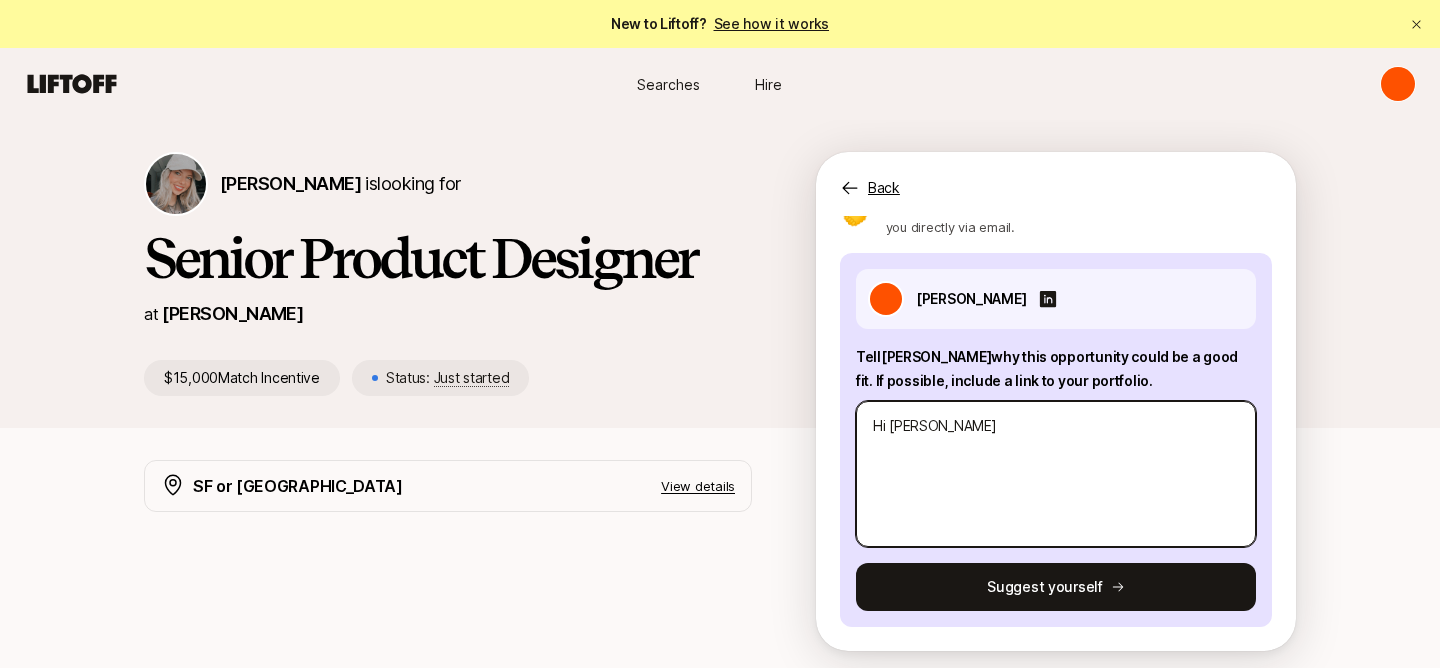 type on "x" 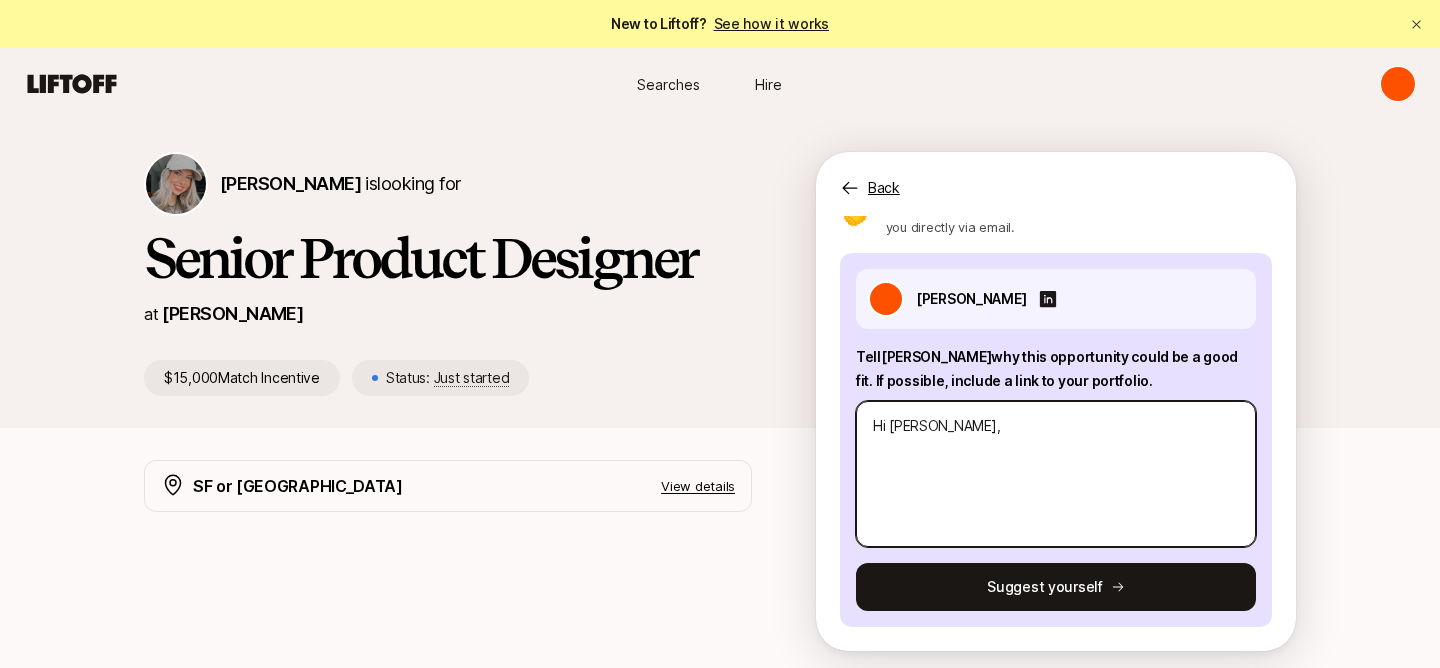 type on "x" 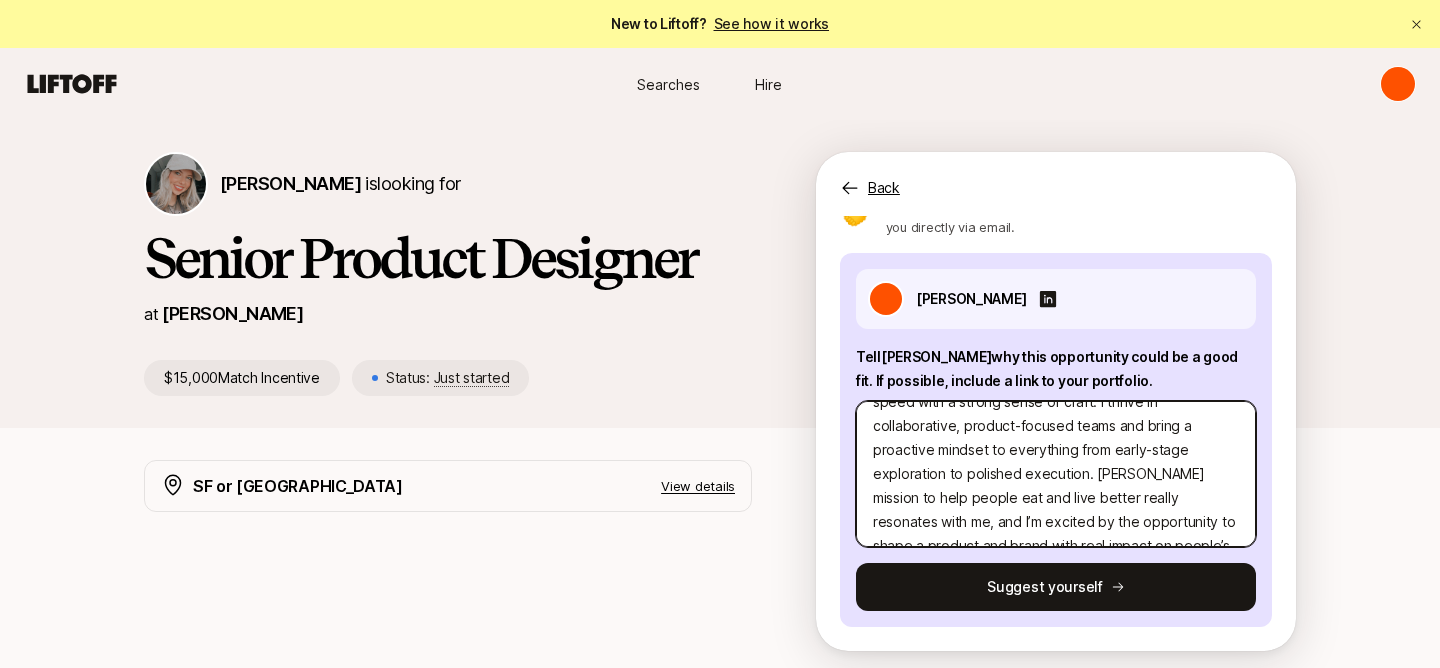 scroll, scrollTop: 0, scrollLeft: 0, axis: both 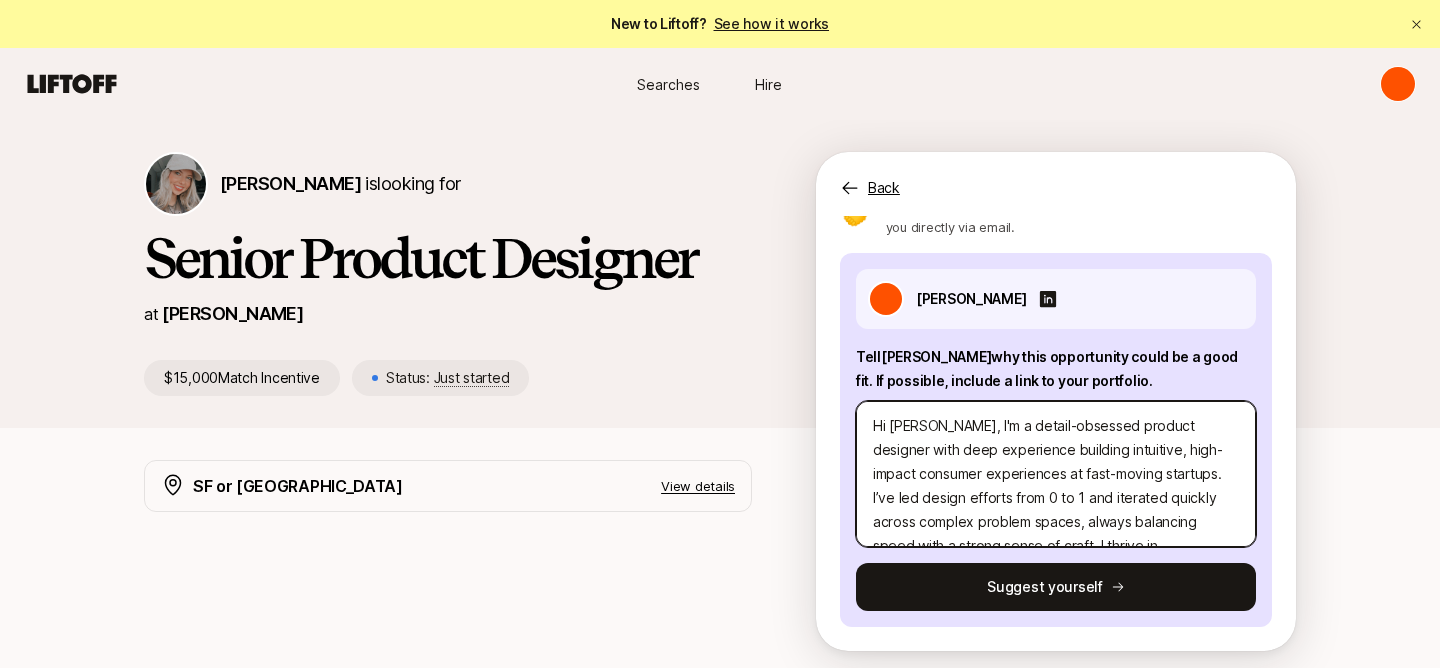 click on "Hi [PERSON_NAME], I'm a detail-obsessed product designer with deep experience building intuitive, high-impact consumer experiences at fast-moving startups. I’ve led design efforts from 0 to 1 and iterated quickly across complex problem spaces, always balancing speed with a strong sense of craft. I thrive in collaborative, product-focused teams and bring a proactive mindset to everything from early-stage exploration to polished execution. [PERSON_NAME] mission to help people eat and live better really resonates with me, and I’m excited by the opportunity to shape a product and brand with real impact on people’s lives." at bounding box center (1056, 474) 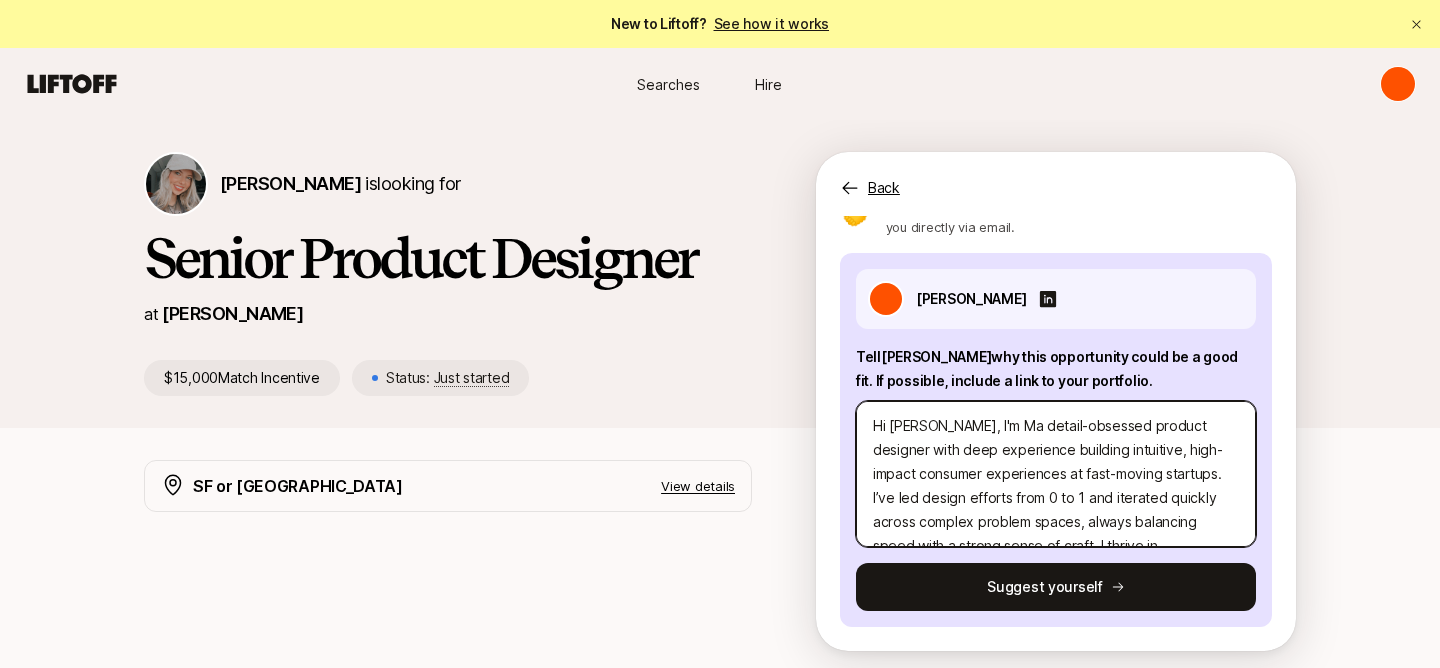 type on "x" 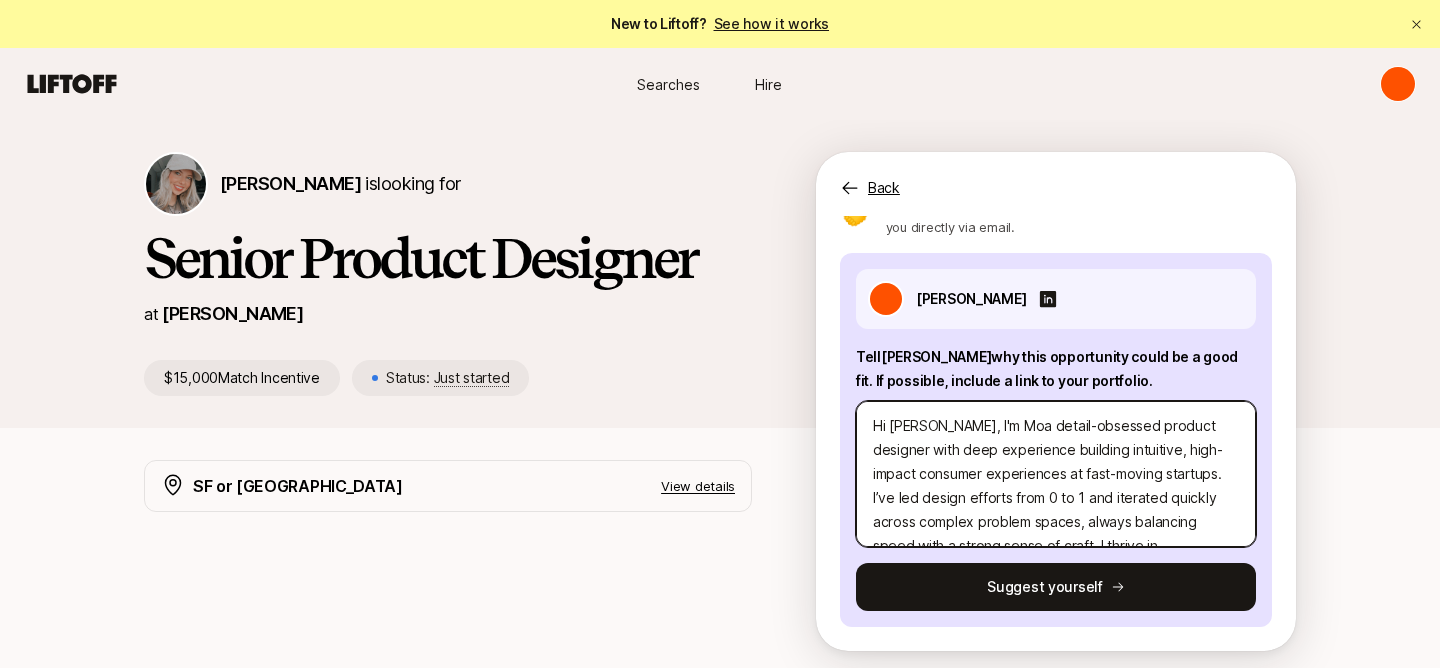 type on "x" 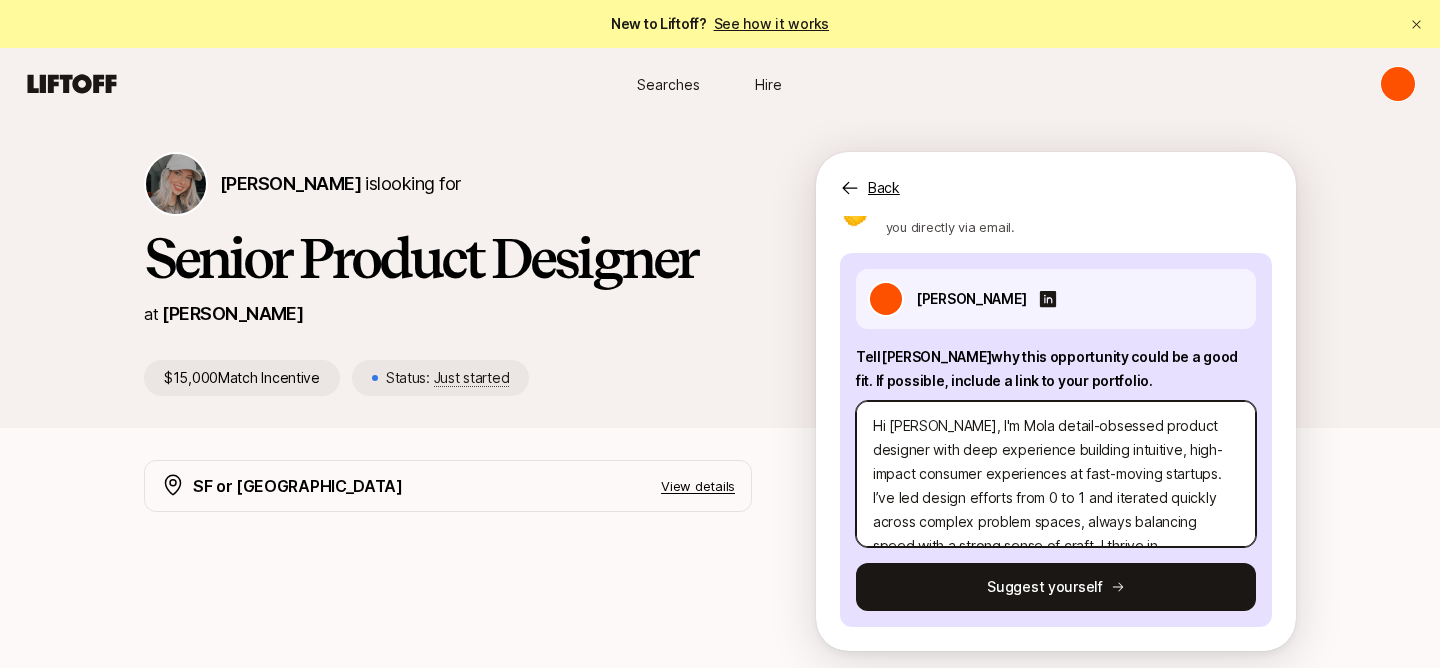 type on "x" 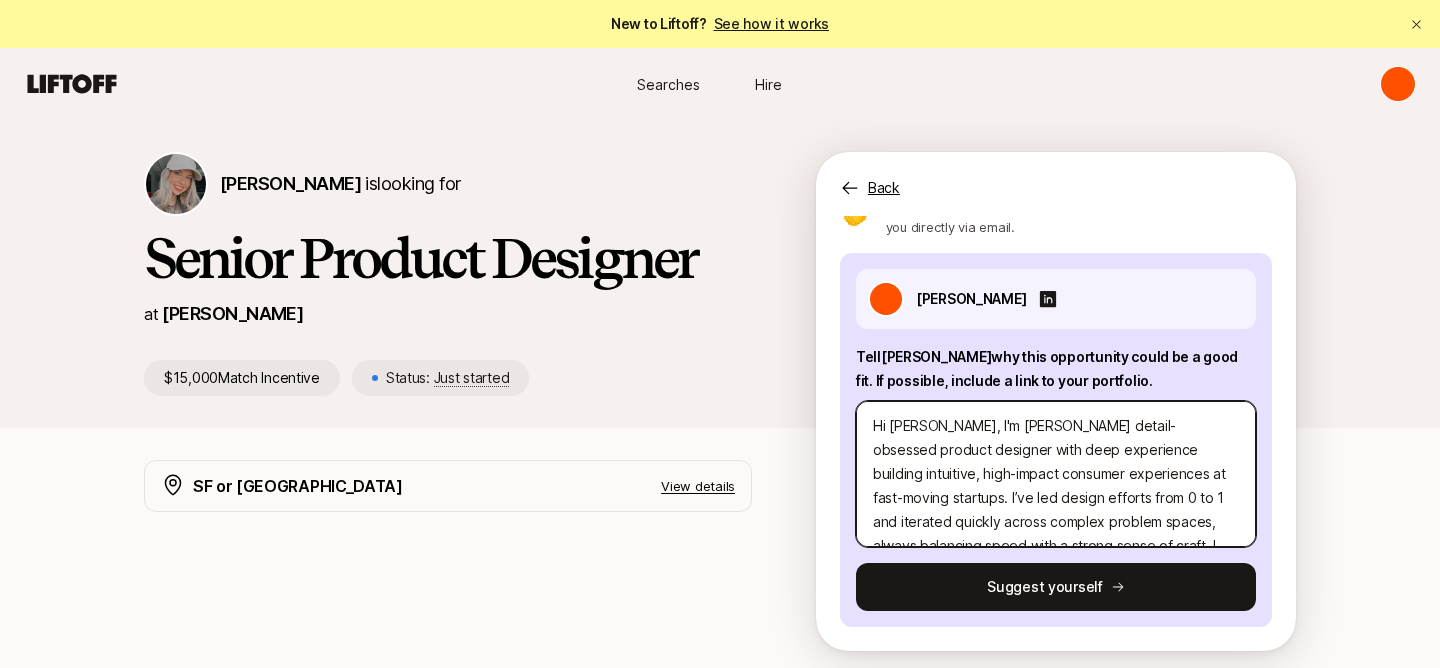 type on "x" 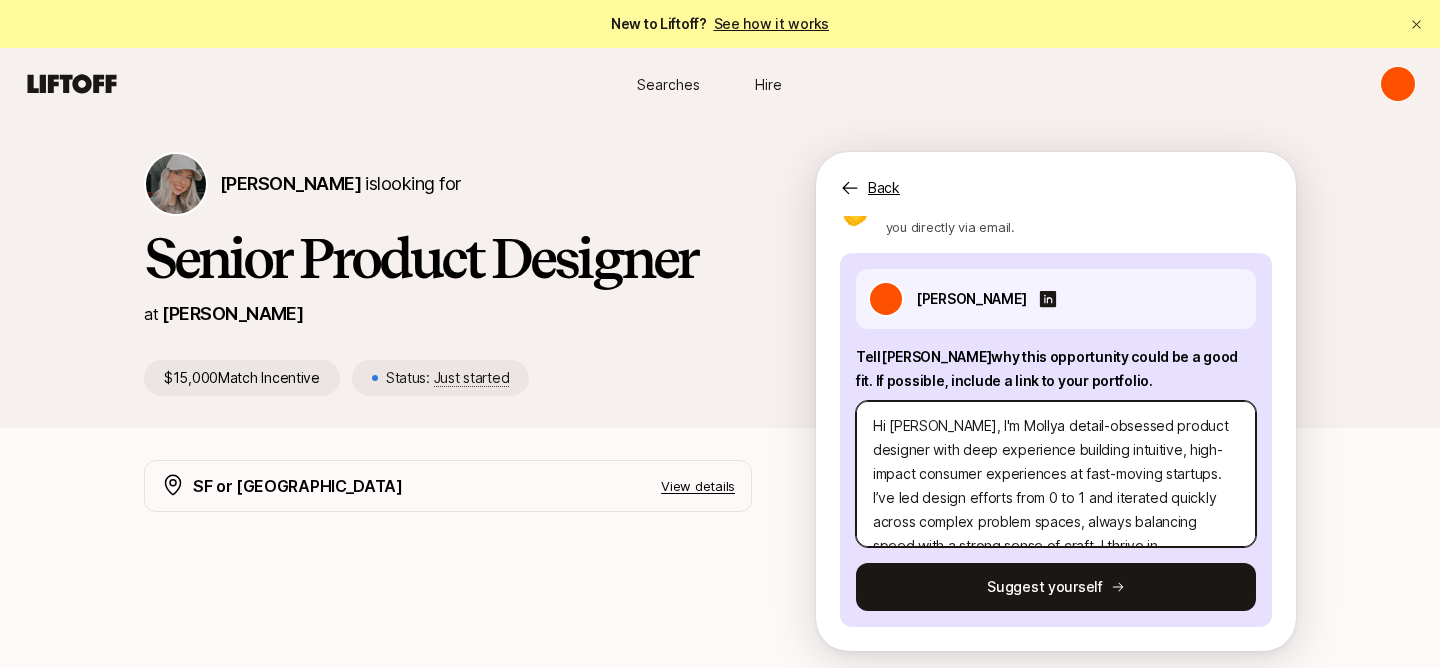 type on "x" 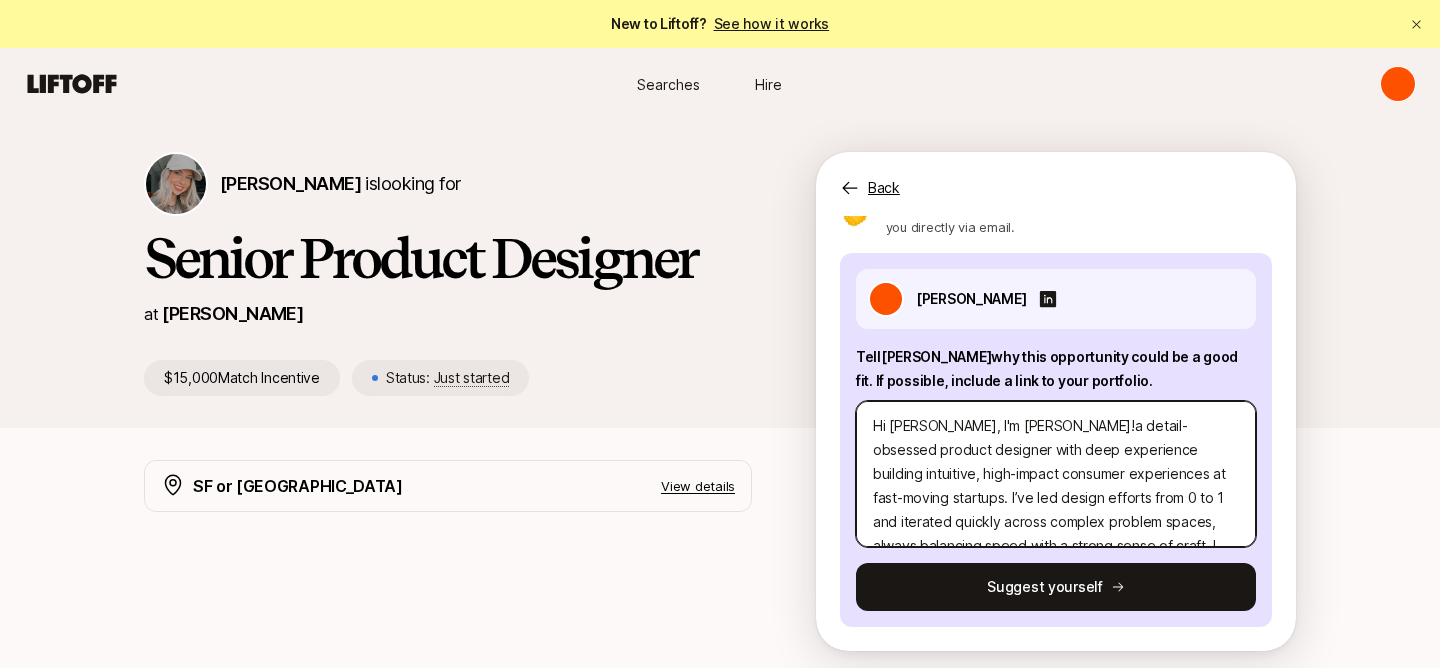 type on "x" 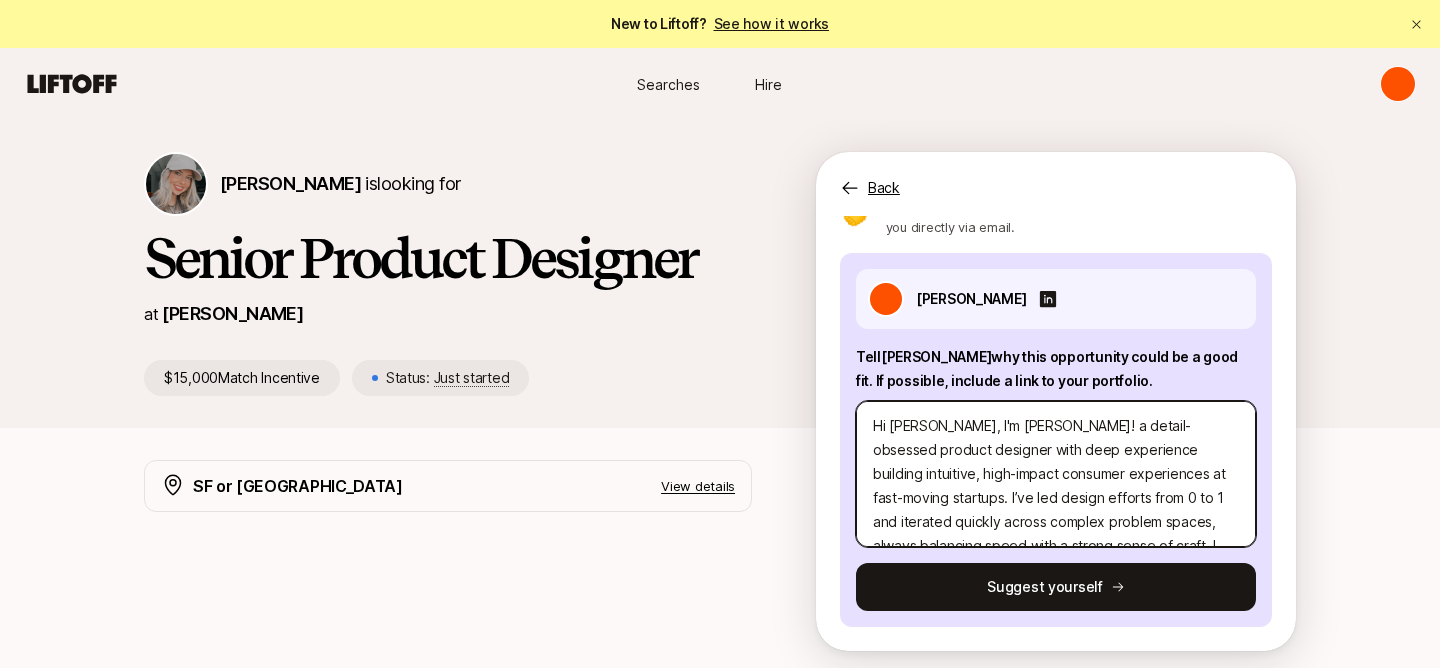 type on "x" 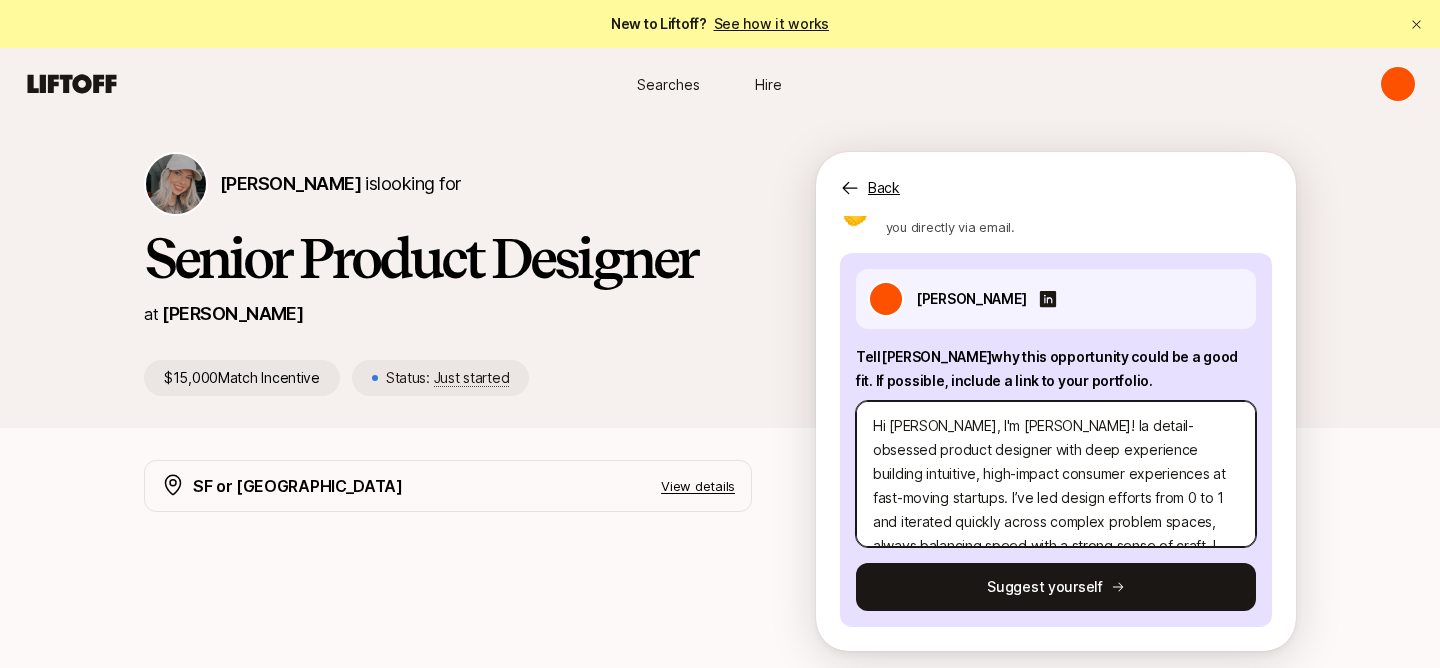type on "x" 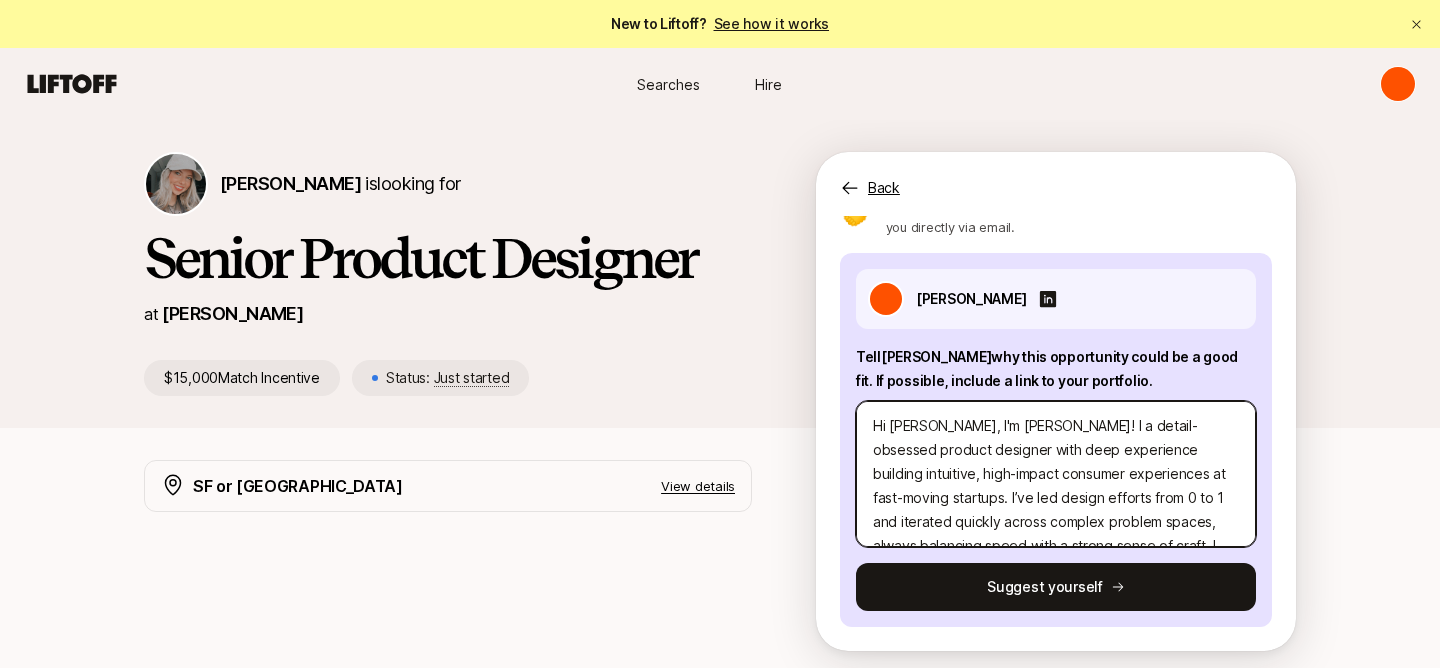 type on "x" 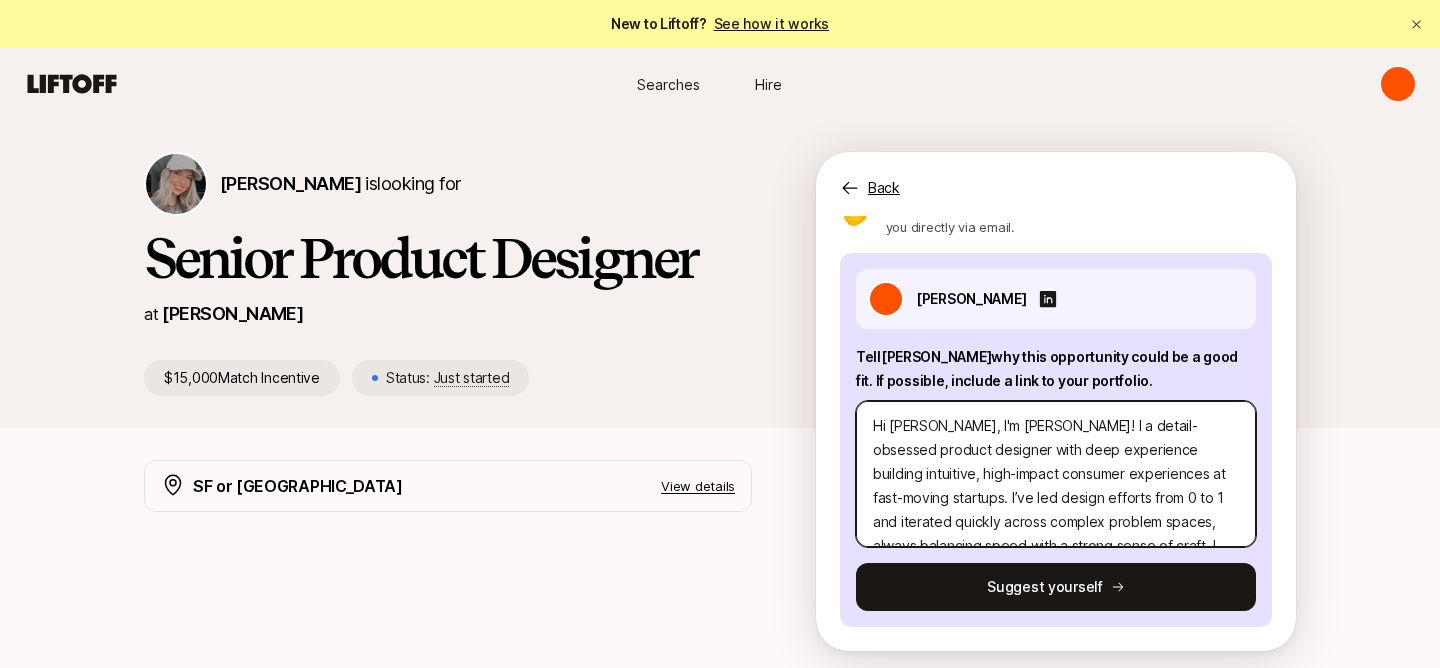 type on "Hi [PERSON_NAME], I'm [PERSON_NAME]! I aa detail-obsessed product designer with deep experience building intuitive, high-impact consumer experiences at fast-moving startups. I’ve led design efforts from 0 to 1 and iterated quickly across complex problem spaces, always balancing speed with a strong sense of craft. I thrive in collaborative, product-focused teams and bring a proactive mindset to everything from early-stage exploration to polished execution. [PERSON_NAME] mission to help people eat and live better really resonates with me, and I’m excited by the opportunity to shape a product and brand with real impact on people’s lives." 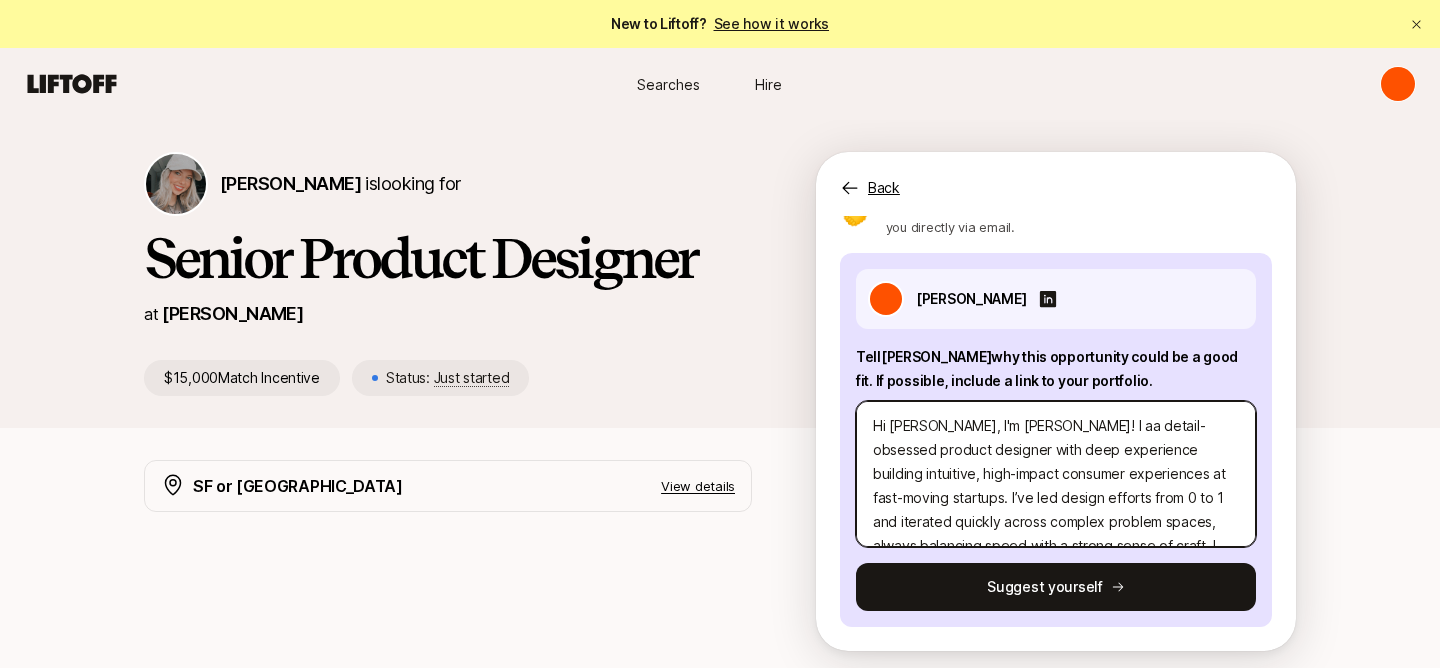type on "x" 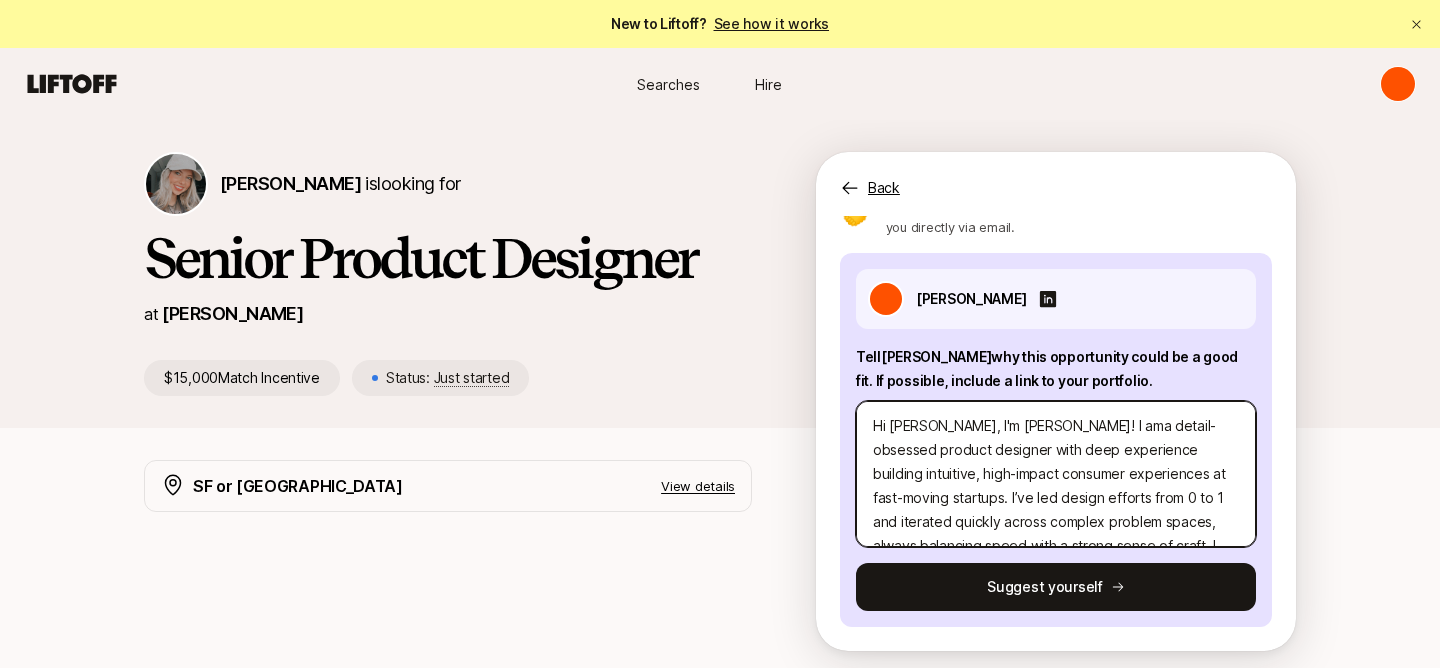 type on "x" 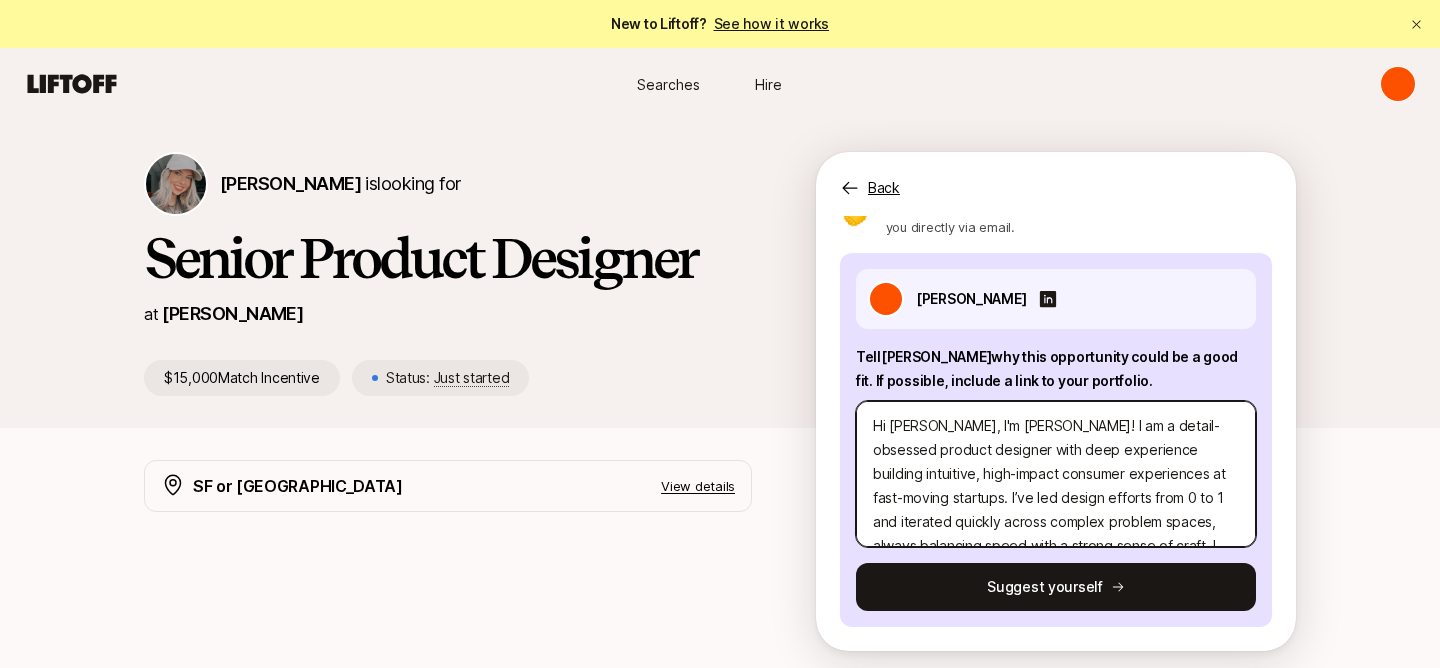 type on "x" 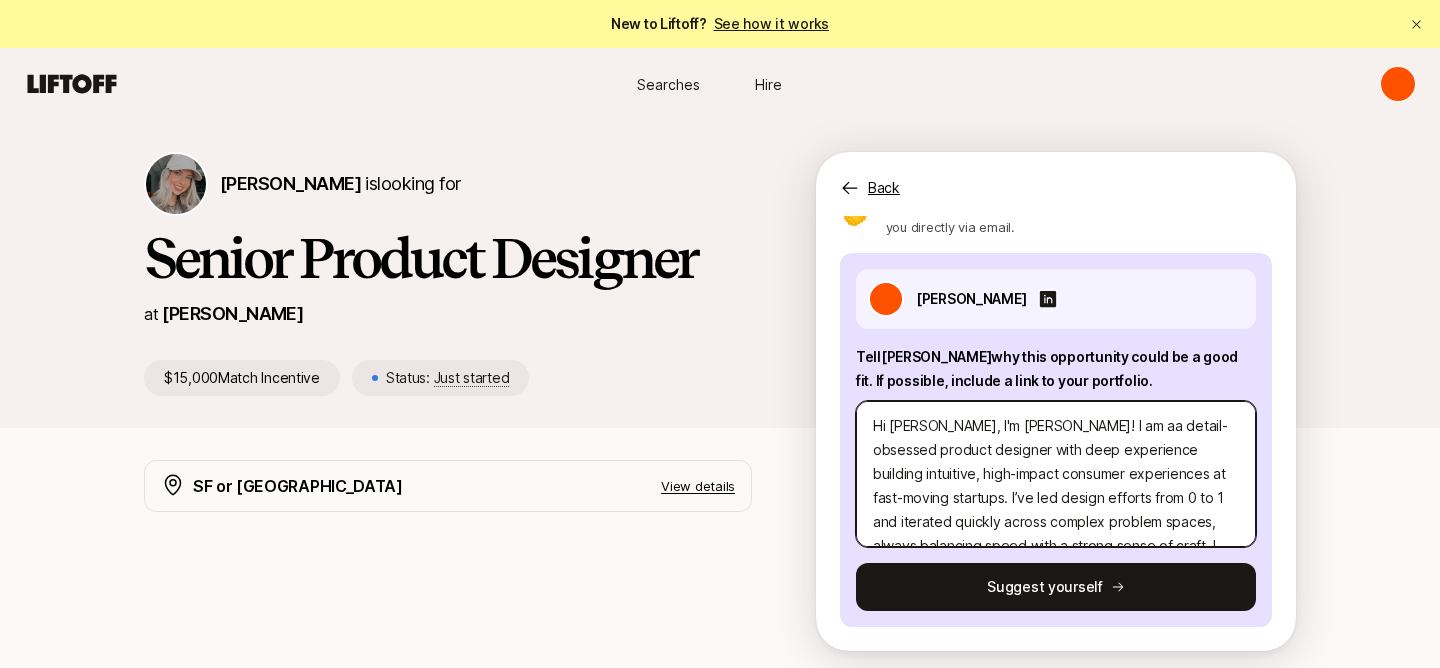 type on "x" 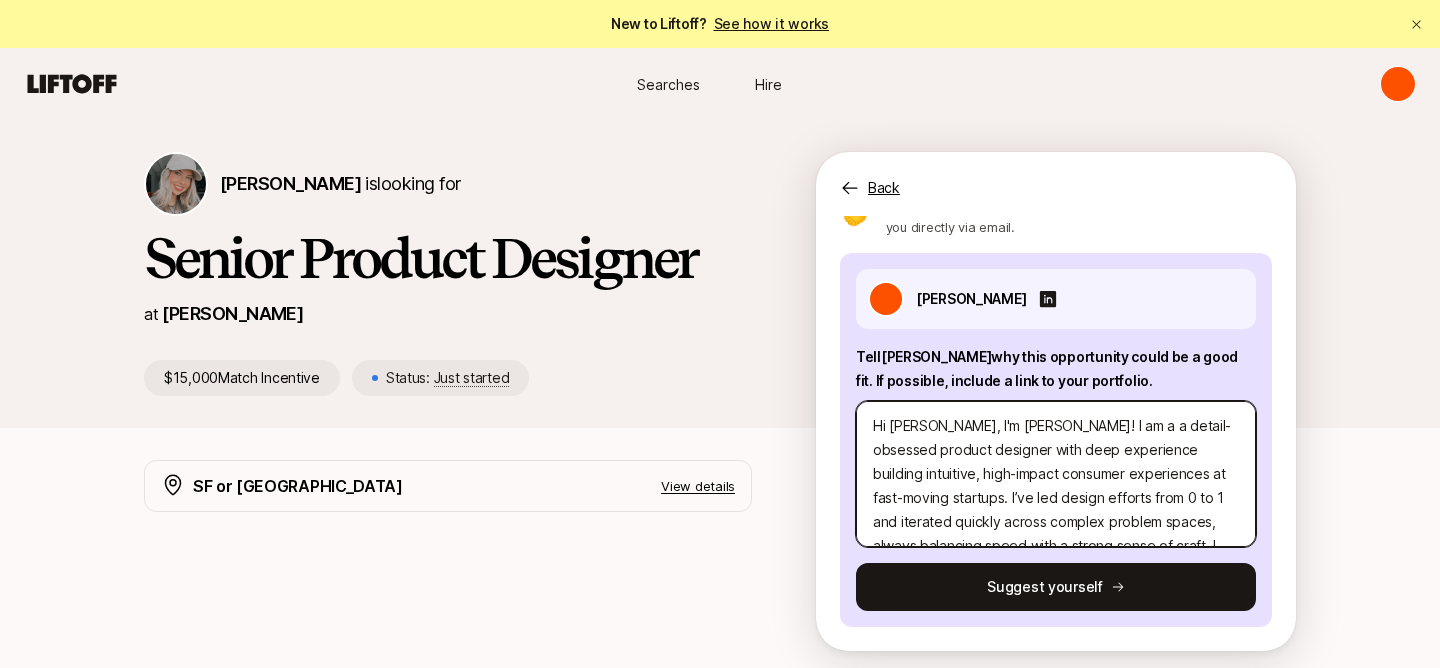 type on "x" 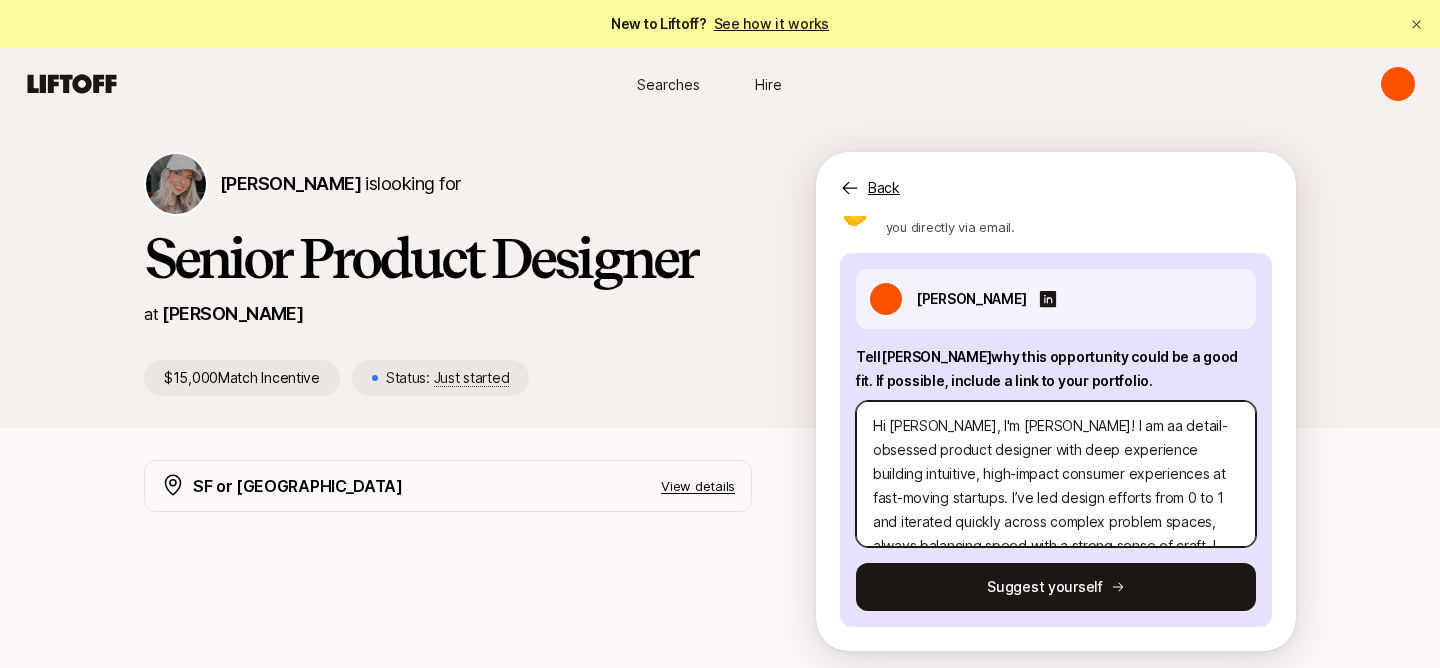 type on "x" 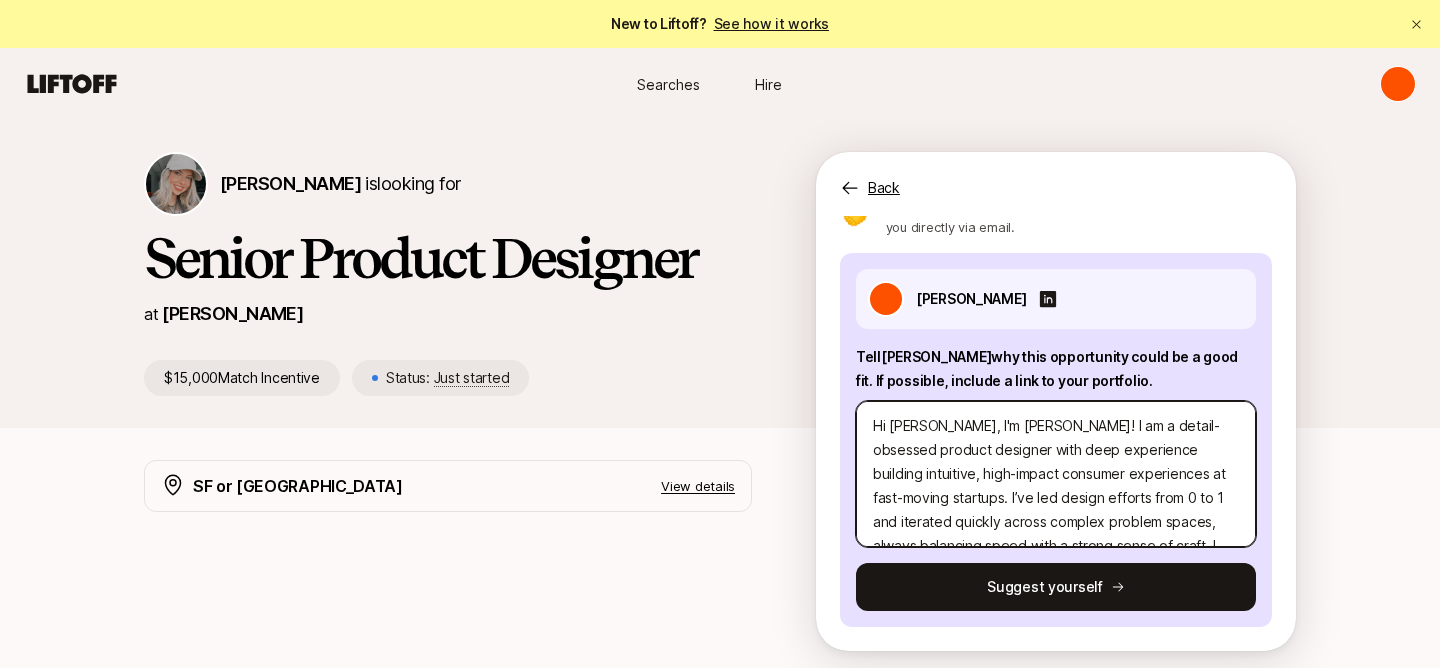 scroll, scrollTop: 24, scrollLeft: 0, axis: vertical 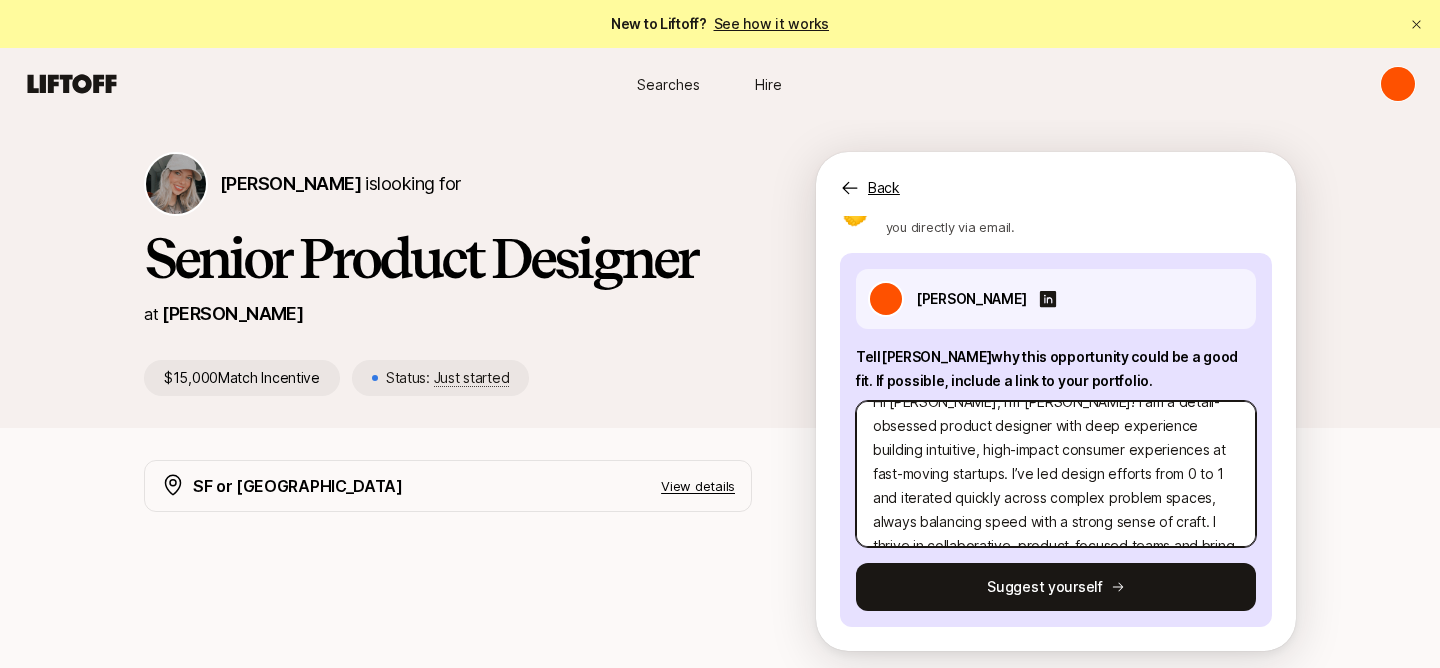 click on "Hi [PERSON_NAME], I'm [PERSON_NAME]! I am a detail-obsessed product designer with deep experience building intuitive, high-impact consumer experiences at fast-moving startups. I’ve led design efforts from 0 to 1 and iterated quickly across complex problem spaces, always balancing speed with a strong sense of craft. I thrive in collaborative, product-focused teams and bring a proactive mindset to everything from early-stage exploration to polished execution. [PERSON_NAME] mission to help people eat and live better really resonates with me, and I’m excited by the opportunity to shape a product and brand with real impact on people’s lives." at bounding box center [1056, 474] 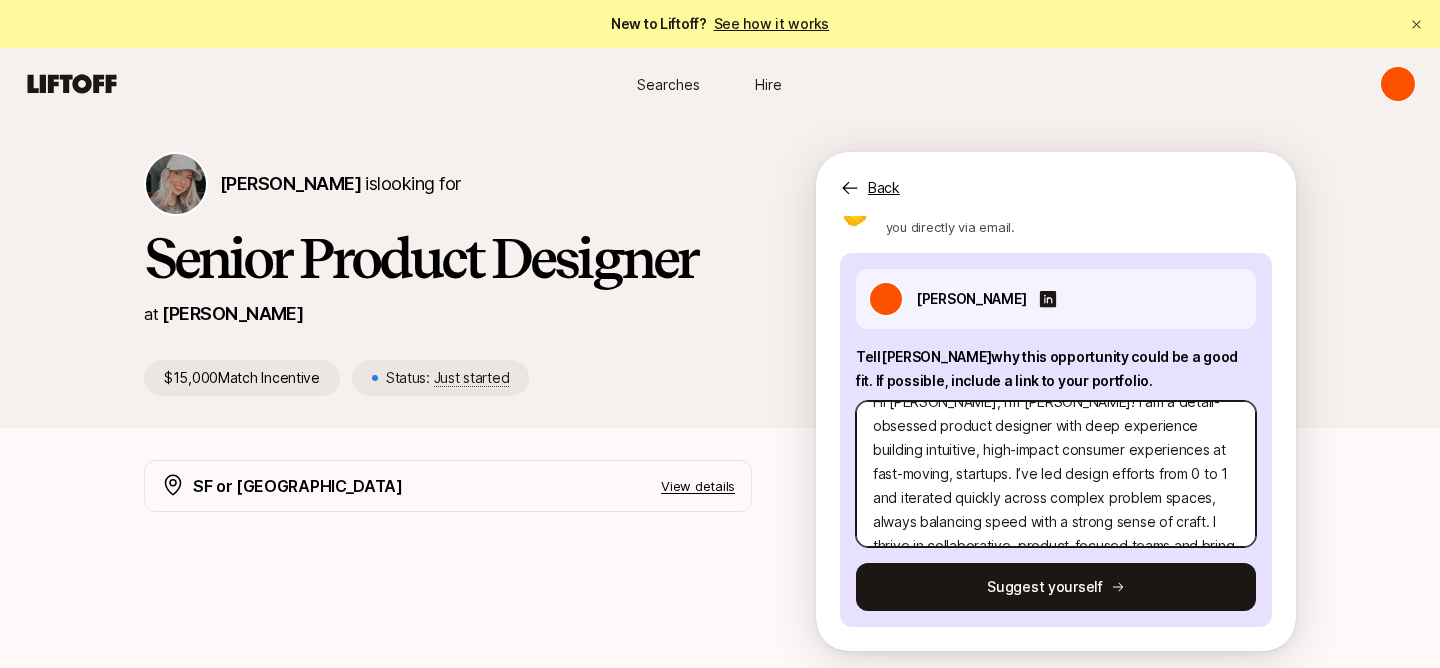 type on "x" 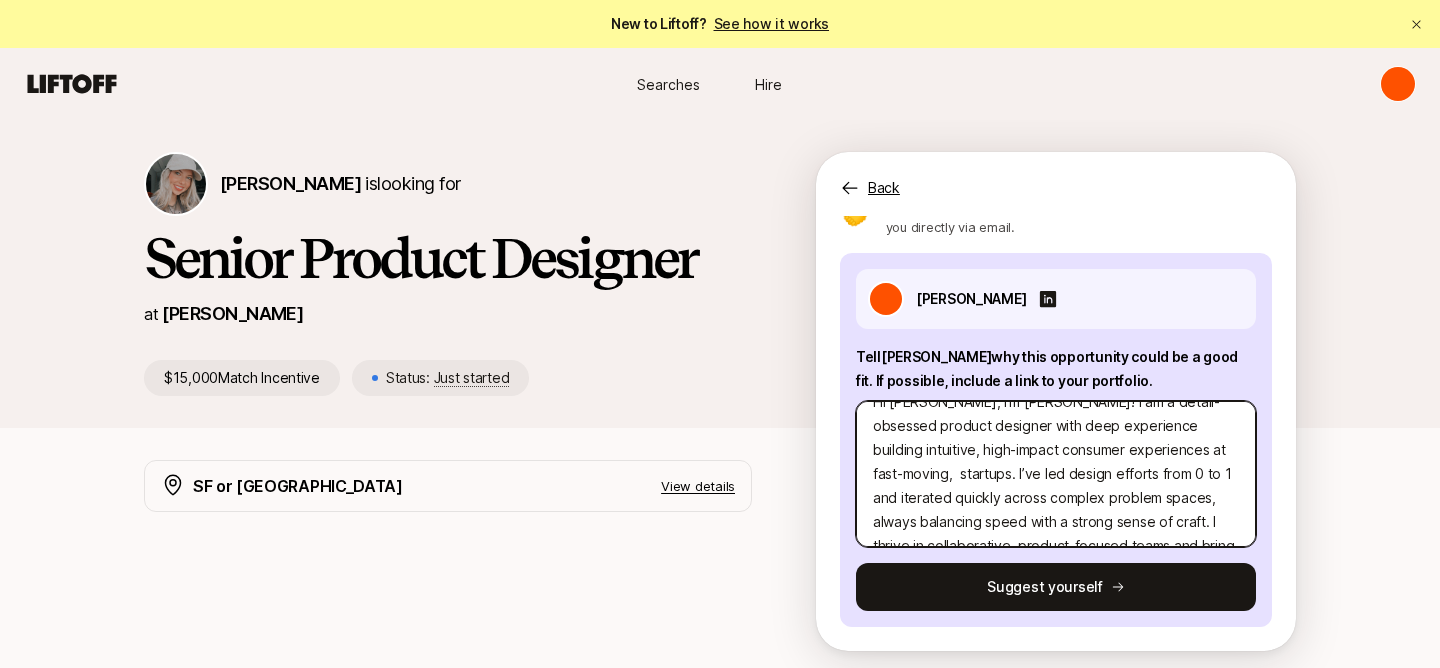 type on "x" 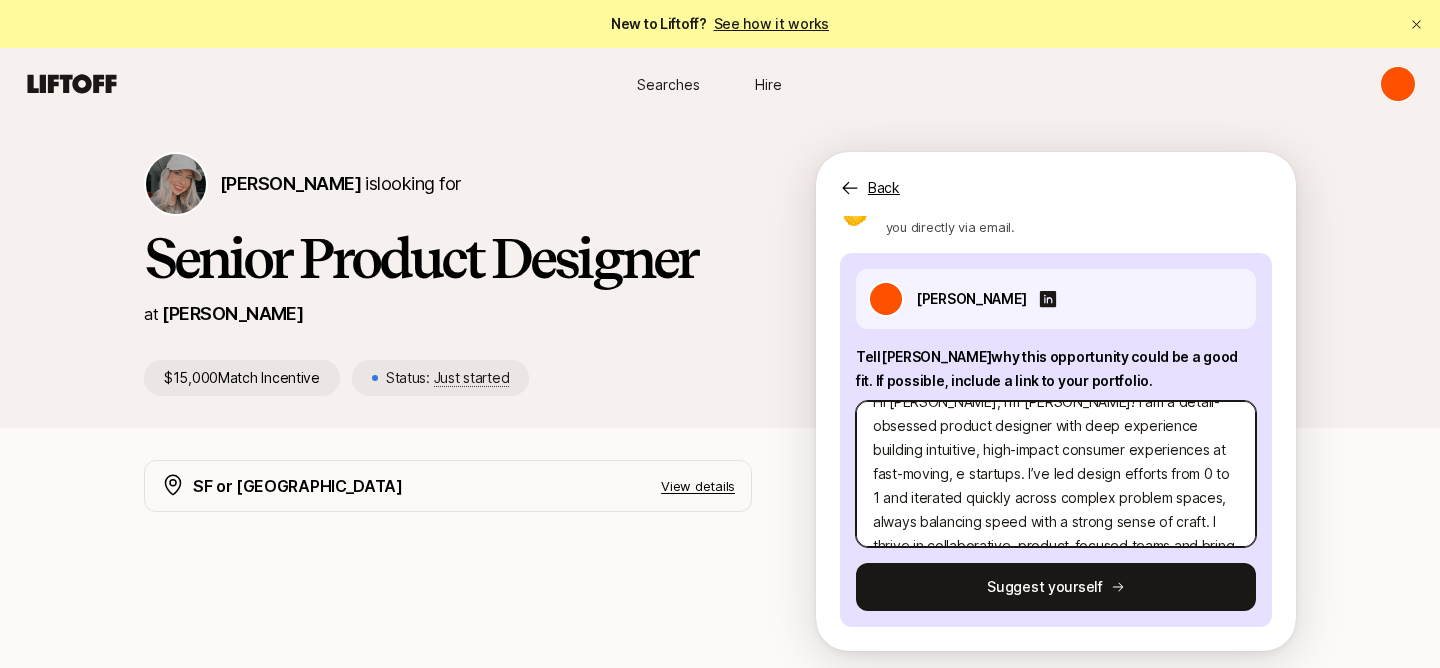 type on "x" 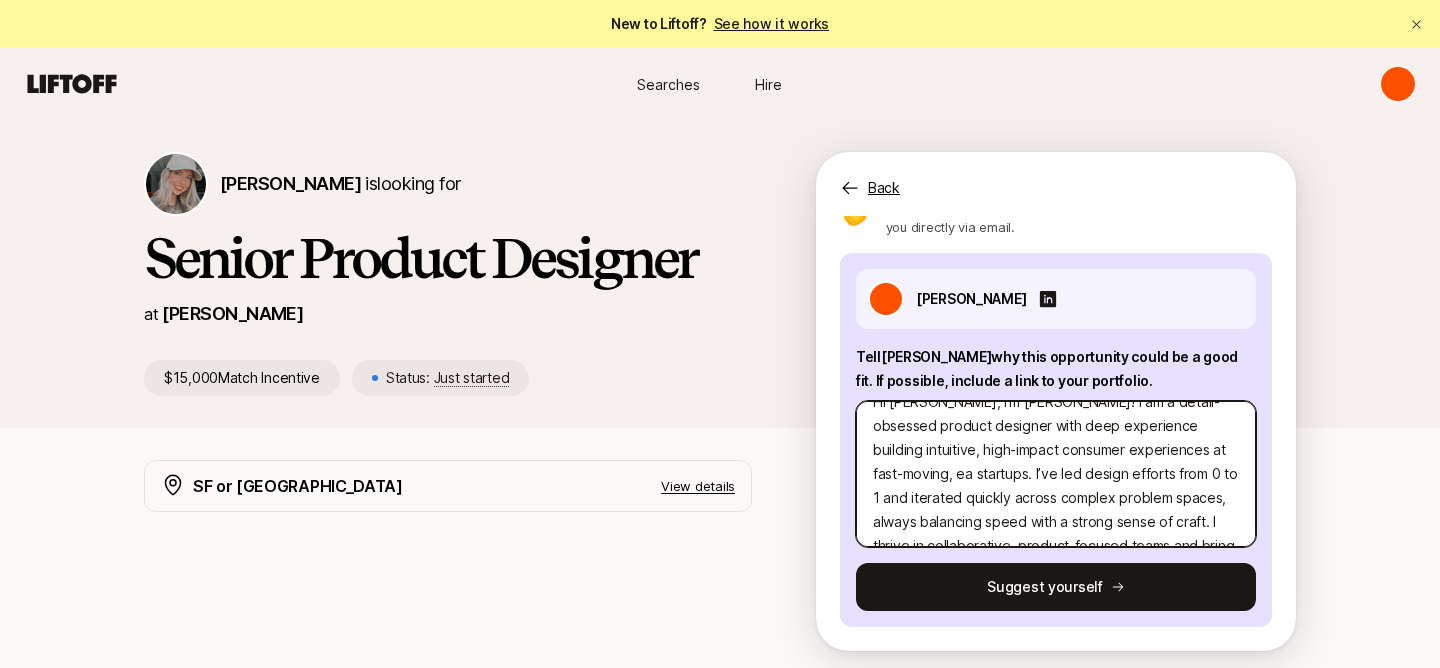 type on "x" 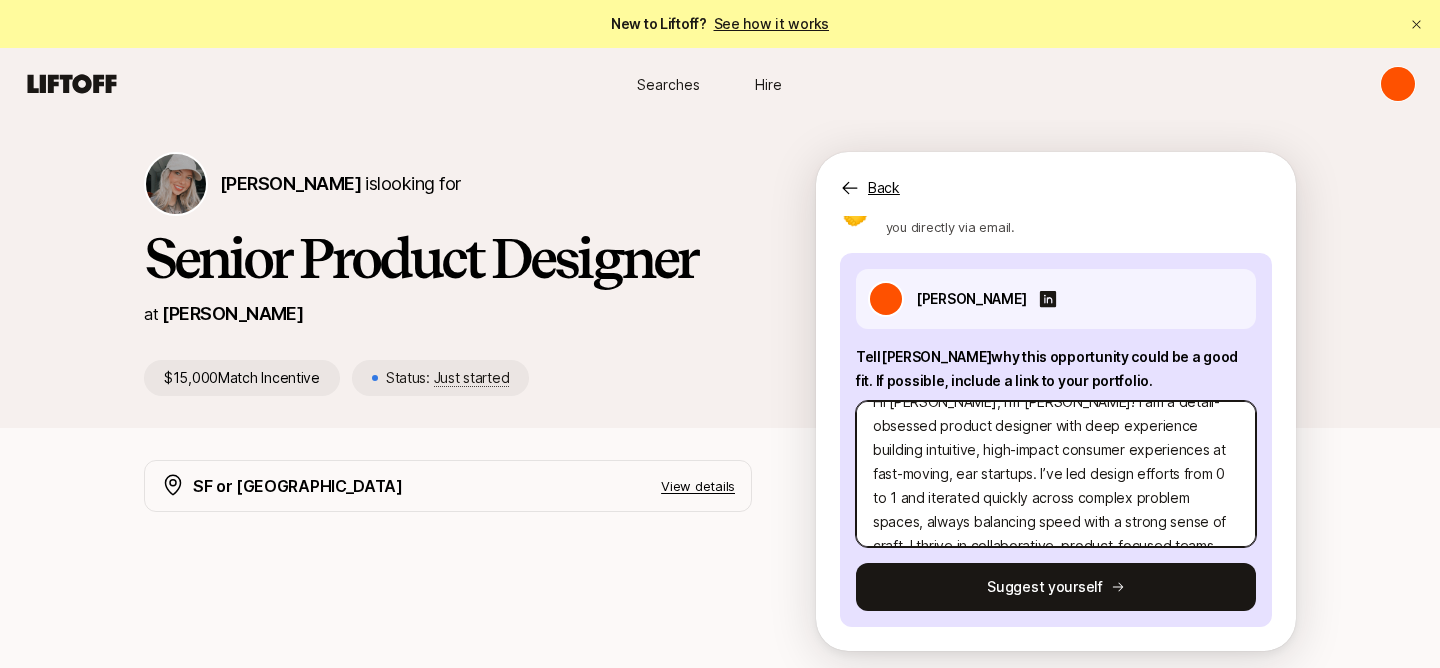 type on "x" 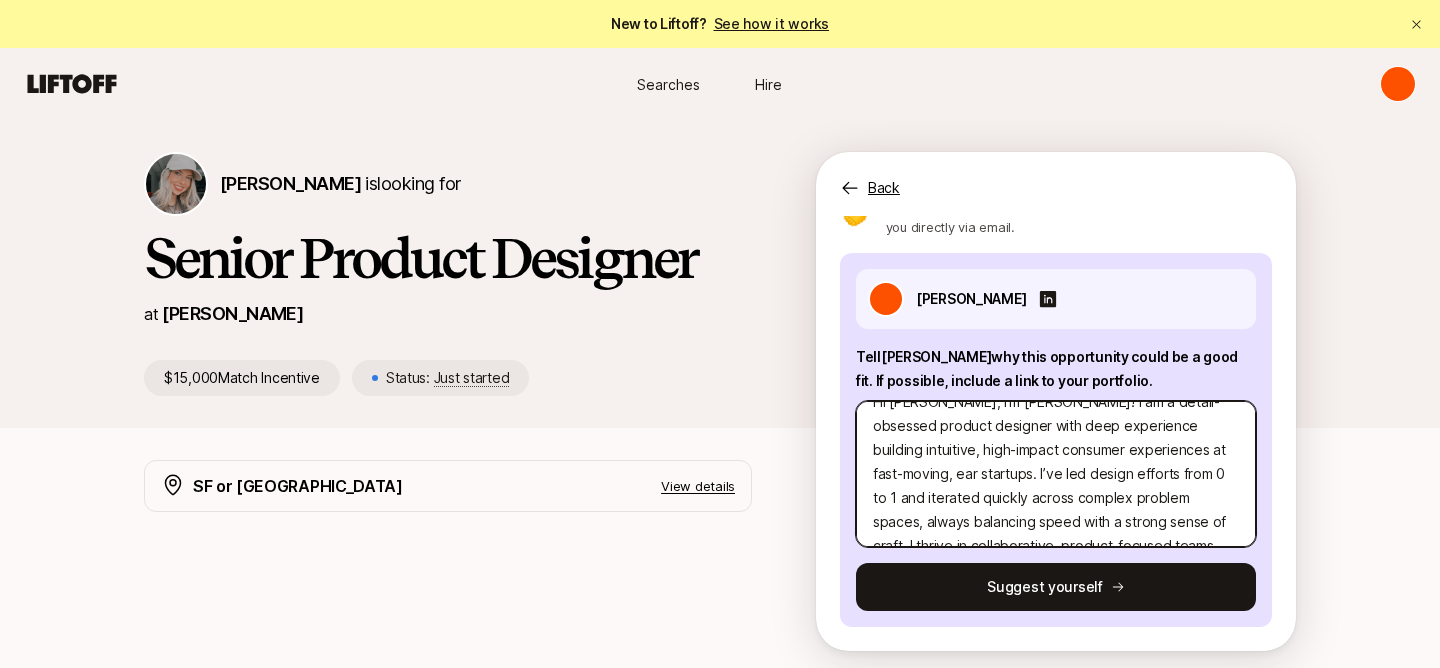 type on "Hi [PERSON_NAME], I'm [PERSON_NAME]! I am a detail-obsessed product designer with deep experience building intuitive, high-impact consumer experiences at fast-moving, [PERSON_NAME] startups. I’ve led design efforts from 0 to 1 and iterated quickly across complex problem spaces, always balancing speed with a strong sense of craft. I thrive in collaborative, product-focused teams and bring a proactive mindset to everything from early-stage exploration to polished execution. [PERSON_NAME] mission to help people eat and live better really resonates with me, and I’m excited by the opportunity to shape a product and brand with real impact on people’s lives." 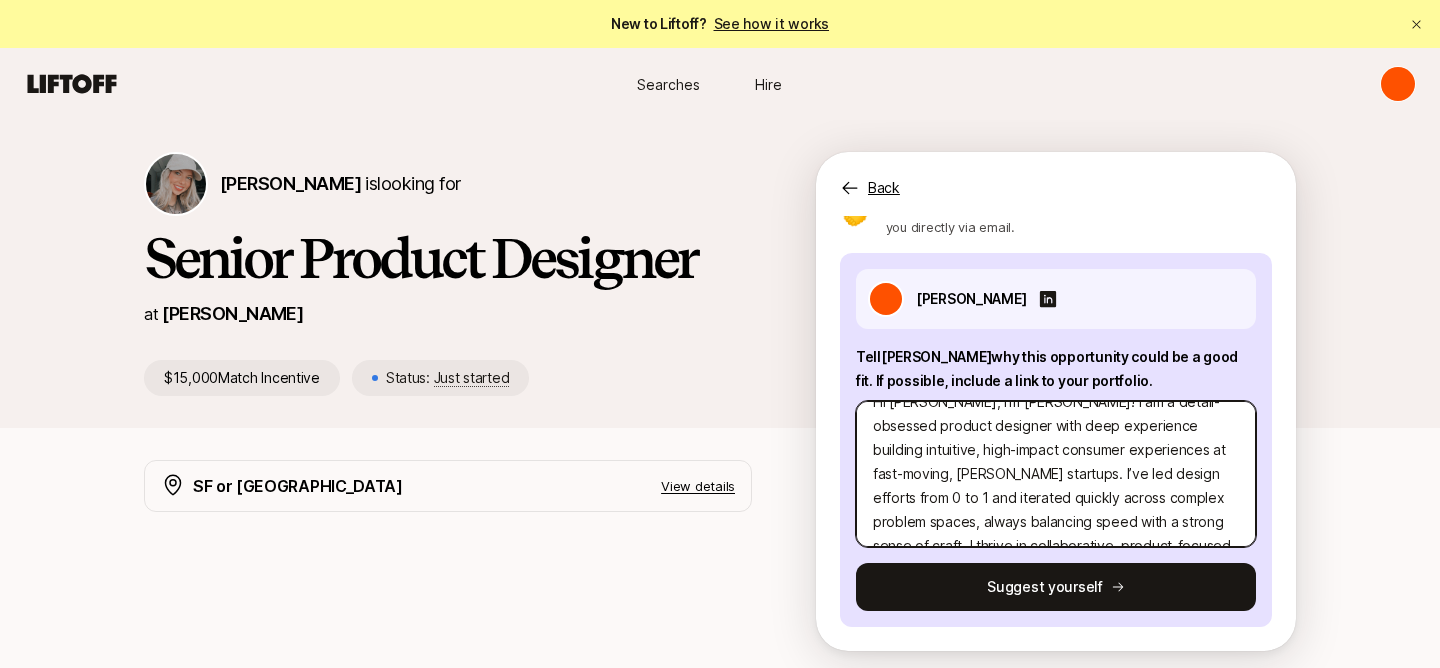 type on "x" 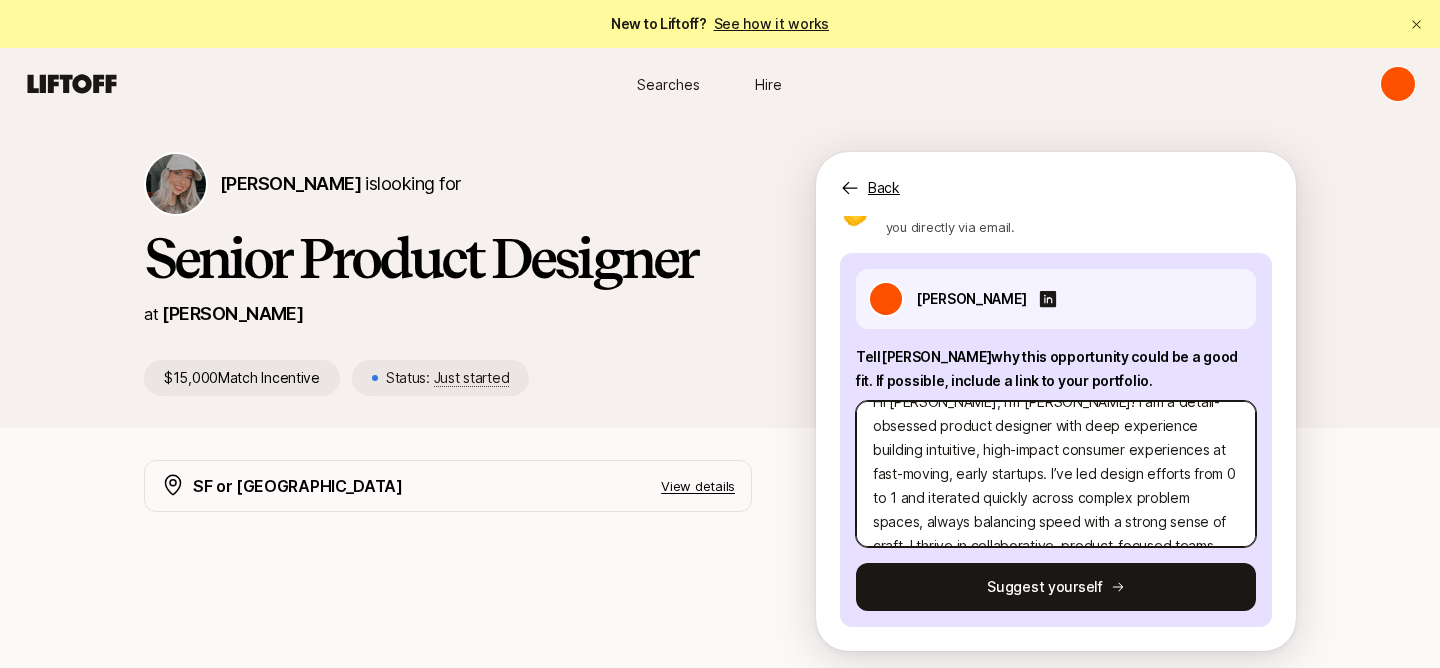 type on "x" 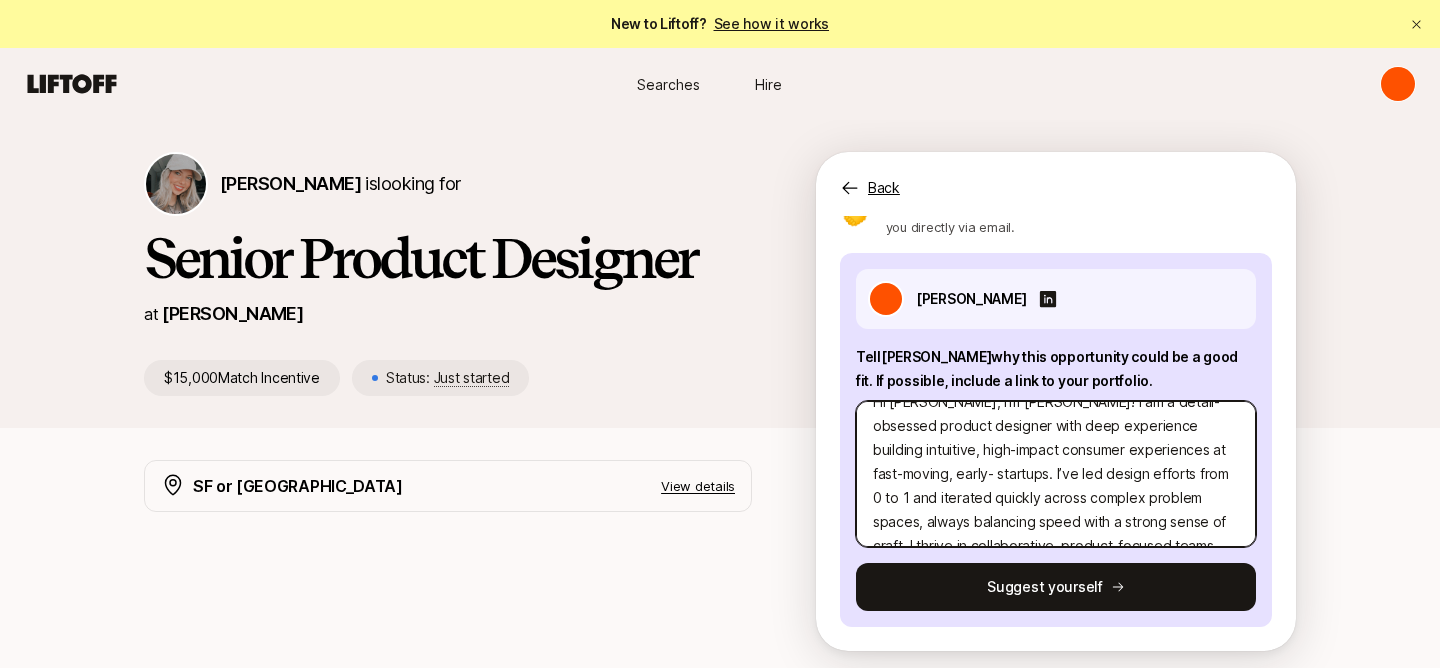 type on "x" 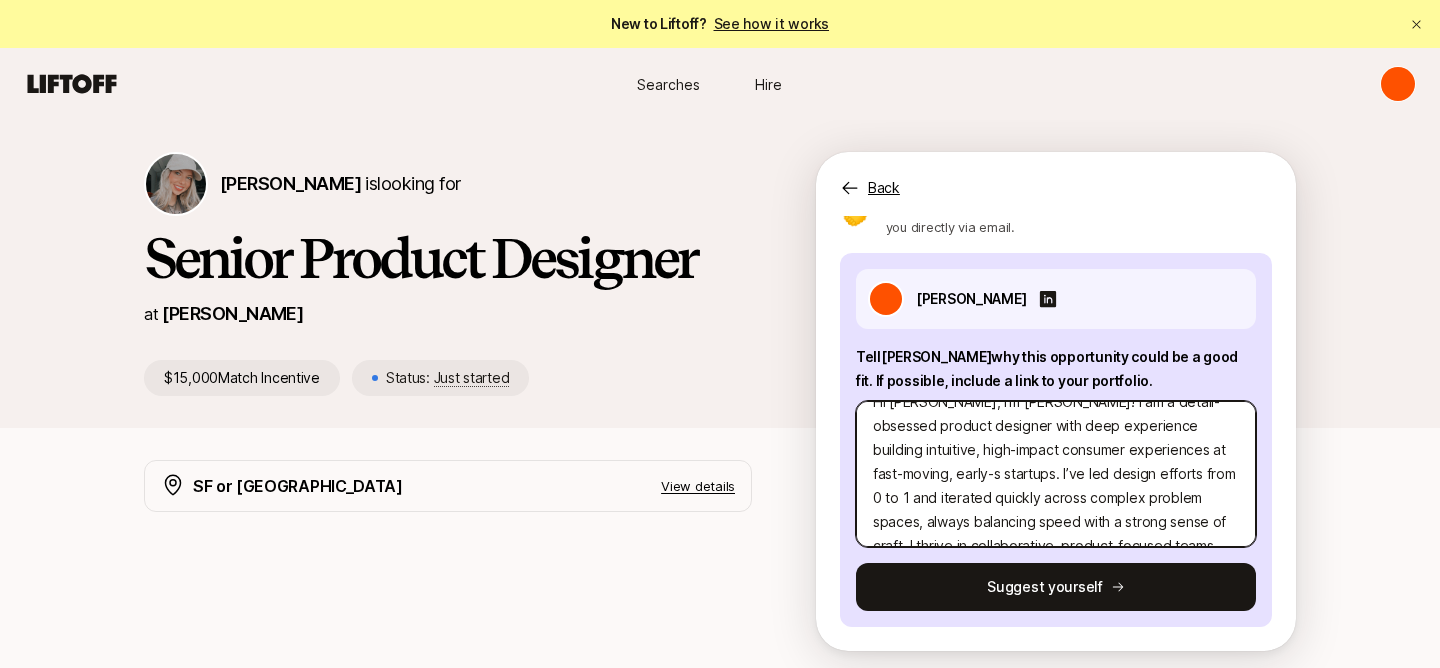 type on "x" 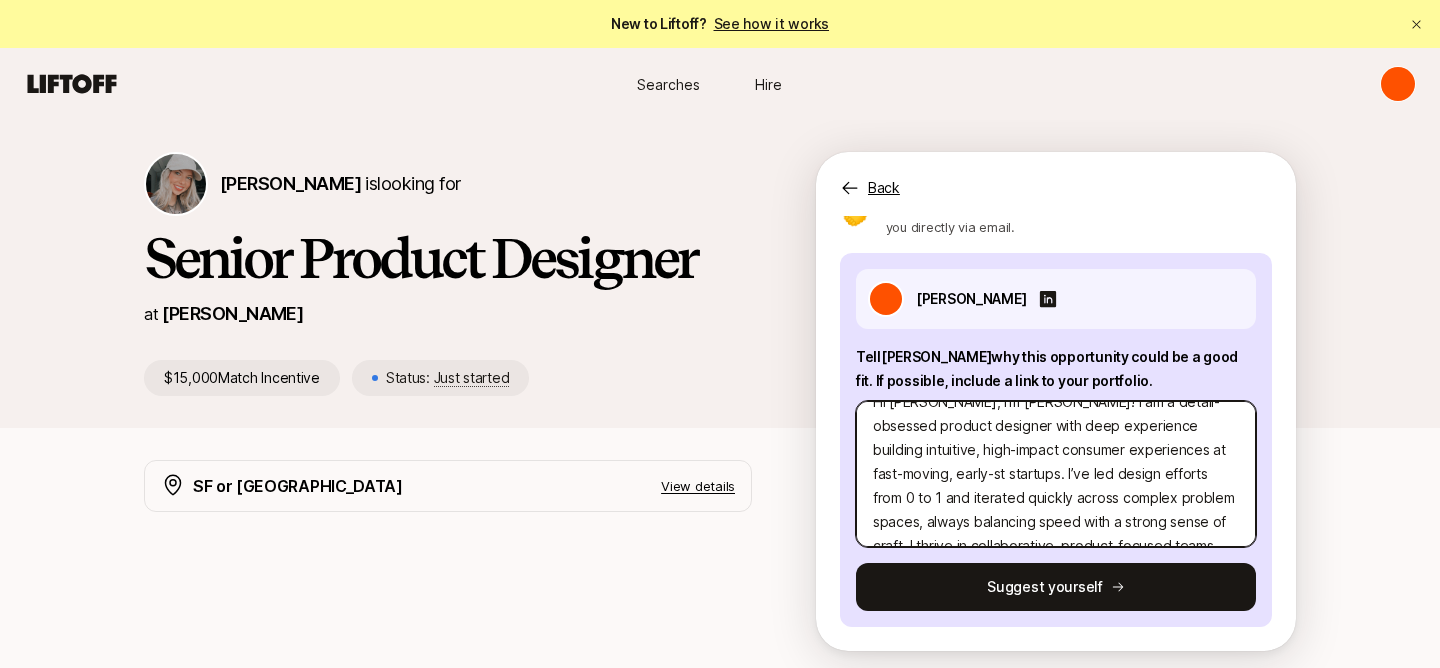 type on "x" 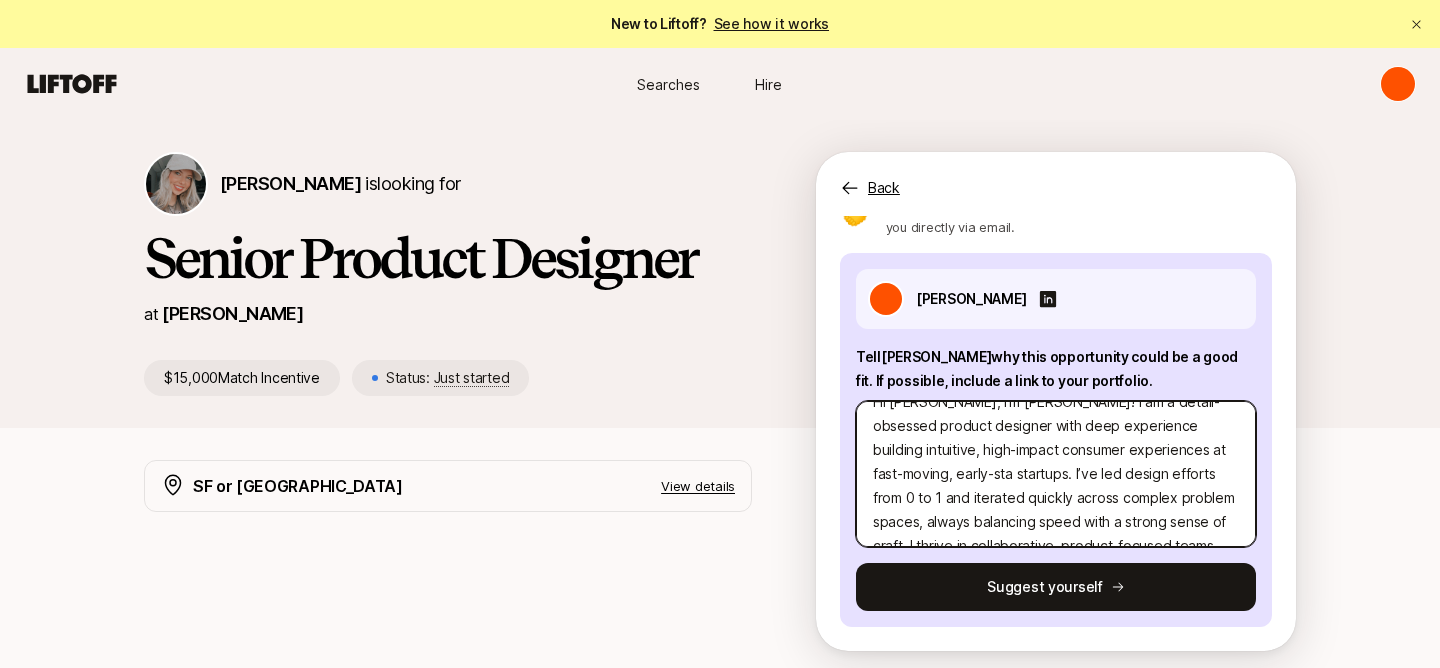 type on "x" 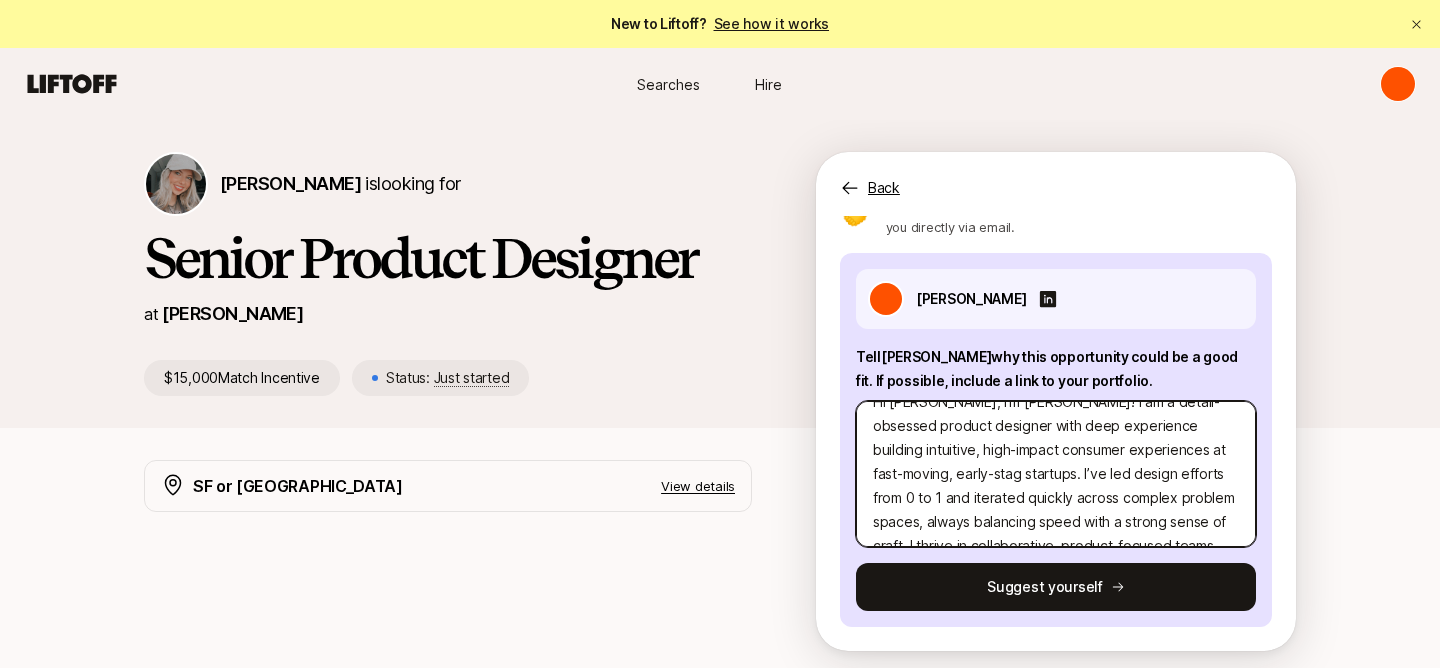 type on "x" 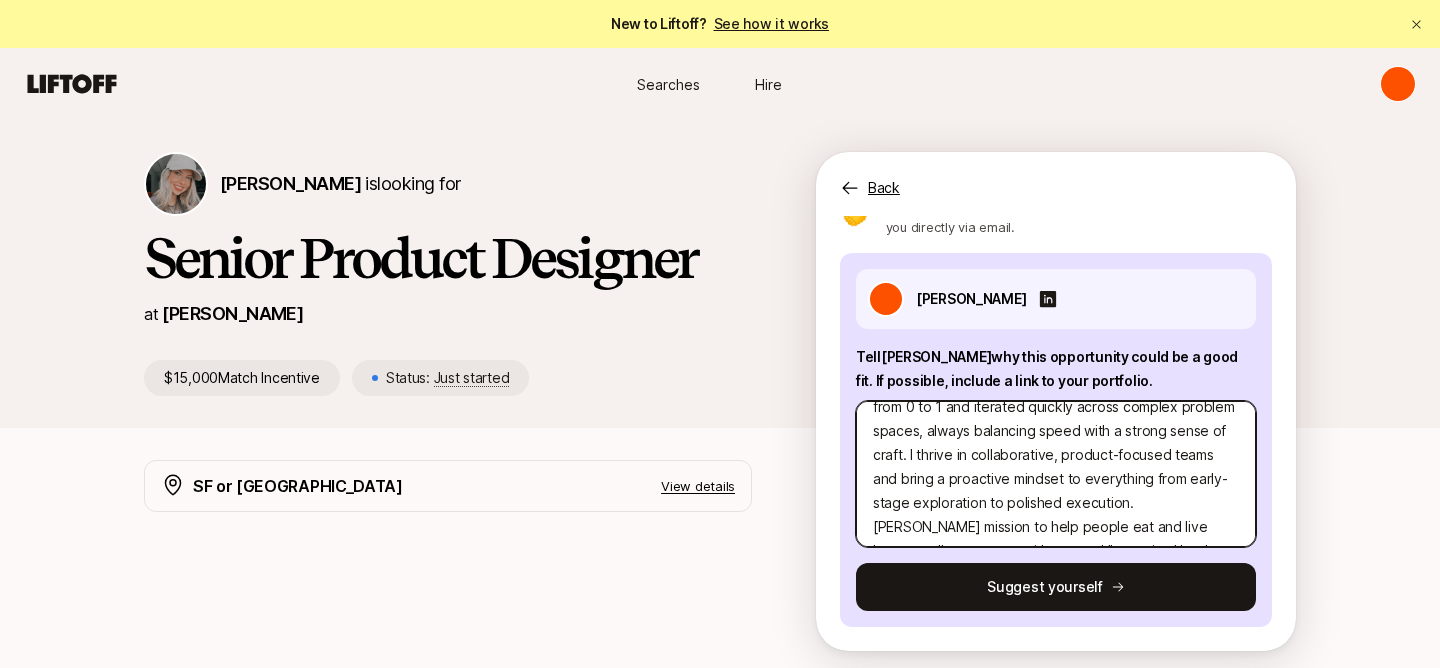 scroll, scrollTop: 117, scrollLeft: 0, axis: vertical 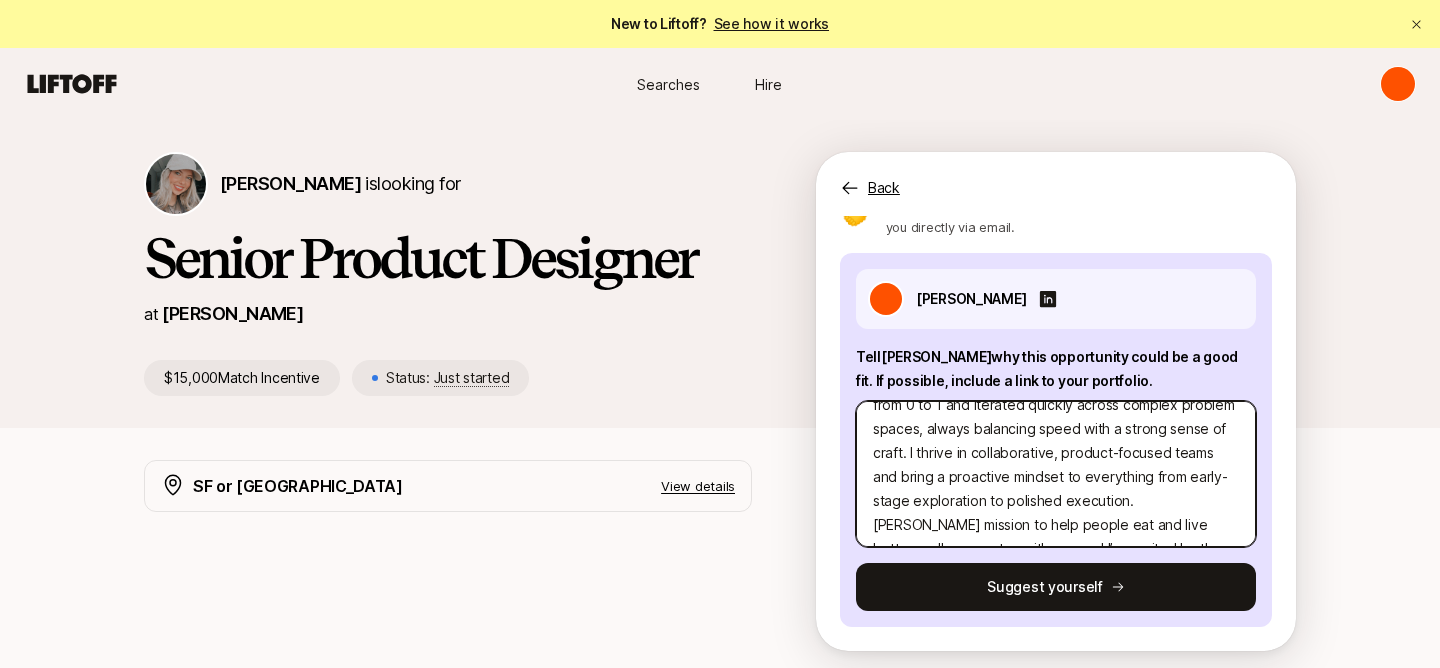 click on "Hi [PERSON_NAME], I'm [PERSON_NAME]! I am a detail-obsessed product designer with deep experience building intuitive, high-impact consumer experiences at fast-moving, early-stage startups. I’ve led design efforts from 0 to 1 and iterated quickly across complex problem spaces, always balancing speed with a strong sense of craft. I thrive in collaborative, product-focused teams and bring a proactive mindset to everything from early-stage exploration to polished execution. [PERSON_NAME] mission to help people eat and live better really resonates with me, and I’m excited by the opportunity to shape a product and brand with real impact on people’s lives." at bounding box center (1056, 474) 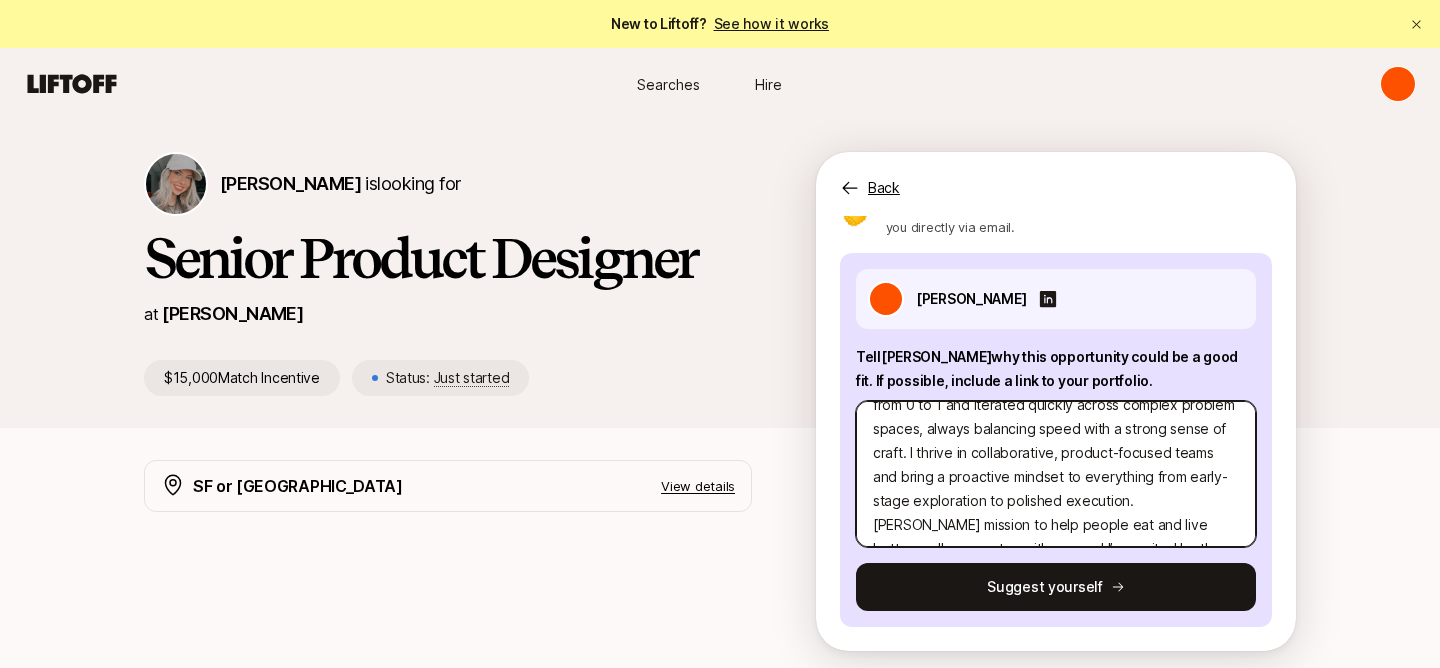 type on "Hi [PERSON_NAME], I'm [PERSON_NAME]! I am a detail-obsessed product designer with deep experience building intuitive, high-impact consumer experiences at fast-moving, early-stage startups. I’ve led design efforts from 0 to 1 and iterated quickly across complex problem spaces, always balancing speed with a strong sense of craft. I thrive in collaborative, product-focused teams and bring a proactive mindset to everything from early-stage exploration to polished execution. [PERSON_NAME] mission to help people eat and live better really resonates with me, and I’m excited by the opportunity to shape a product and brand with real impact on people’s lives." 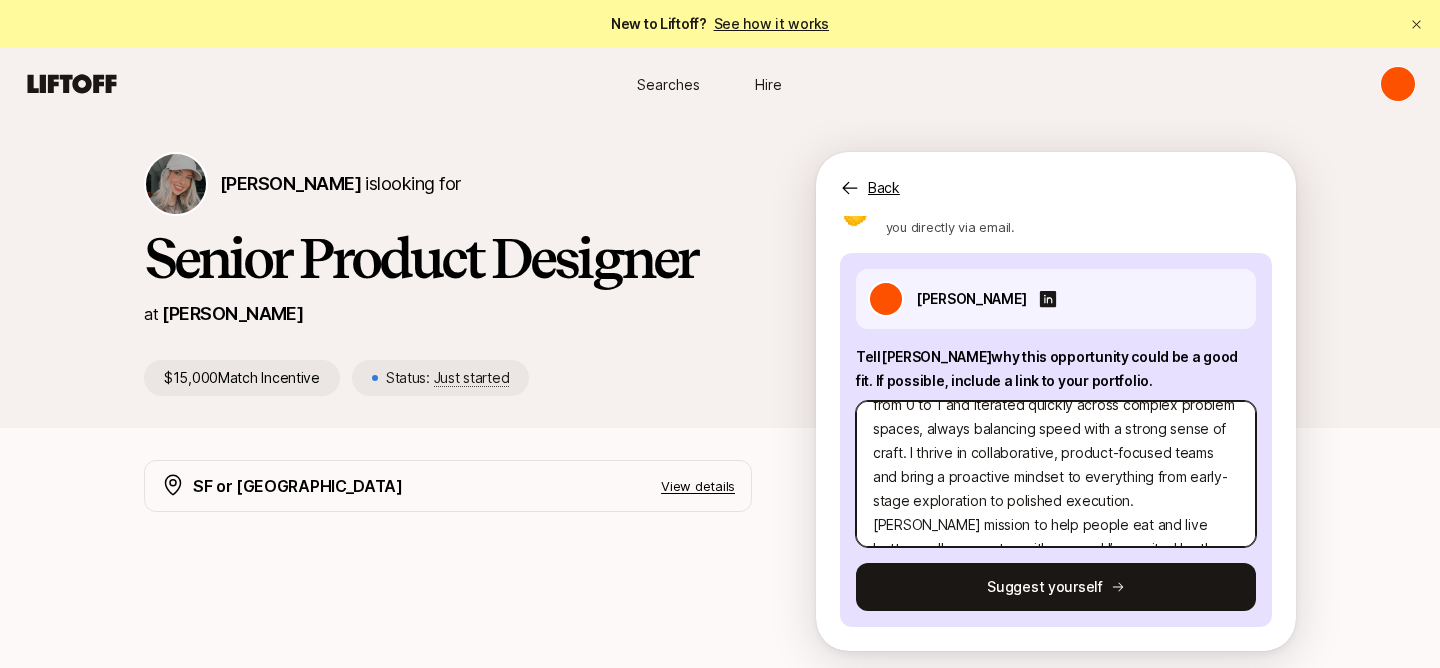 type on "x" 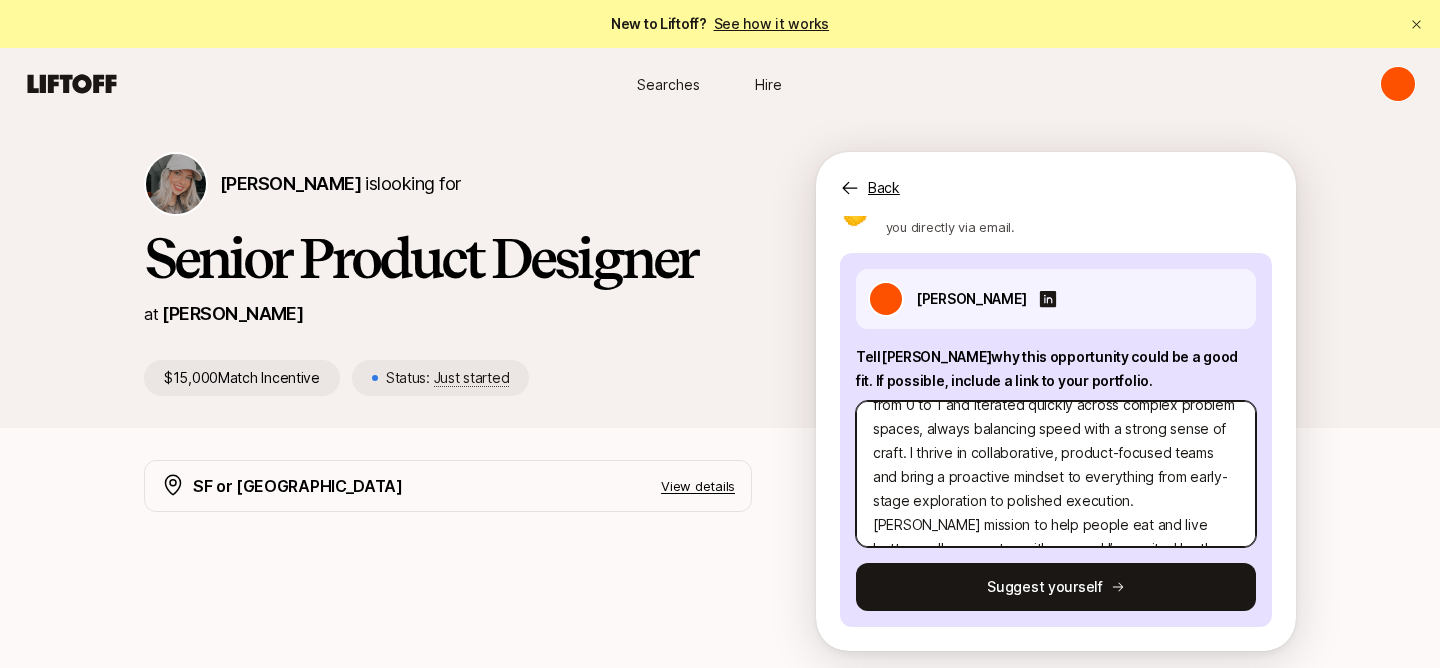 type on "Hi [PERSON_NAME], I'm [PERSON_NAME]! I am a detail-obsessed product designer with deep experience building intuitive, high-impact consumer experiences at fast-moving, early-stage startups. I’ve led design efforts from 0 to 1 and iterated quickly across complex problem spaces, always balancing speed with a strong sense of craft. I thrive in collaborative,  product-focused teams and bring a proactive mindset to everything from early-stage exploration to polished execution. [PERSON_NAME] mission to help people eat and live better really resonates with me, and I’m excited by the opportunity to shape a product and brand with real impact on people’s lives." 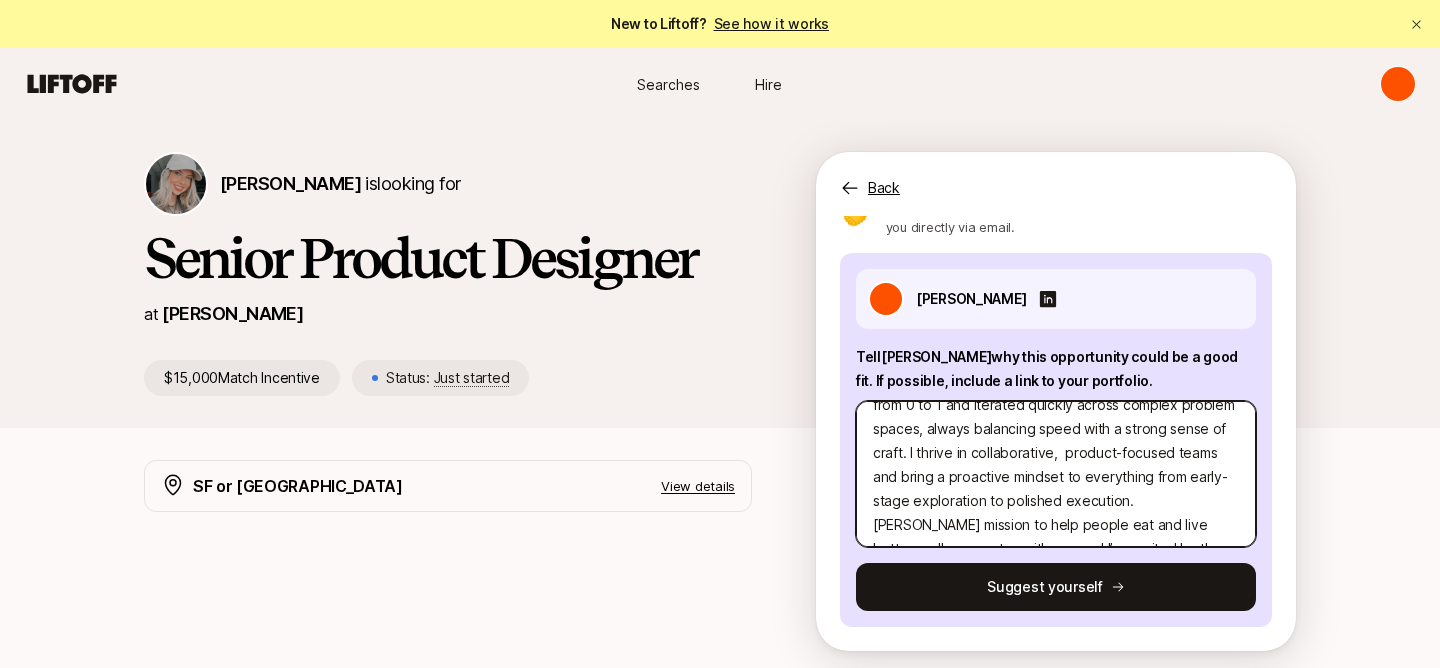 type on "x" 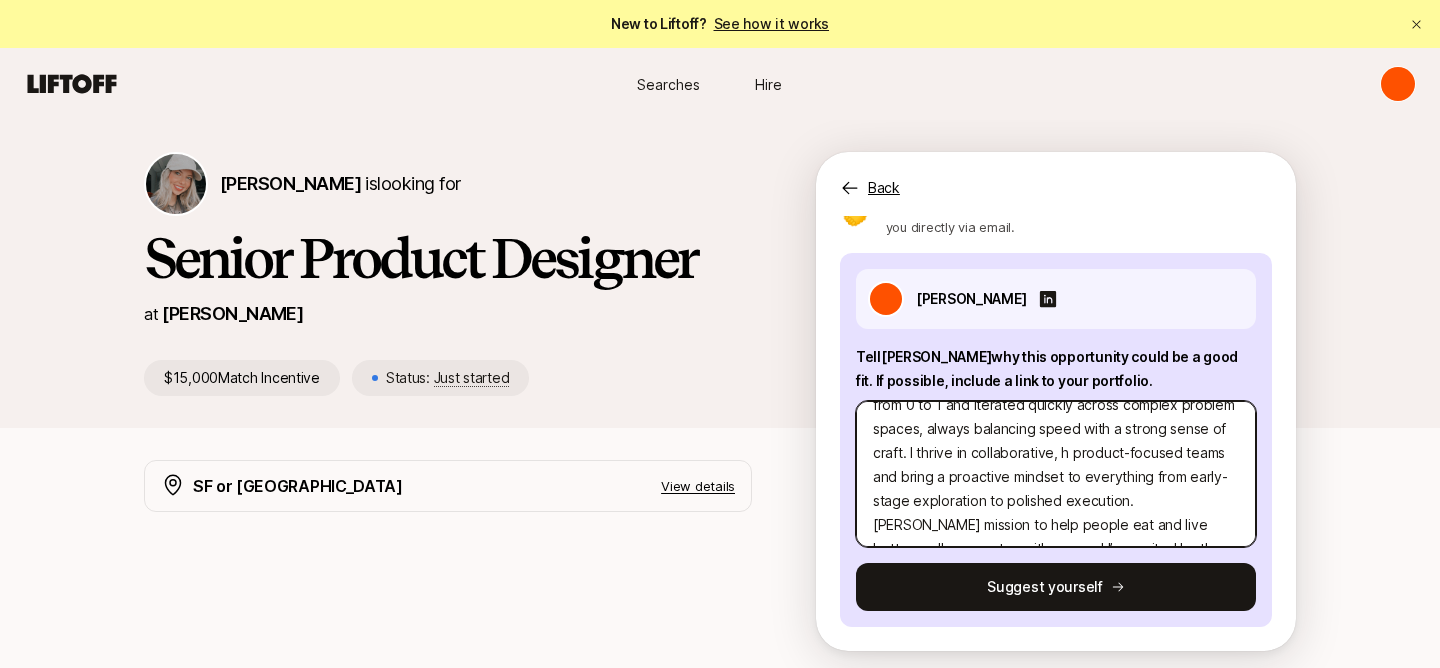 type on "x" 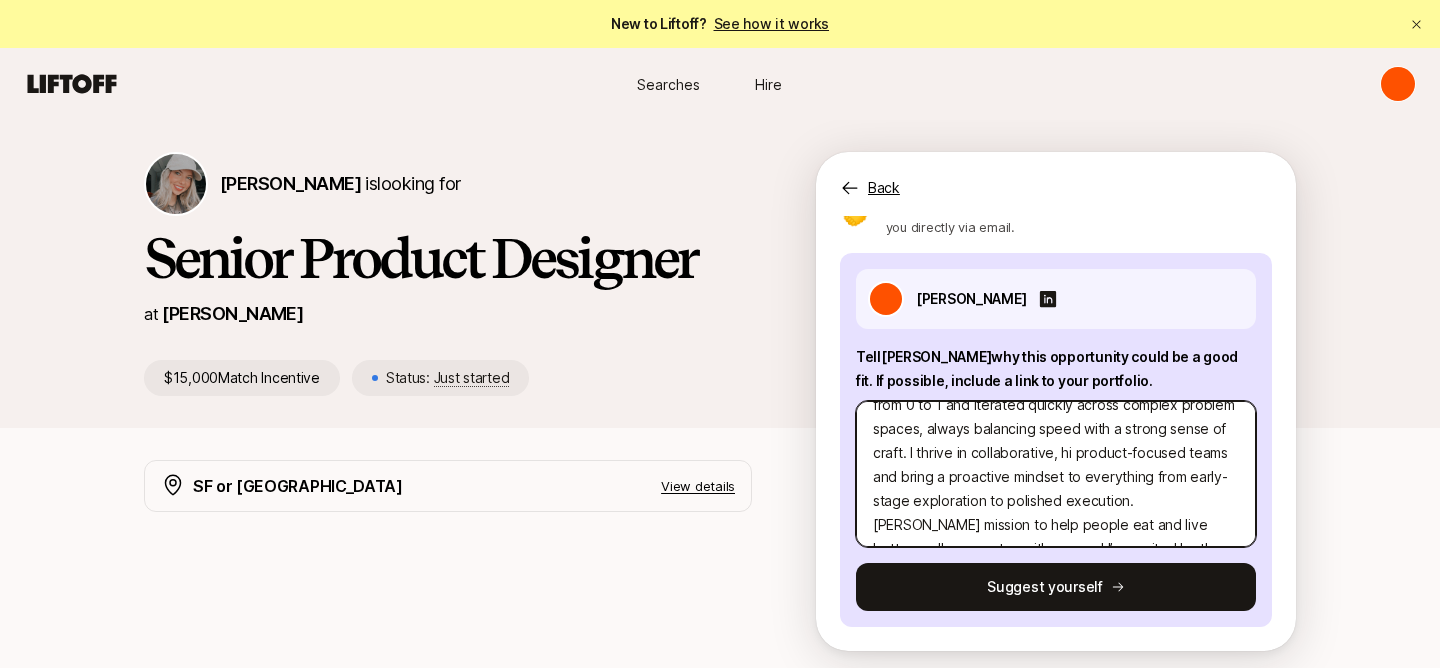 type on "x" 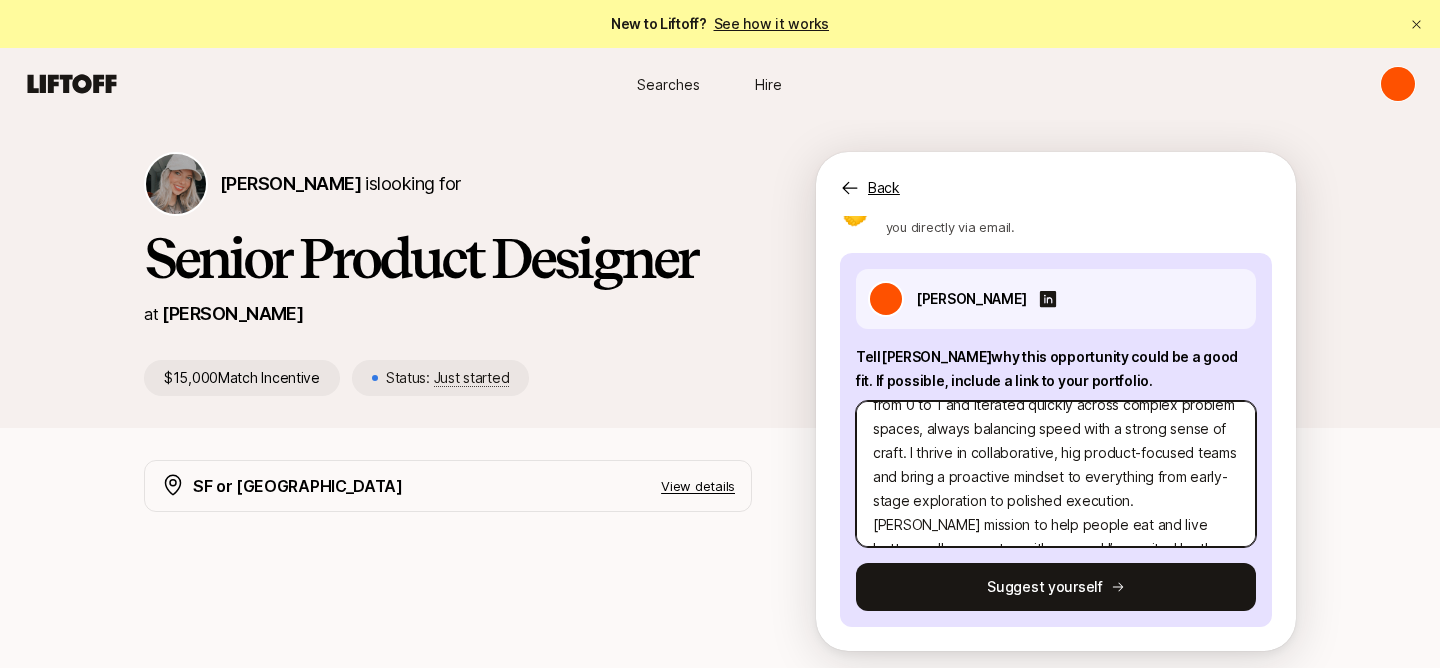 type on "x" 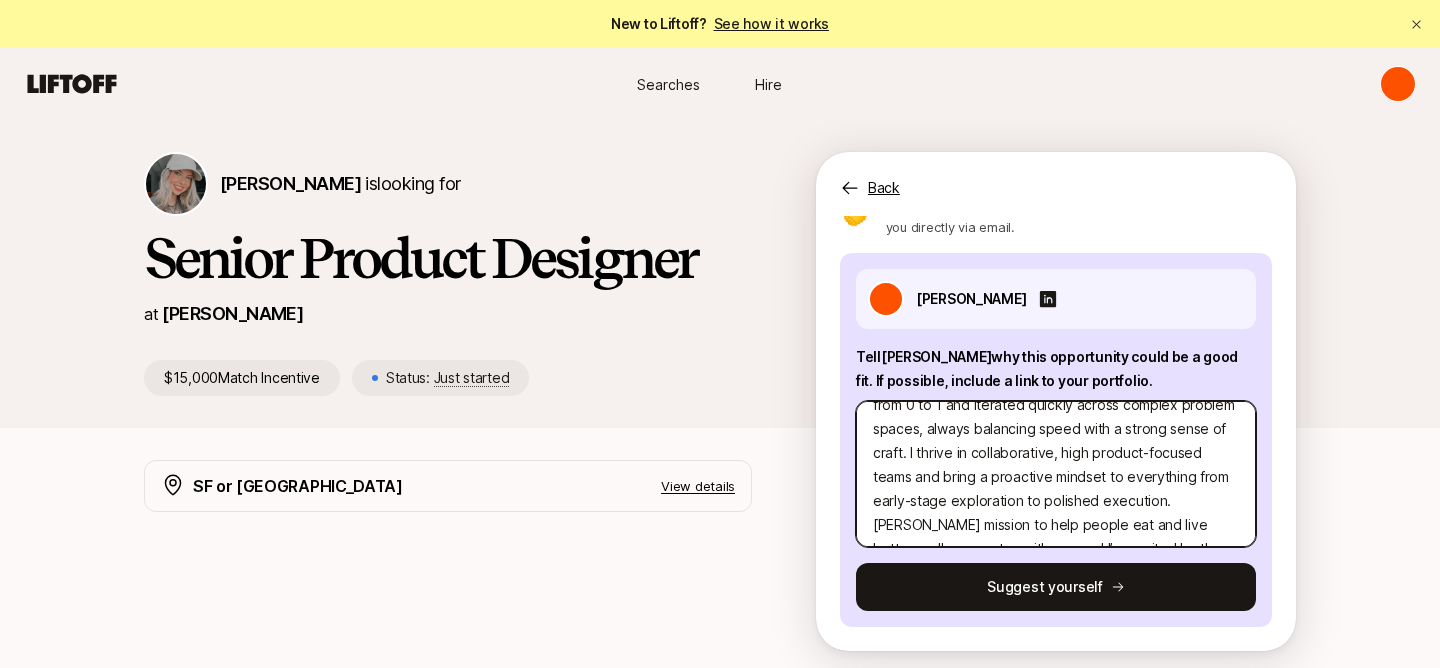 type on "x" 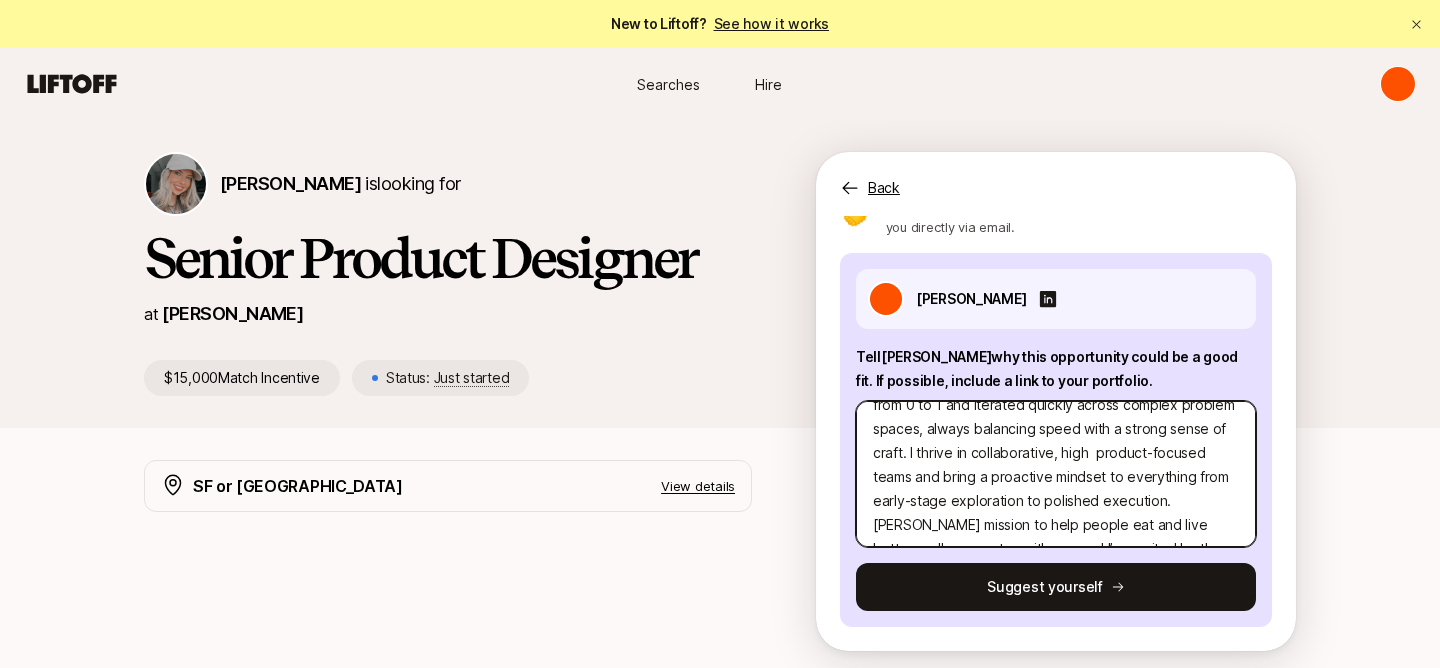 type on "x" 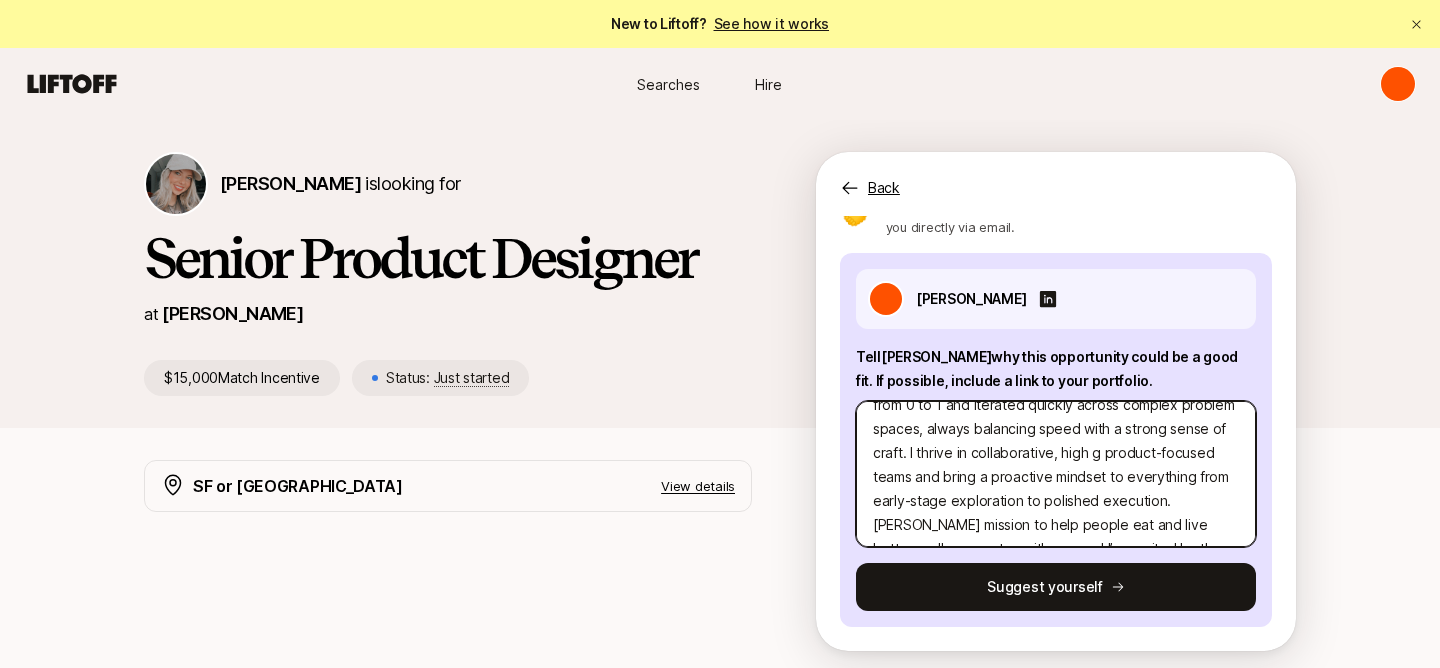 type on "x" 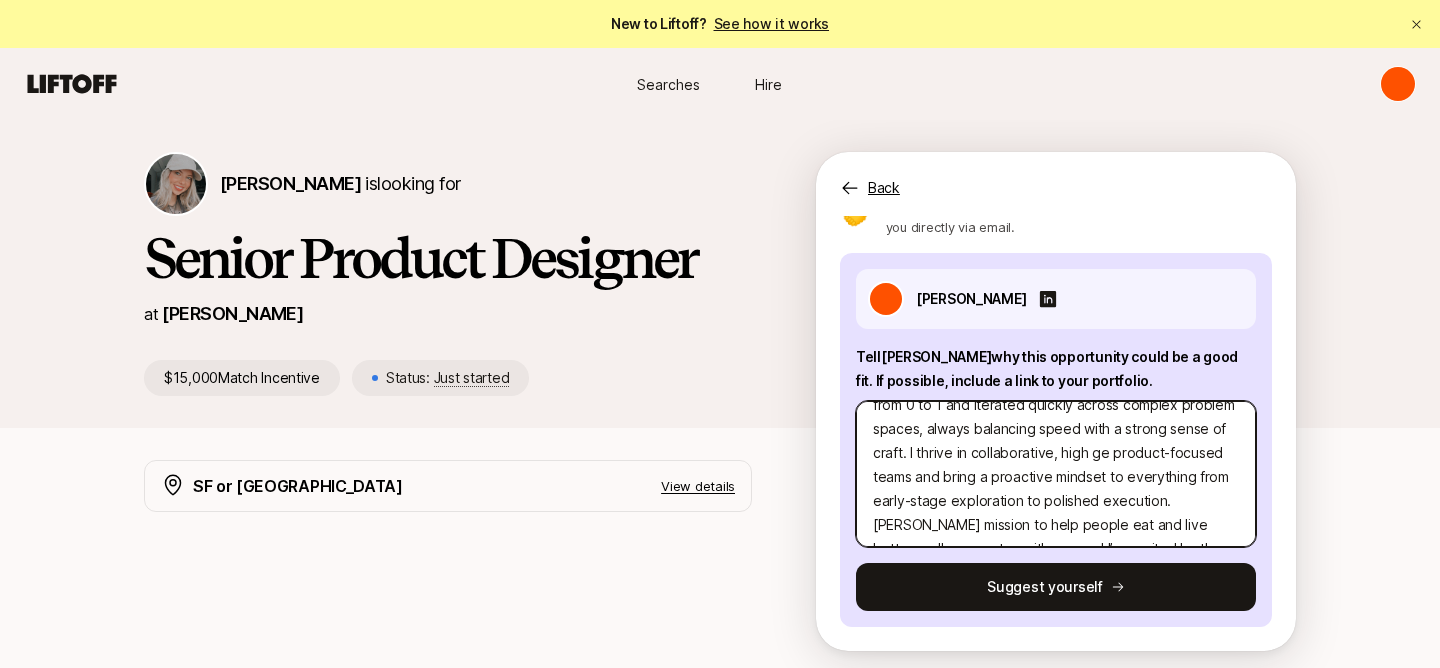 type on "x" 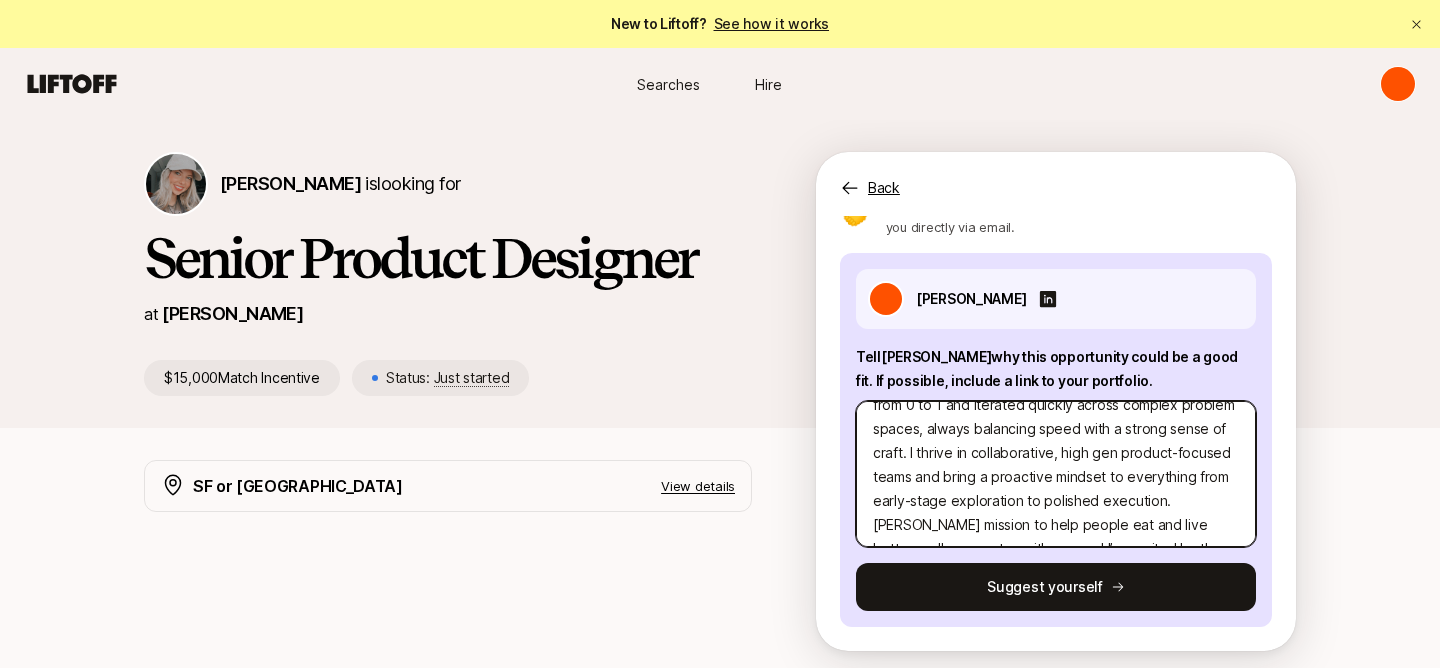 type on "x" 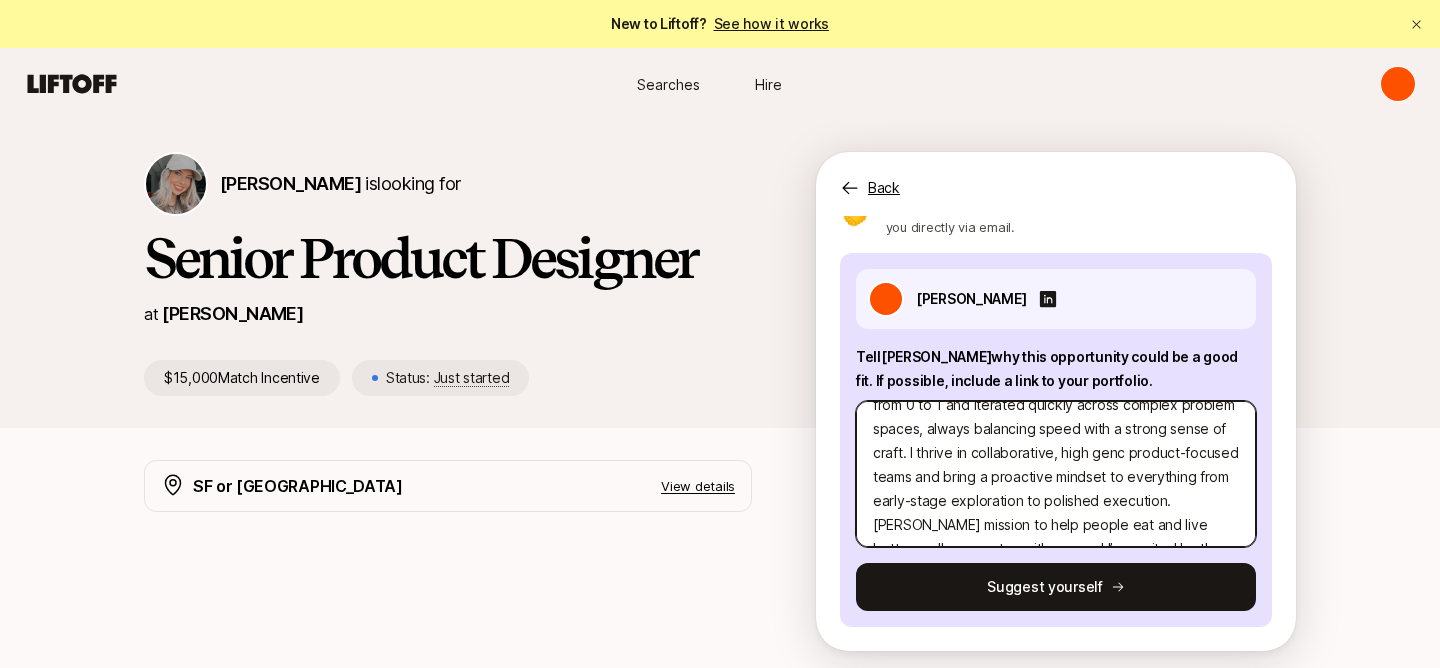 type on "x" 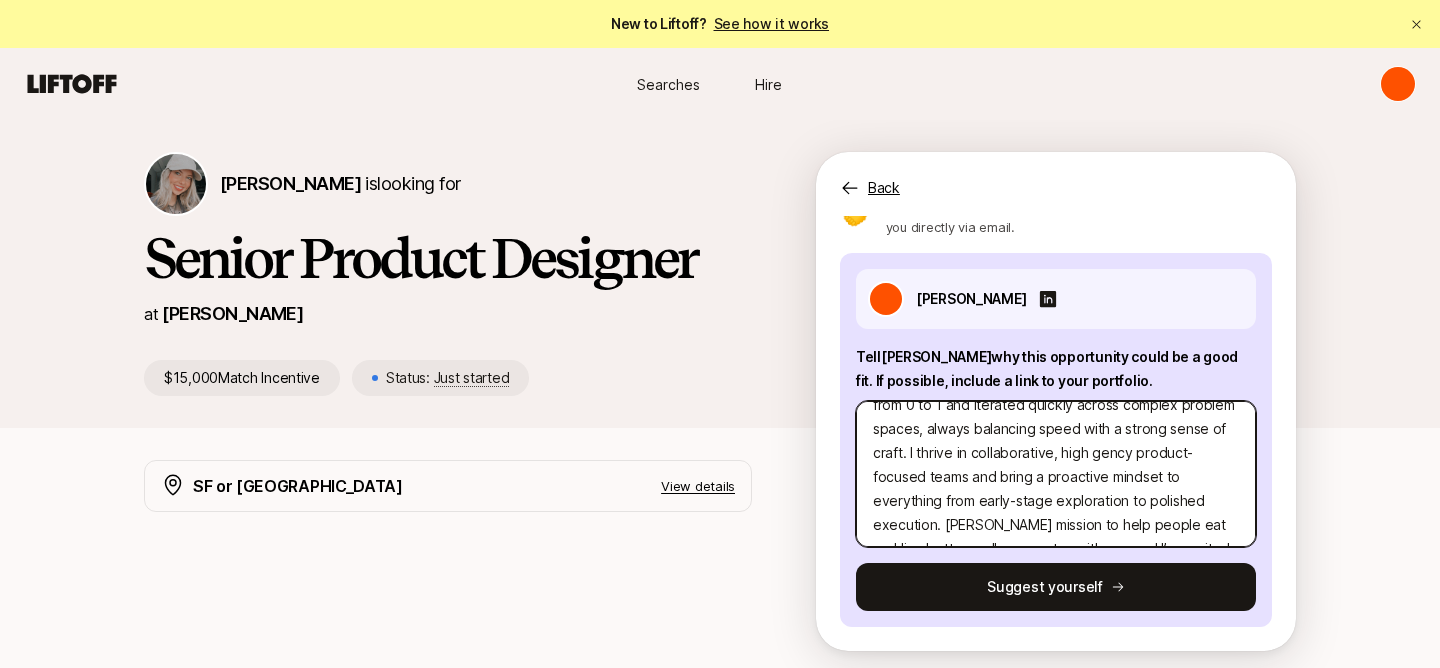 type on "x" 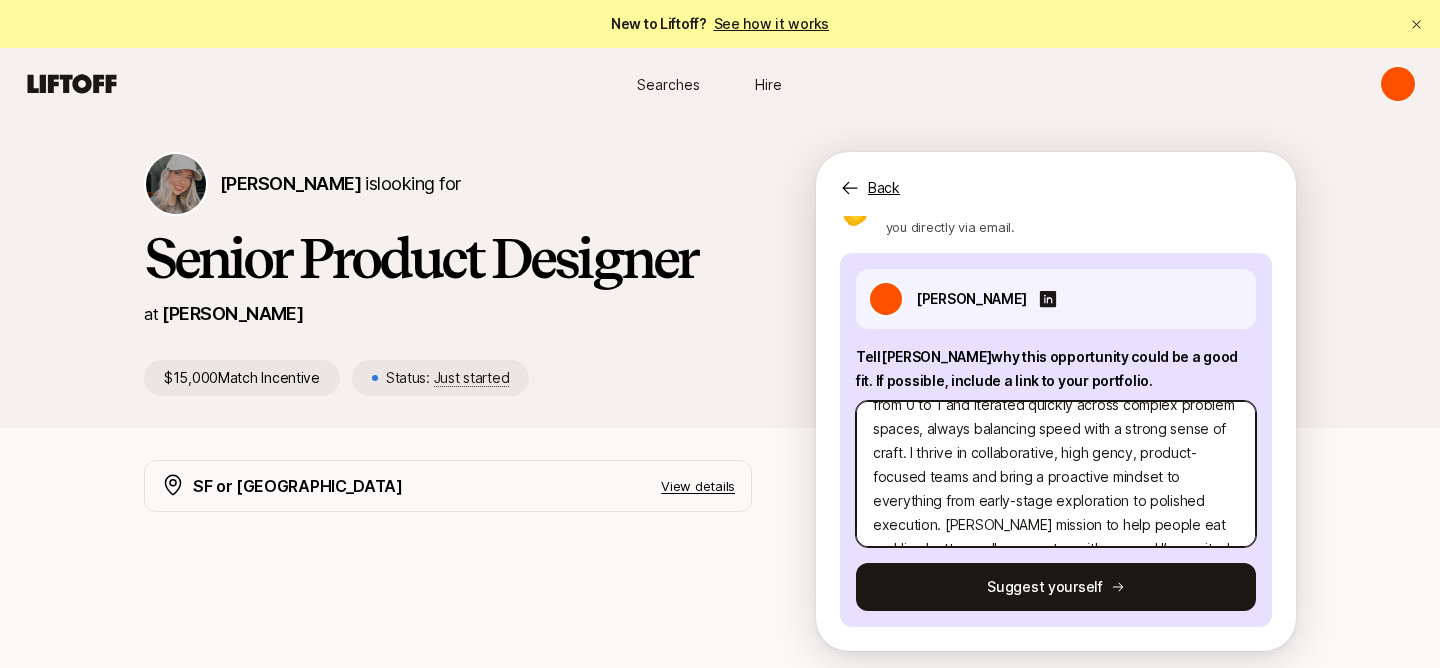 click on "Hi [PERSON_NAME], I'm [PERSON_NAME]! I am a detail-obsessed product designer with deep experience building intuitive, high-impact consumer experiences at fast-moving, early-stage startups. I’ve led design efforts from 0 to 1 and iterated quickly across complex problem spaces, always balancing speed with a strong sense of craft. I thrive in collaborative, high gency, product-focused teams and bring a proactive mindset to everything from early-stage exploration to polished execution. [PERSON_NAME] mission to help people eat and live better really resonates with me, and I’m excited by the opportunity to shape a product and brand with real impact on people’s lives." at bounding box center [1056, 474] 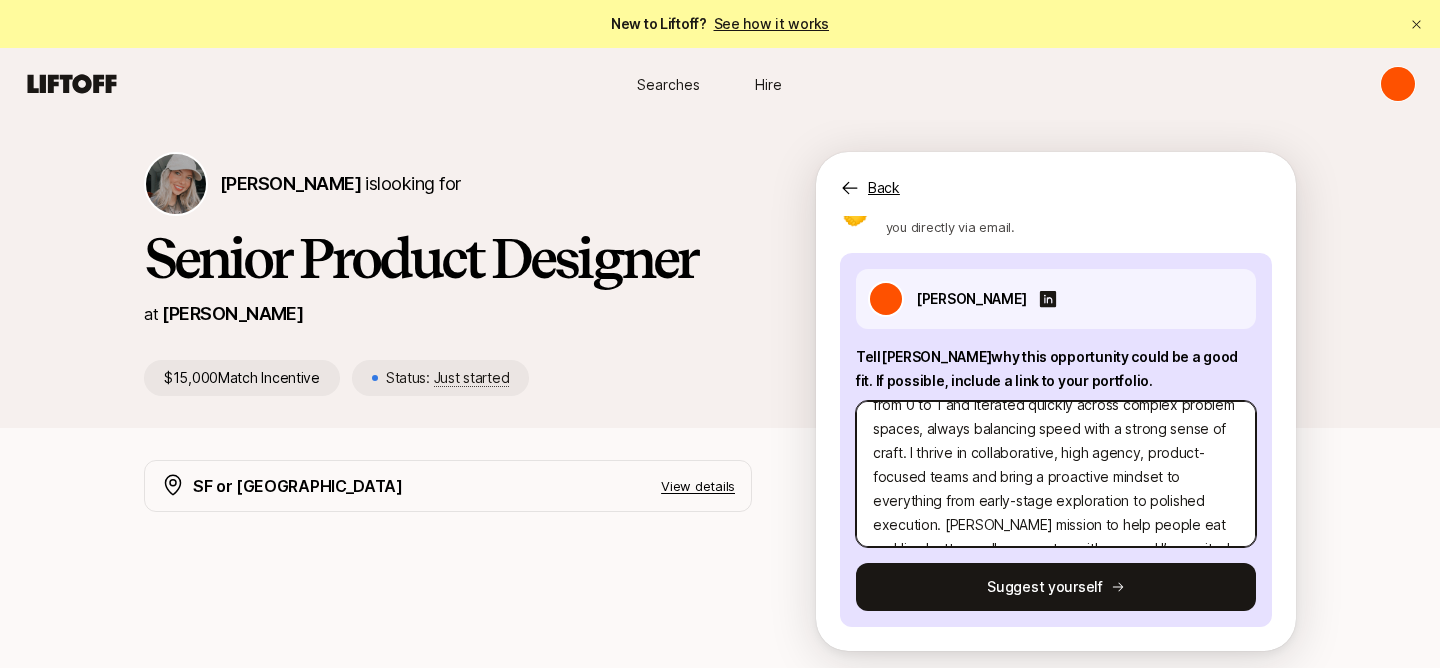 type on "Hi [PERSON_NAME], I'm [PERSON_NAME]! I am a detail-obsessed product designer with deep experience building intuitive, high-impact consumer experiences at fast-moving, early-stage startups. I’ve led design efforts from 0 to 1 and iterated quickly across complex problem spaces, always balancing speed with a strong sense of craft. I thrive in collaborative, high agency, product-focused teams and bring a proactive mindset to everything from early-stage exploration to polished execution. [PERSON_NAME] mission to help people eat and live better really resonates with me, and I’m excited by the opportunity to shape a product and brand with real impact on people’s lives." 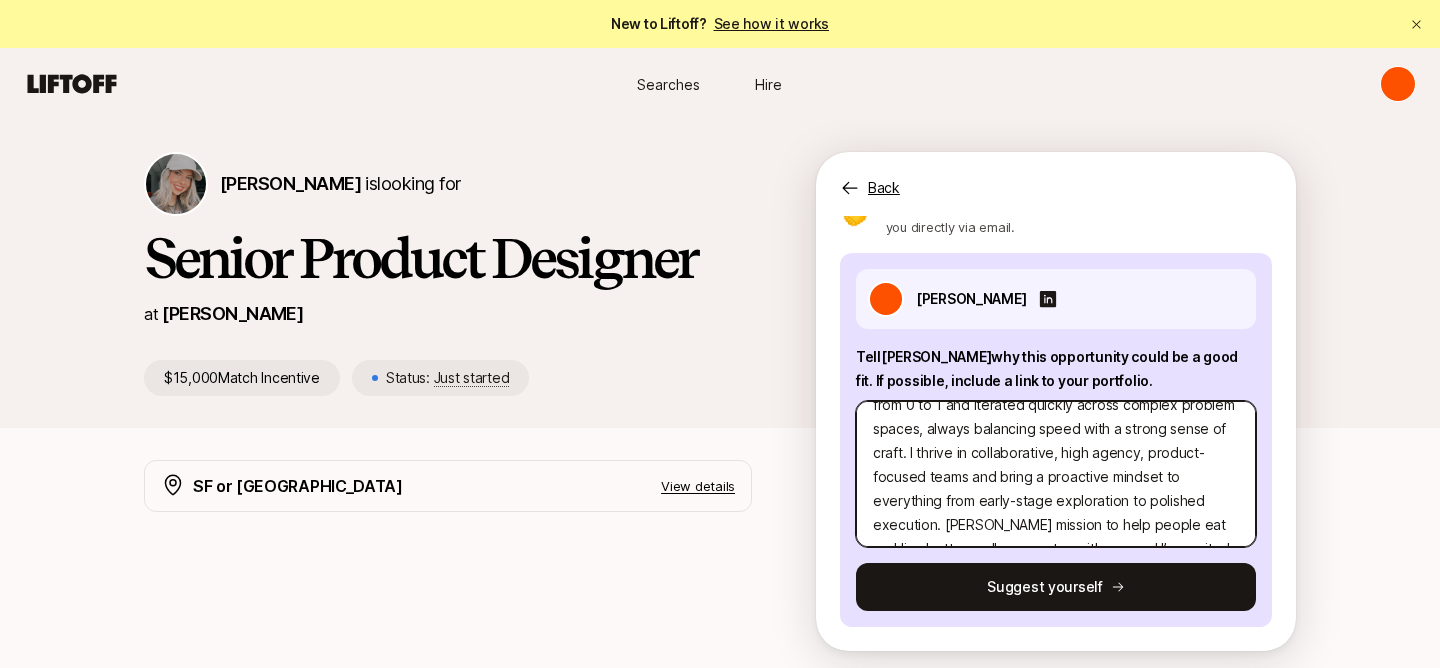 type on "x" 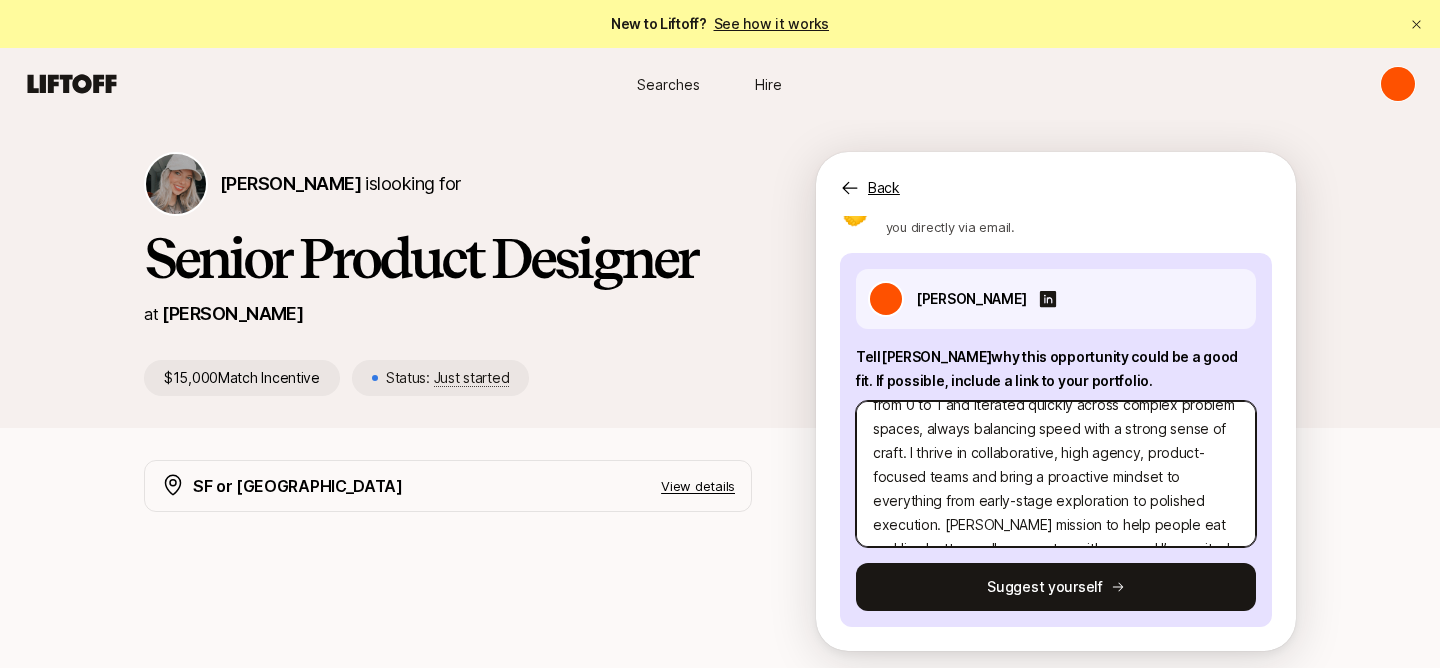 type on "Hi [PERSON_NAME], I'm [PERSON_NAME]! I am a detail-obsessed product designer with deep experience building intuitive, high-impact consumer experiences at fast-moving, early-stage startups. I’ve led design efforts from 0 to 1 and iterated quickly across complex problem spaces, always balancing speed with a strong sense of craft. I thrive in collaborative, highagency, product-focused teams and bring a proactive mindset to everything from early-stage exploration to polished execution. [PERSON_NAME] mission to help people eat and live better really resonates with me, and I’m excited by the opportunity to shape a product and brand with real impact on people’s lives." 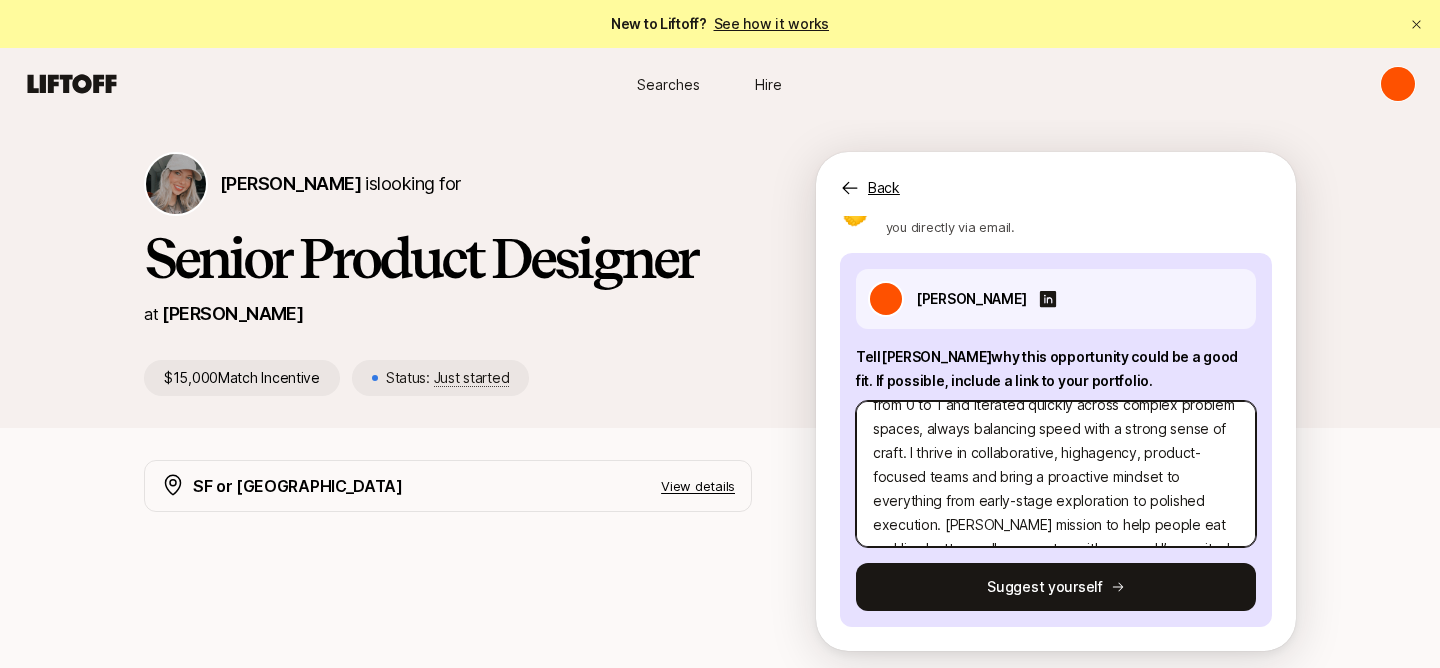 type on "x" 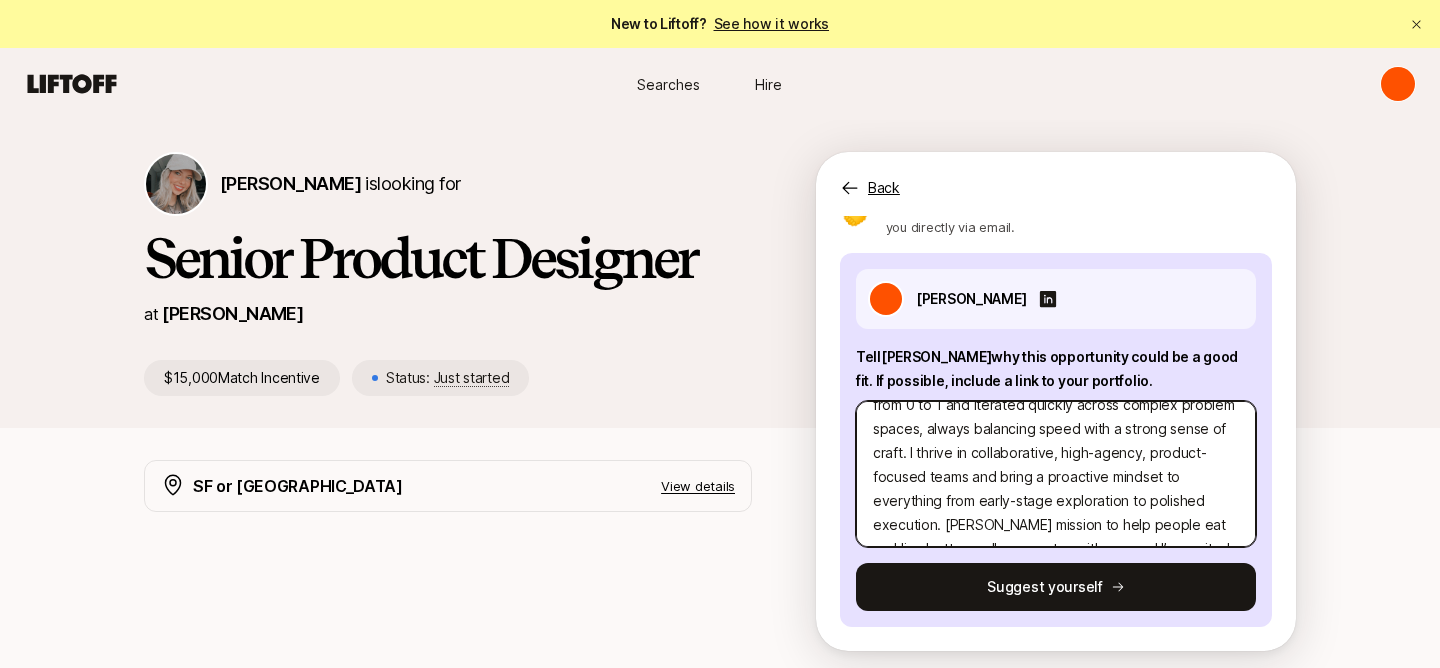 drag, startPoint x: 1155, startPoint y: 451, endPoint x: 1037, endPoint y: 453, distance: 118.016945 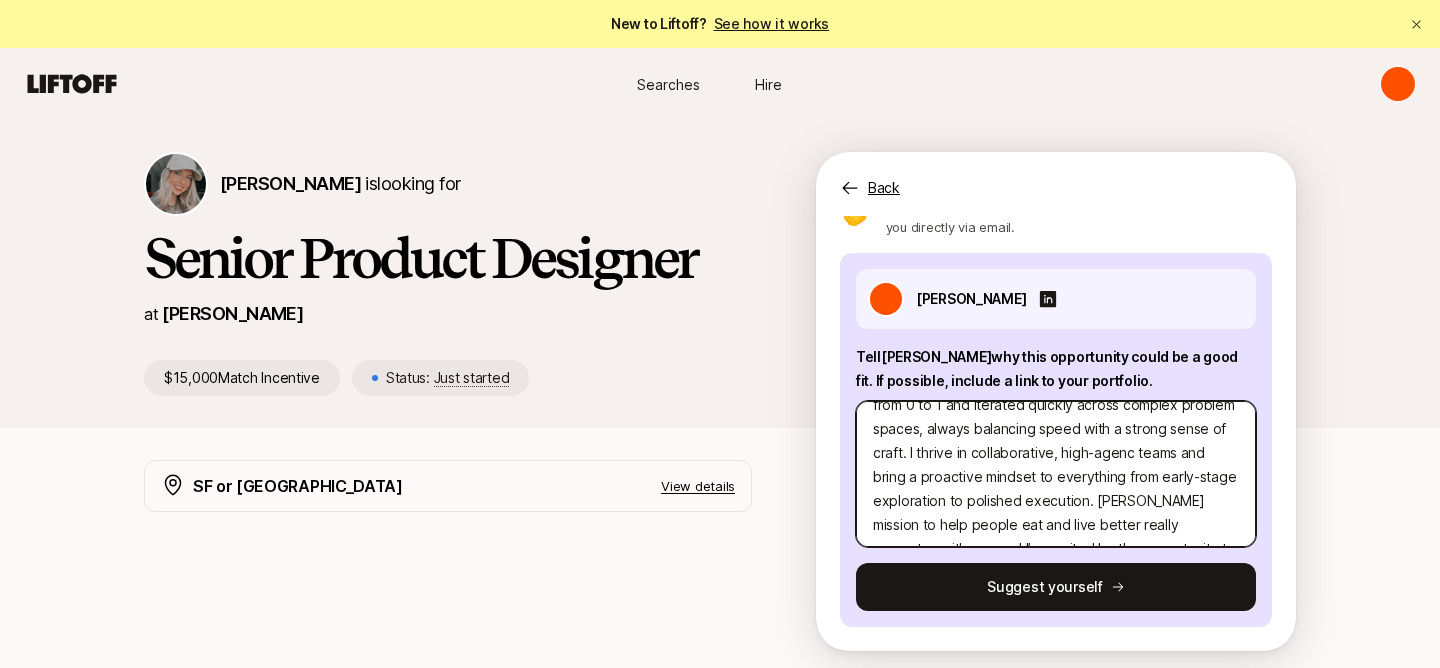 type on "x" 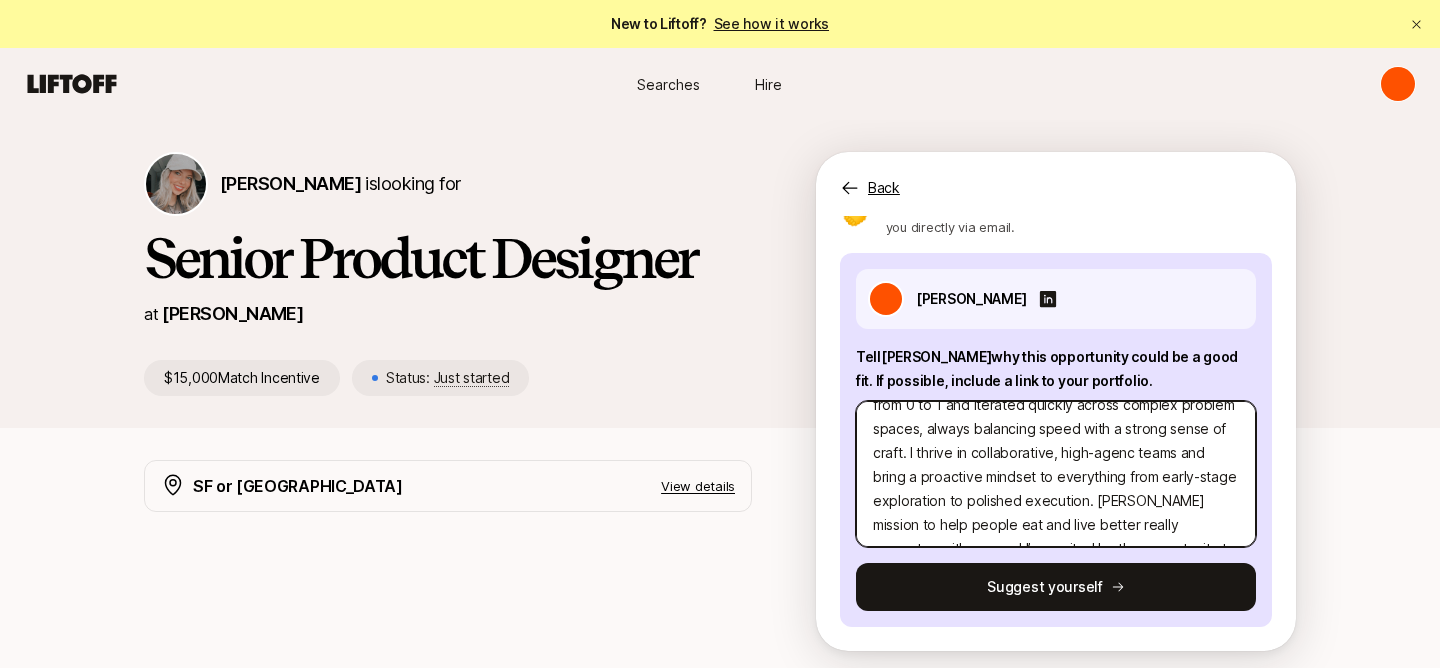 type on "Hi [PERSON_NAME], I'm [PERSON_NAME]! I am a detail-obsessed product designer with deep experience building intuitive, high-impact consumer experiences at fast-moving, early-stage startups. I’ve led design efforts from 0 to 1 and iterated quickly across complex problem spaces, always balancing speed with a strong sense of craft. I thrive in collaborative, high-agency teams and bring a proactive mindset to everything from early-stage exploration to polished execution. [PERSON_NAME] mission to help people eat and live better really resonates with me, and I’m excited by the opportunity to shape a product and brand with real impact on people’s lives." 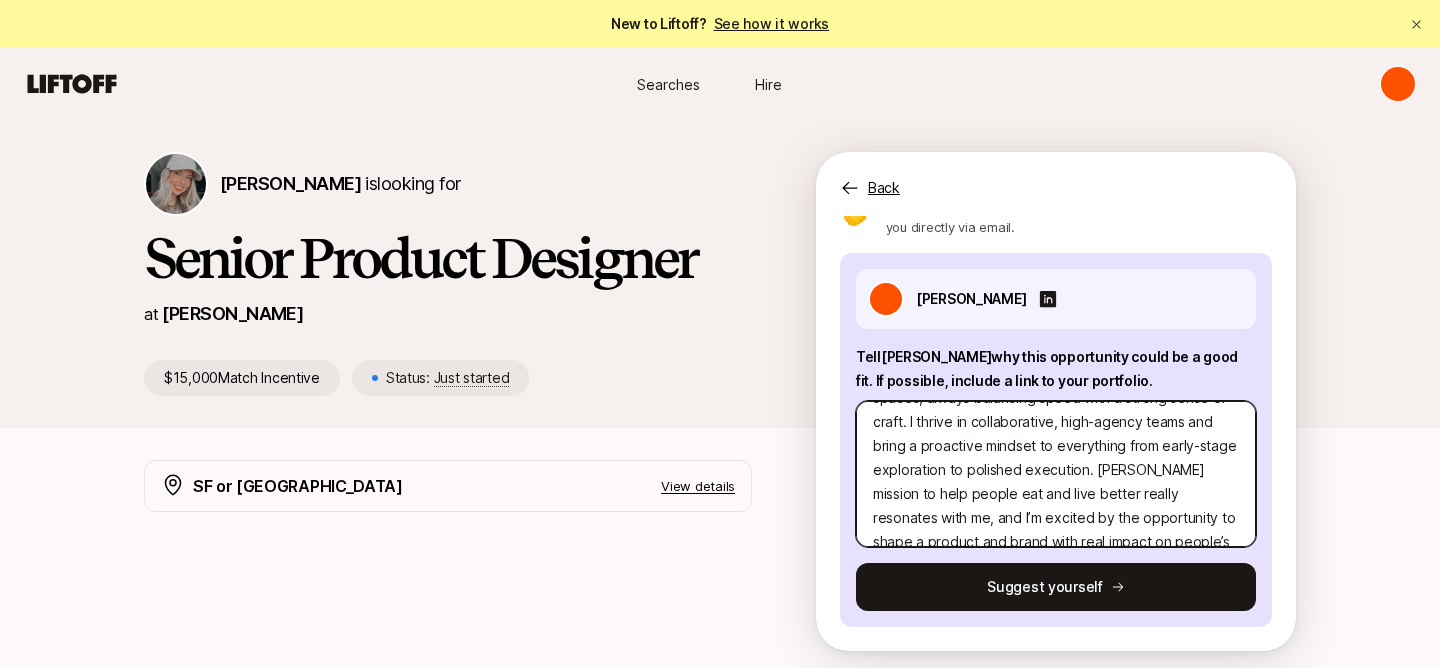 scroll, scrollTop: 168, scrollLeft: 0, axis: vertical 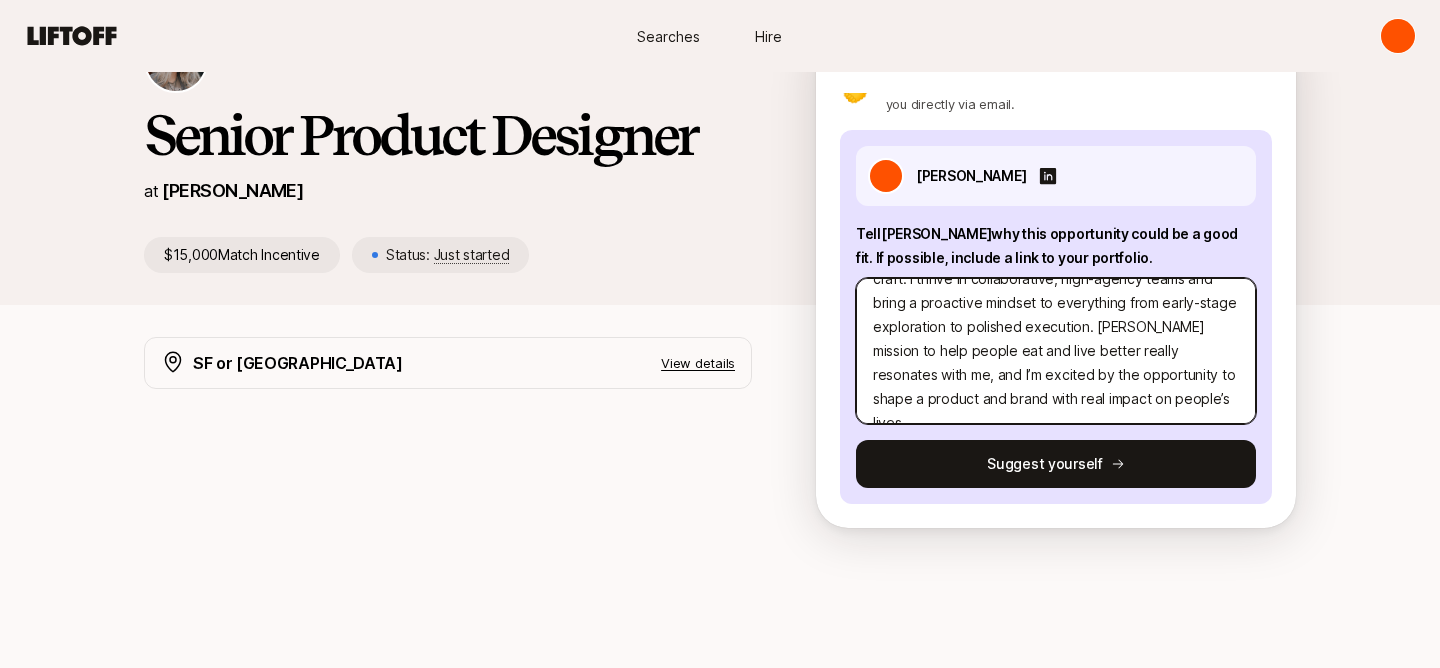 click on "Hi [PERSON_NAME], I'm [PERSON_NAME]! I am a detail-obsessed product designer with deep experience building intuitive, high-impact consumer experiences at fast-moving, early-stage startups. I’ve led design efforts from 0 to 1 and iterated quickly across complex problem spaces, always balancing speed with a strong sense of craft. I thrive in collaborative, high-agency teams and bring a proactive mindset to everything from early-stage exploration to polished execution. [PERSON_NAME] mission to help people eat and live better really resonates with me, and I’m excited by the opportunity to shape a product and brand with real impact on people’s lives." at bounding box center [1056, 351] 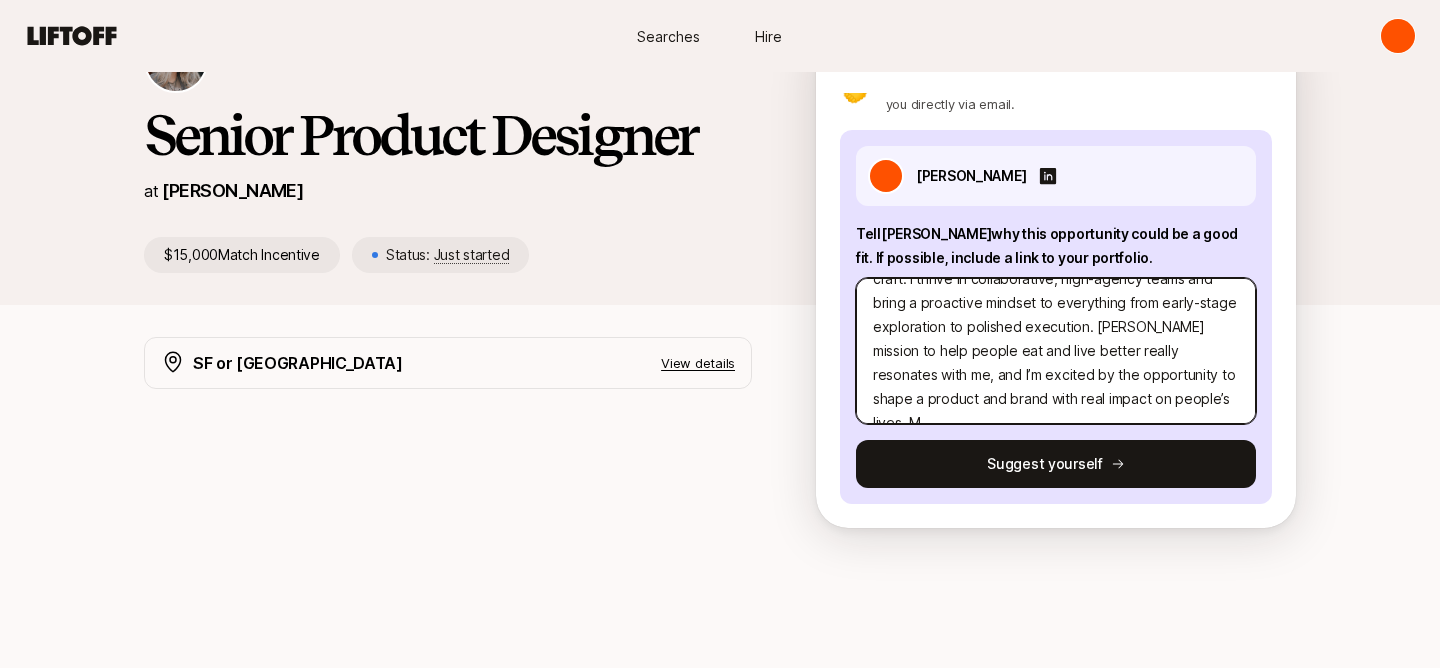 type on "x" 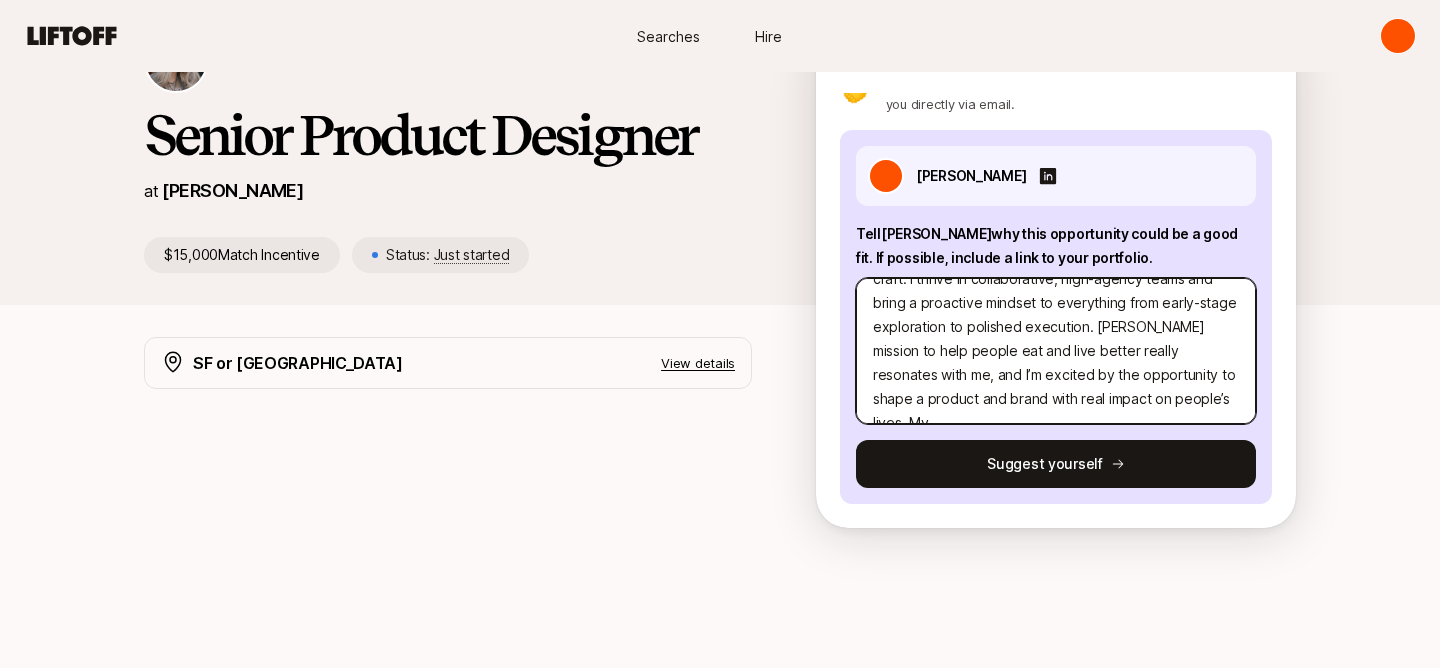 type on "x" 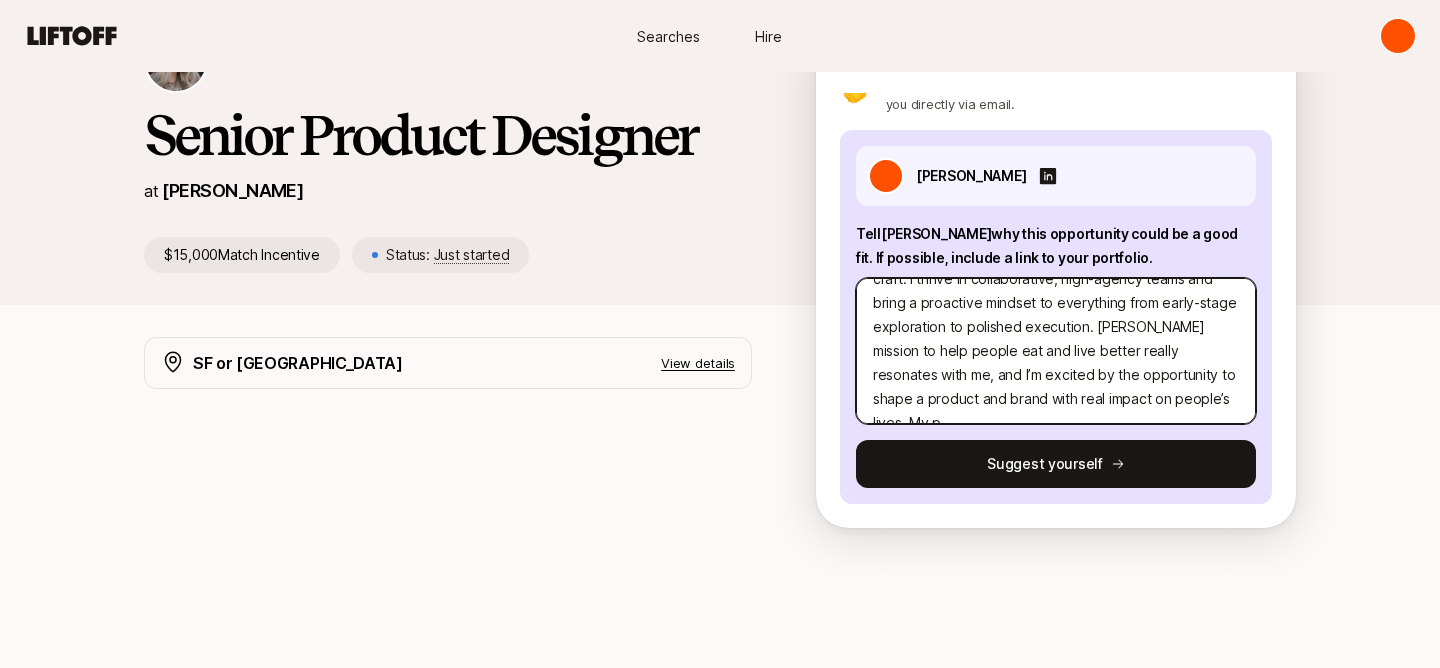 type on "x" 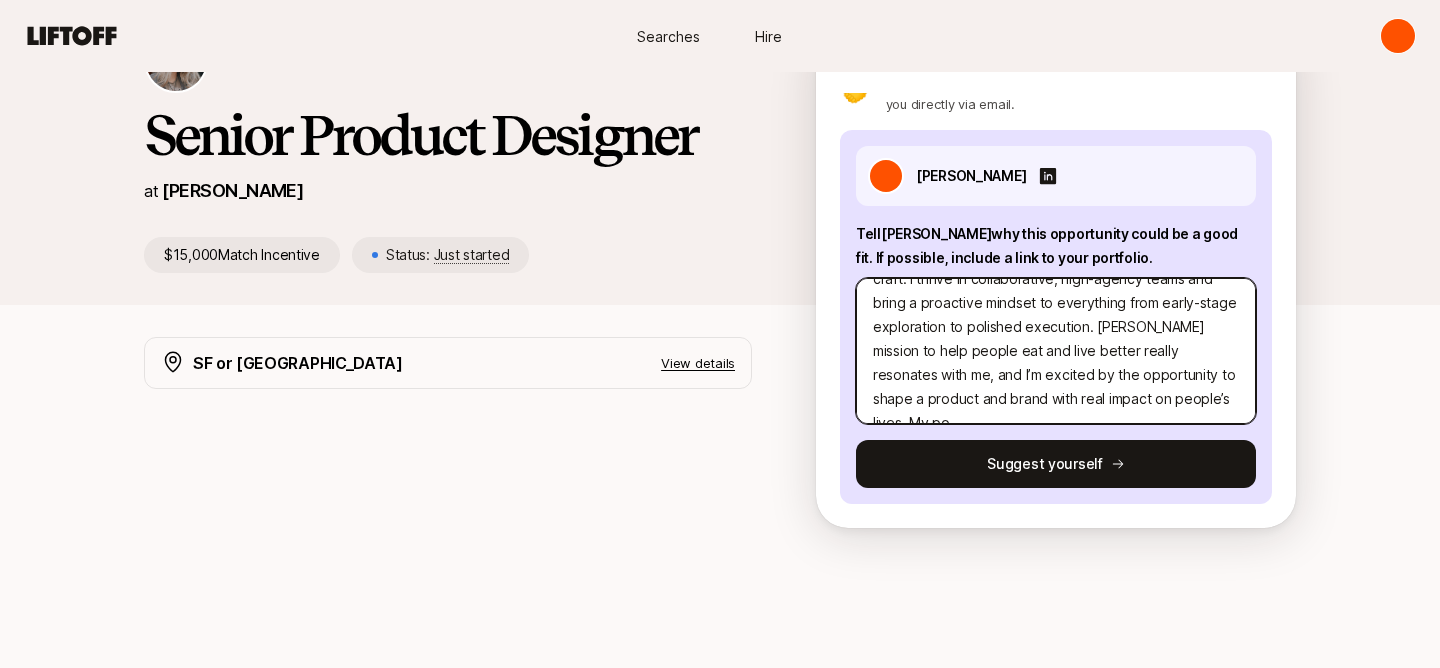 type on "x" 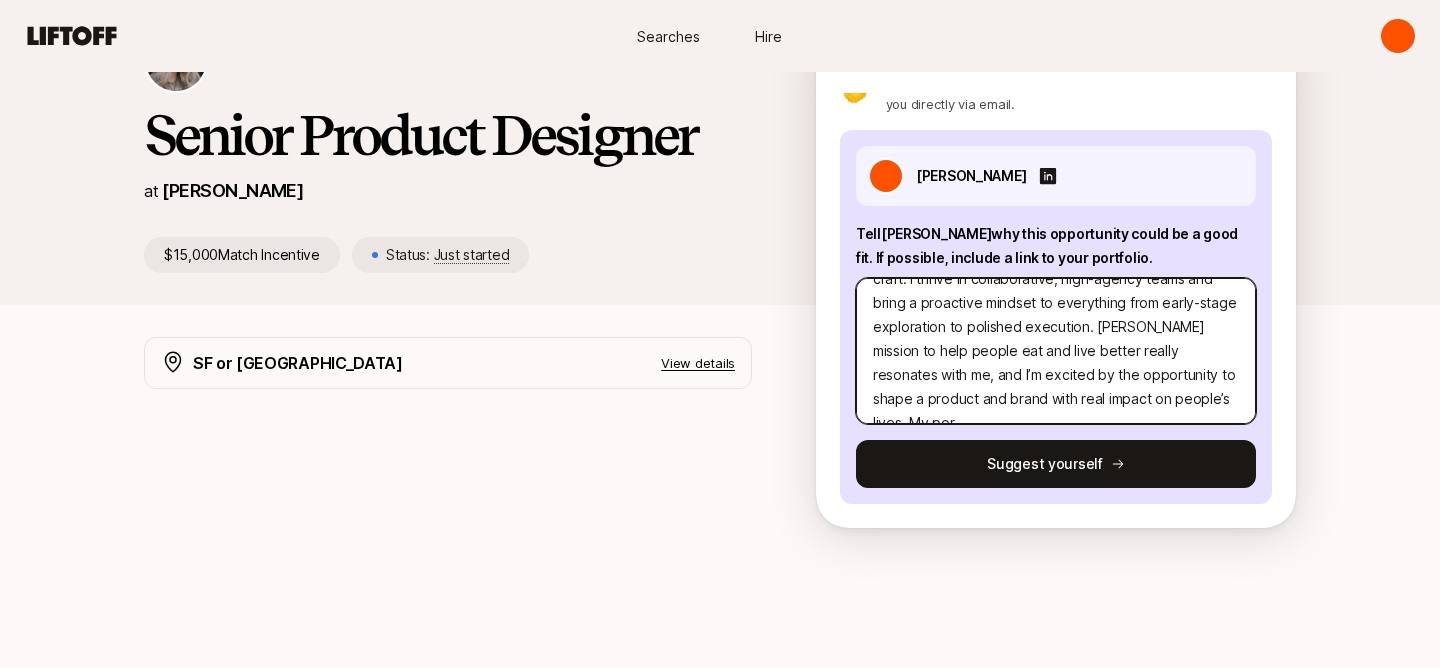 type on "x" 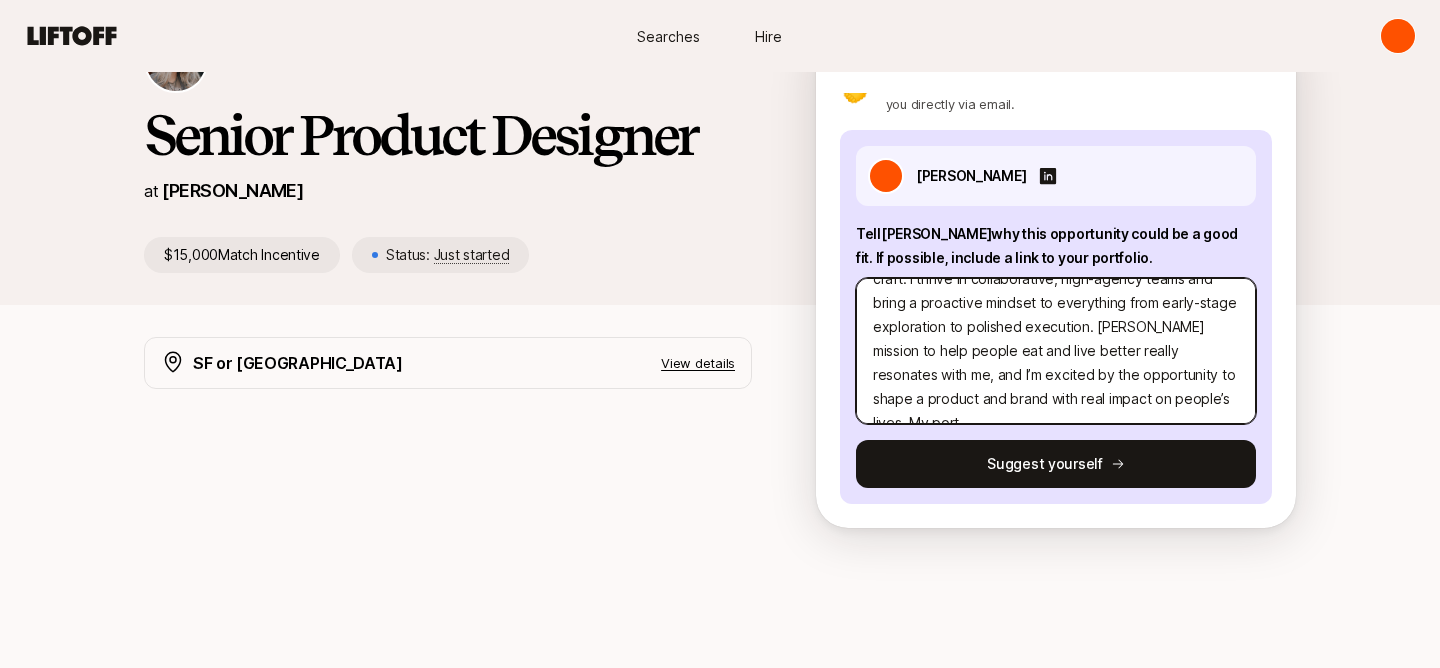 type on "x" 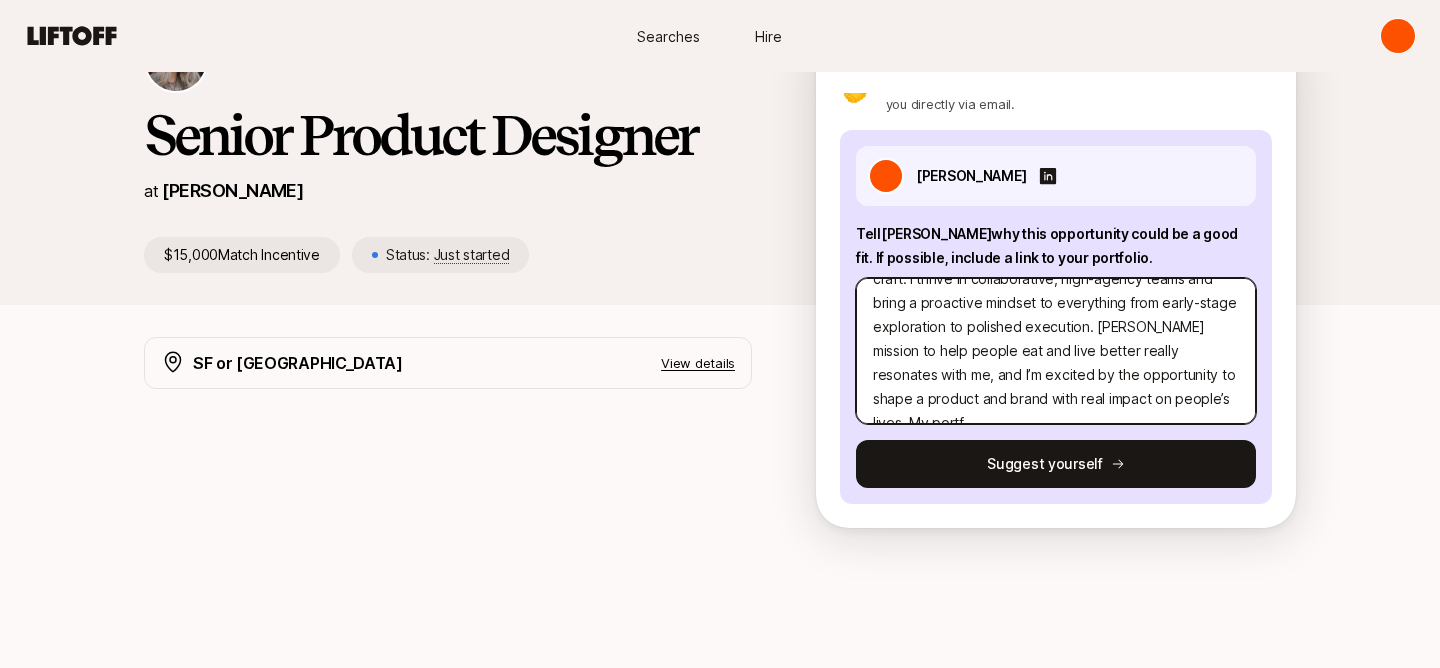 type on "x" 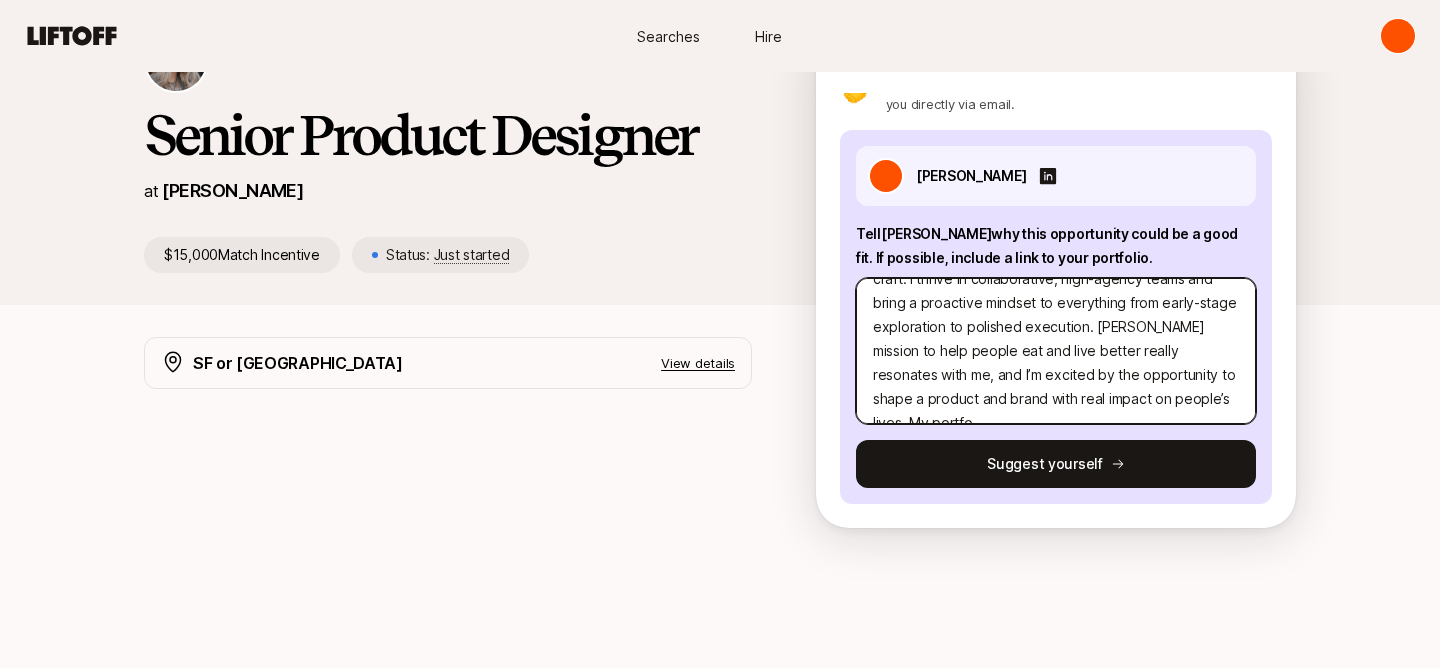 type on "x" 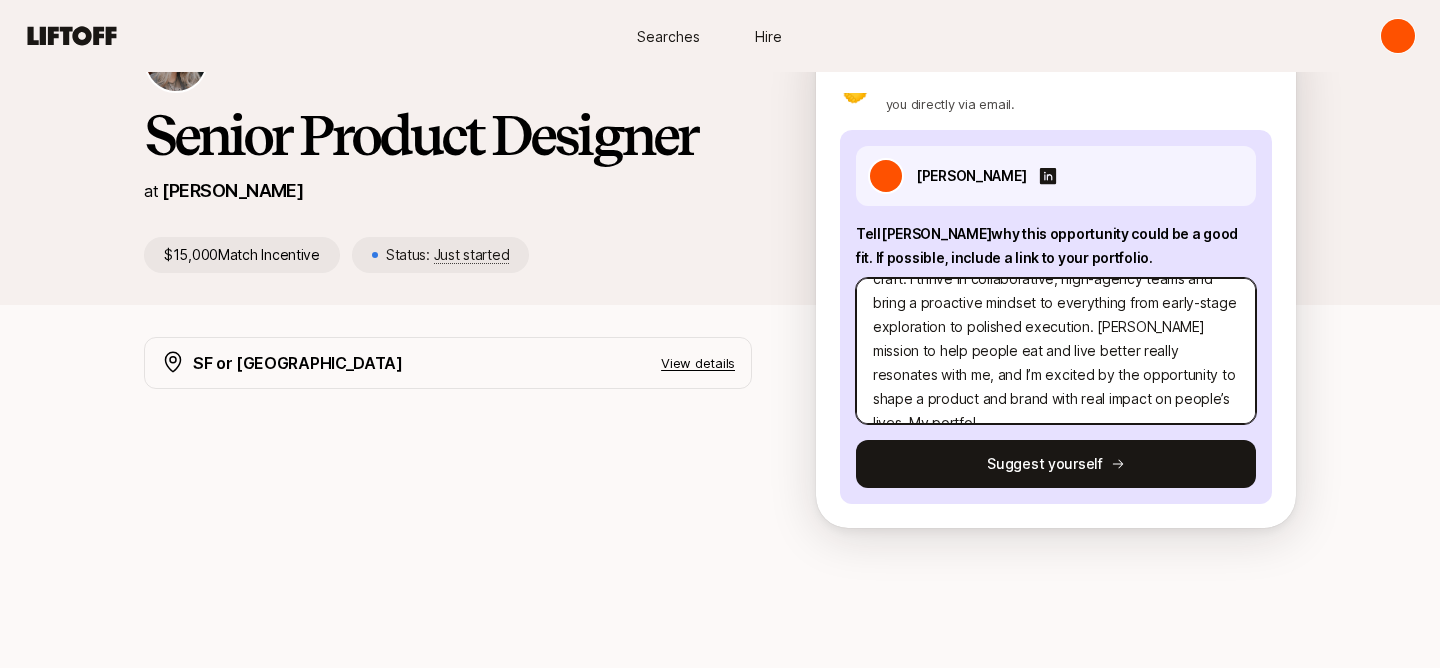 type on "x" 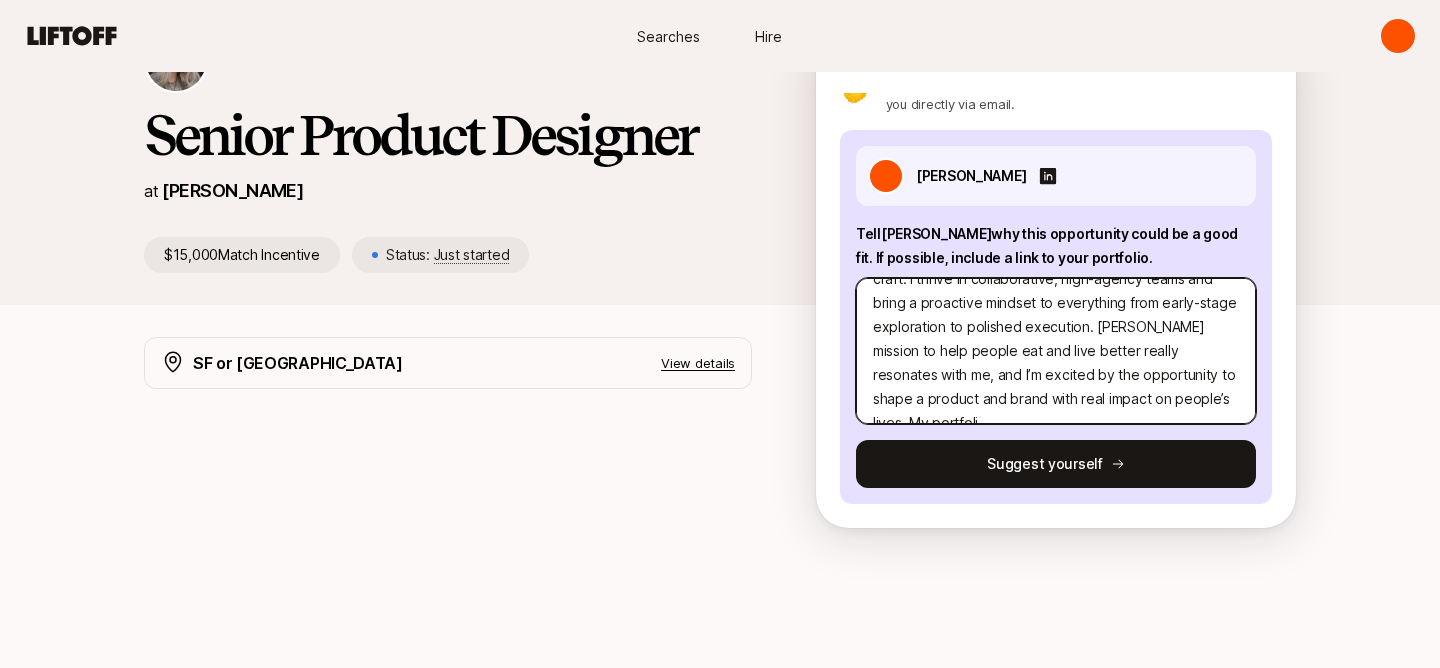 type on "x" 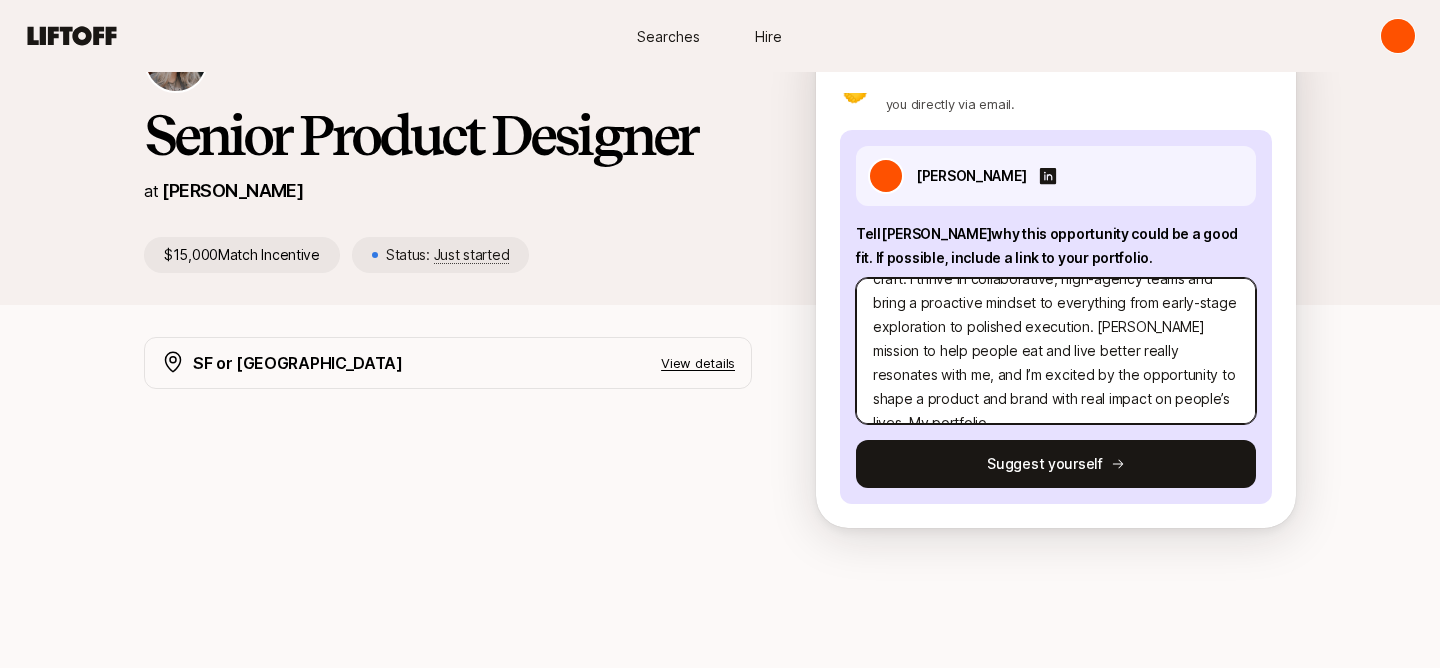 type on "x" 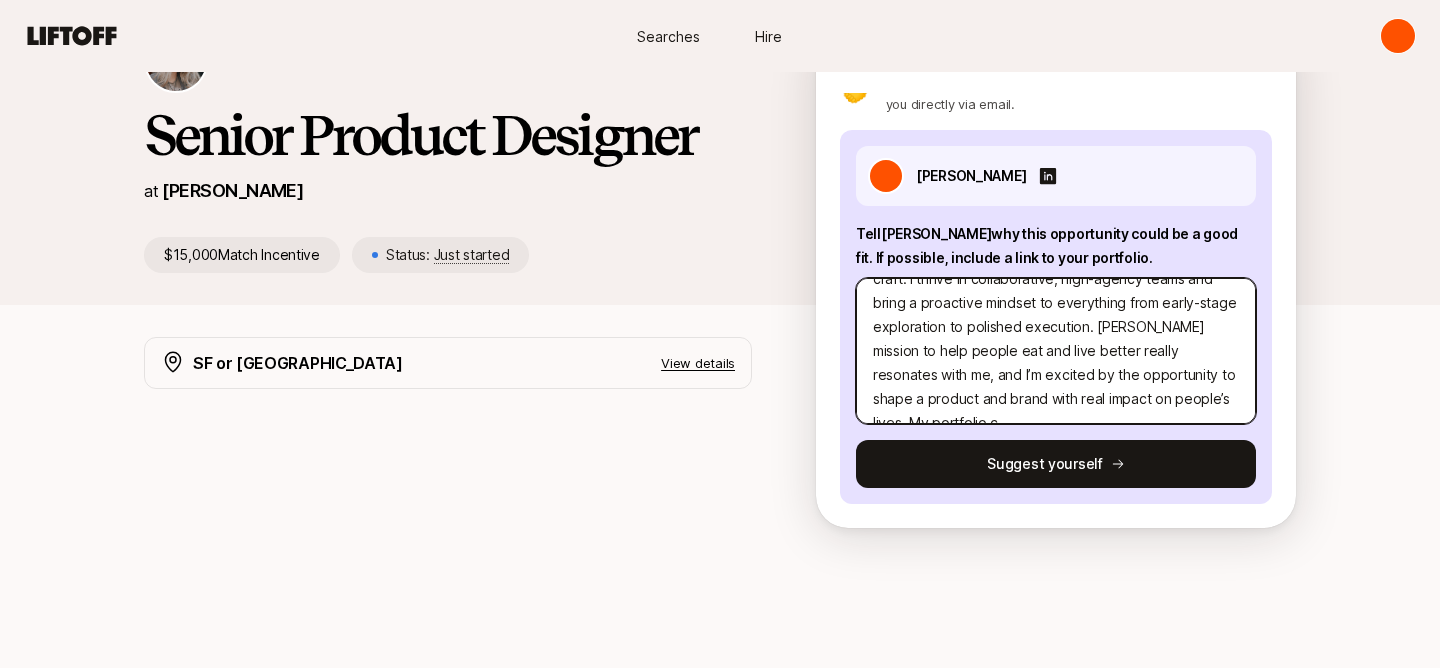 type on "x" 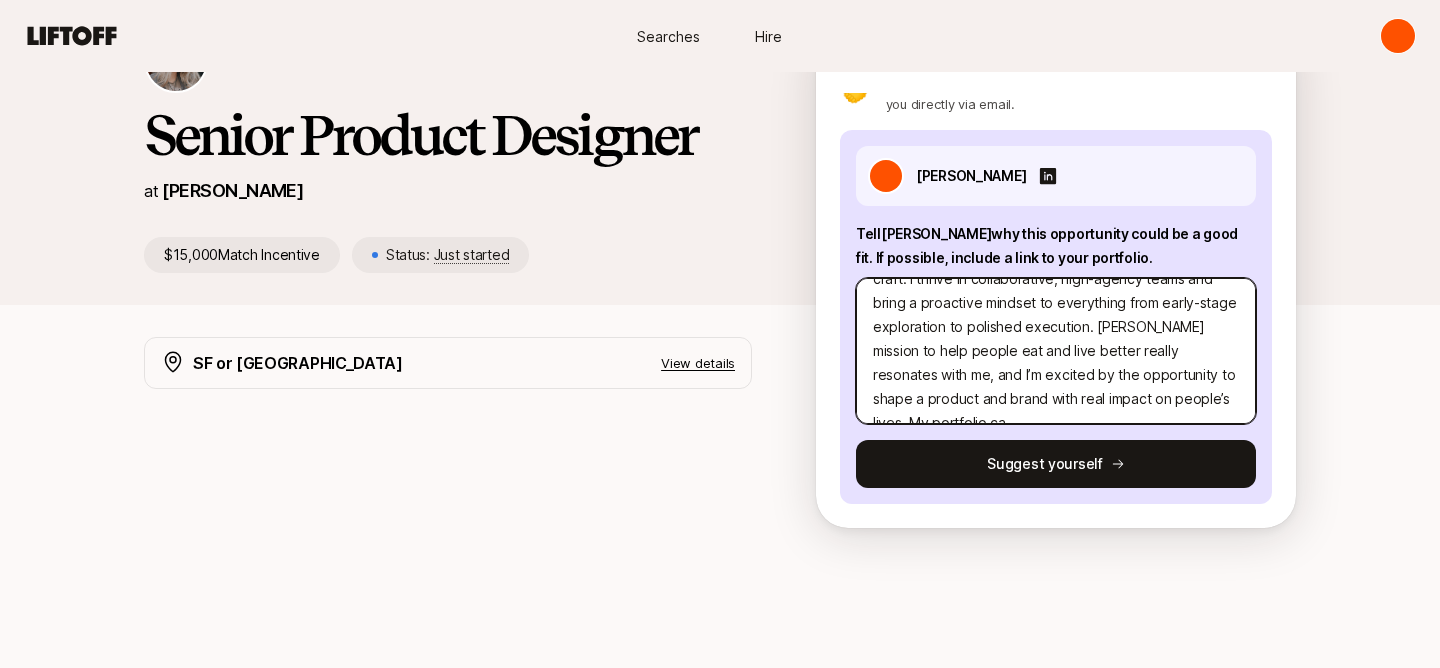 type on "x" 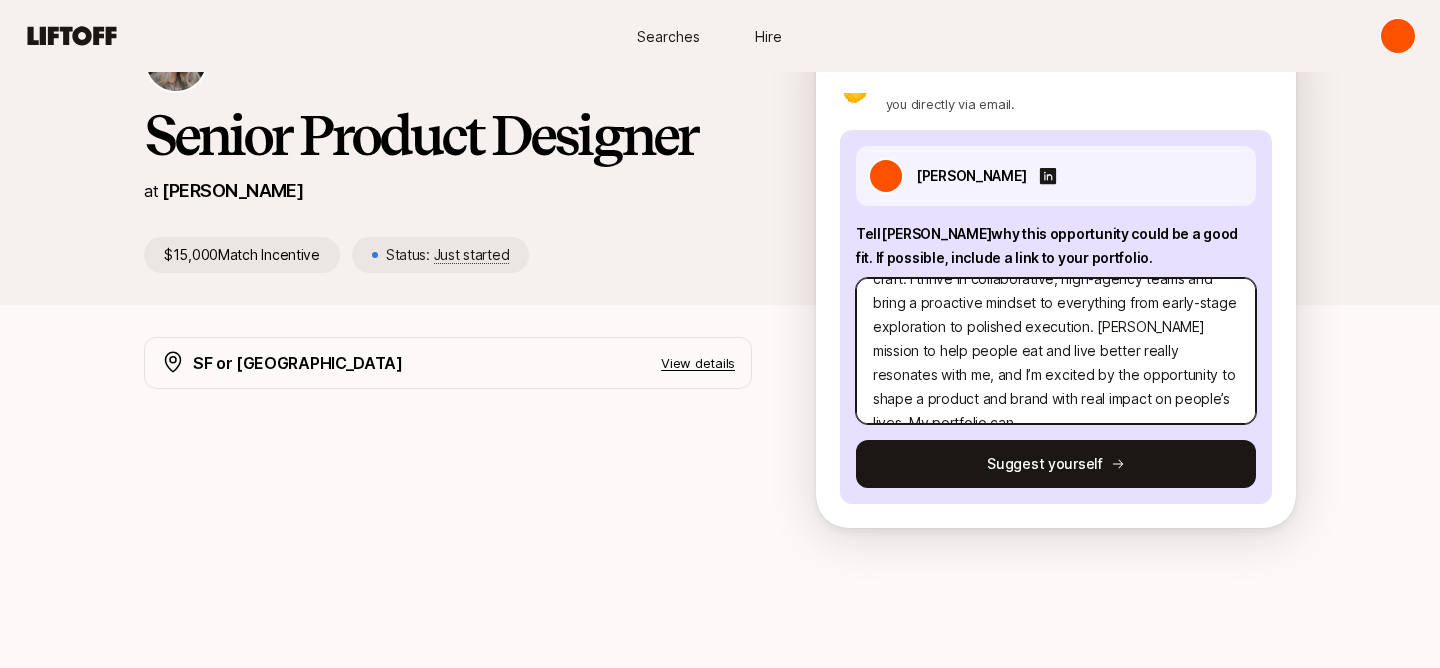 type on "x" 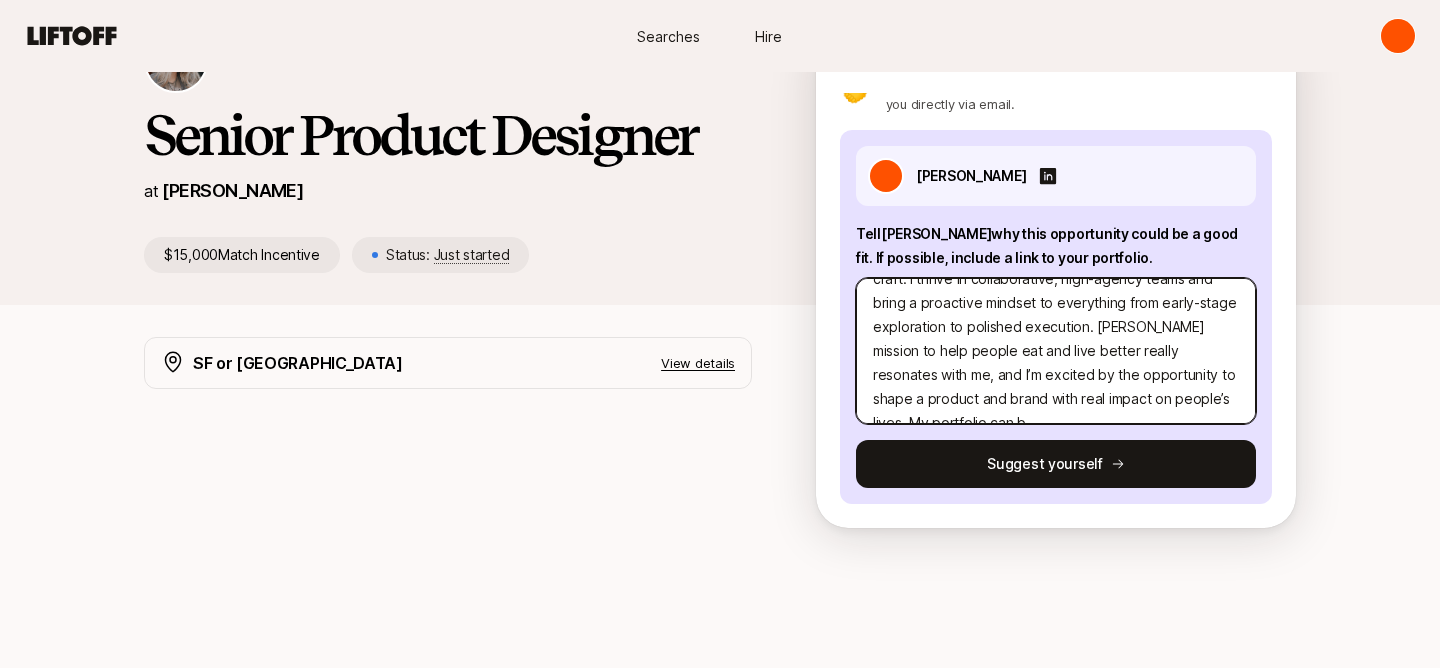 type on "x" 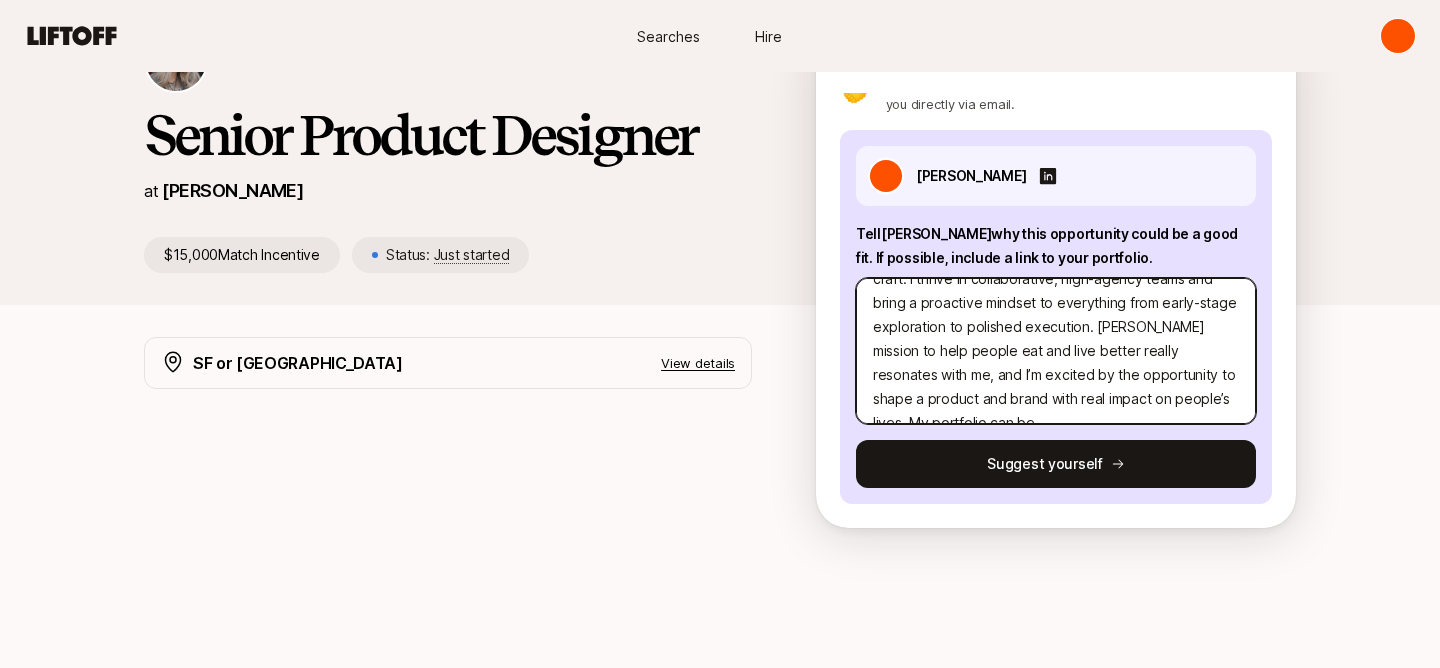 type on "x" 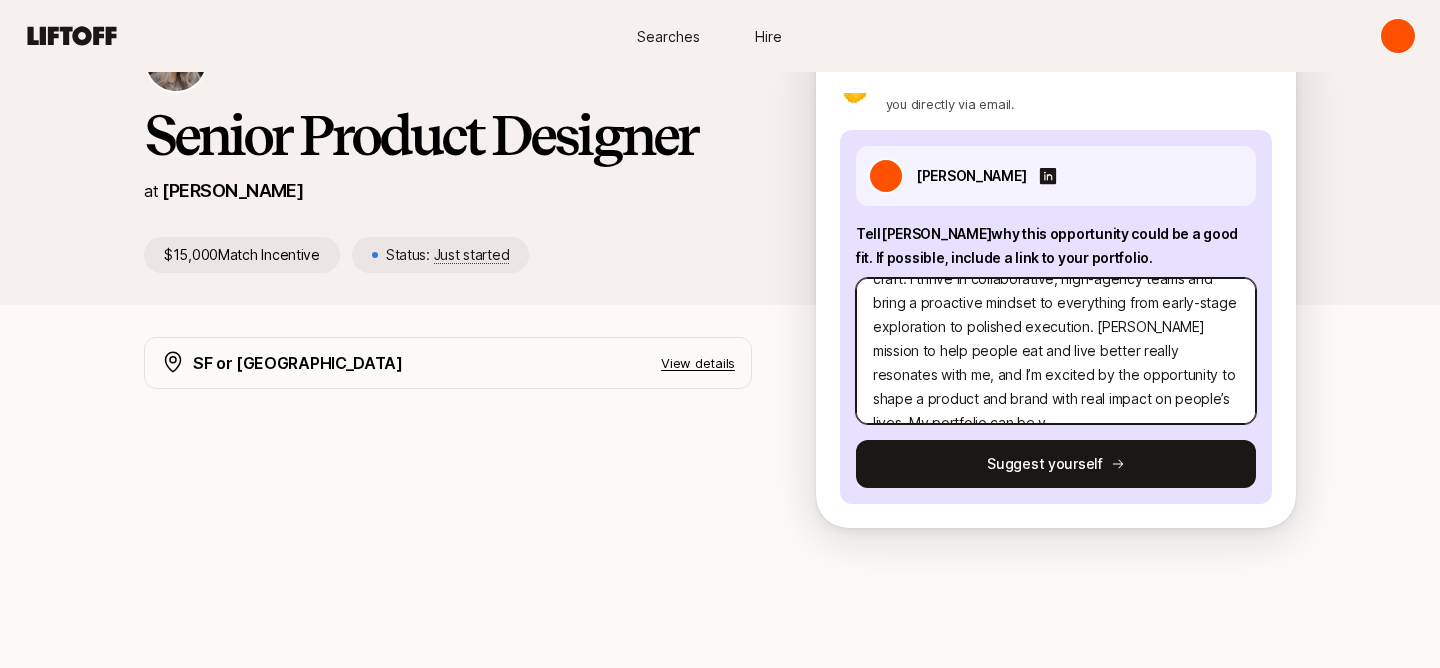 type on "x" 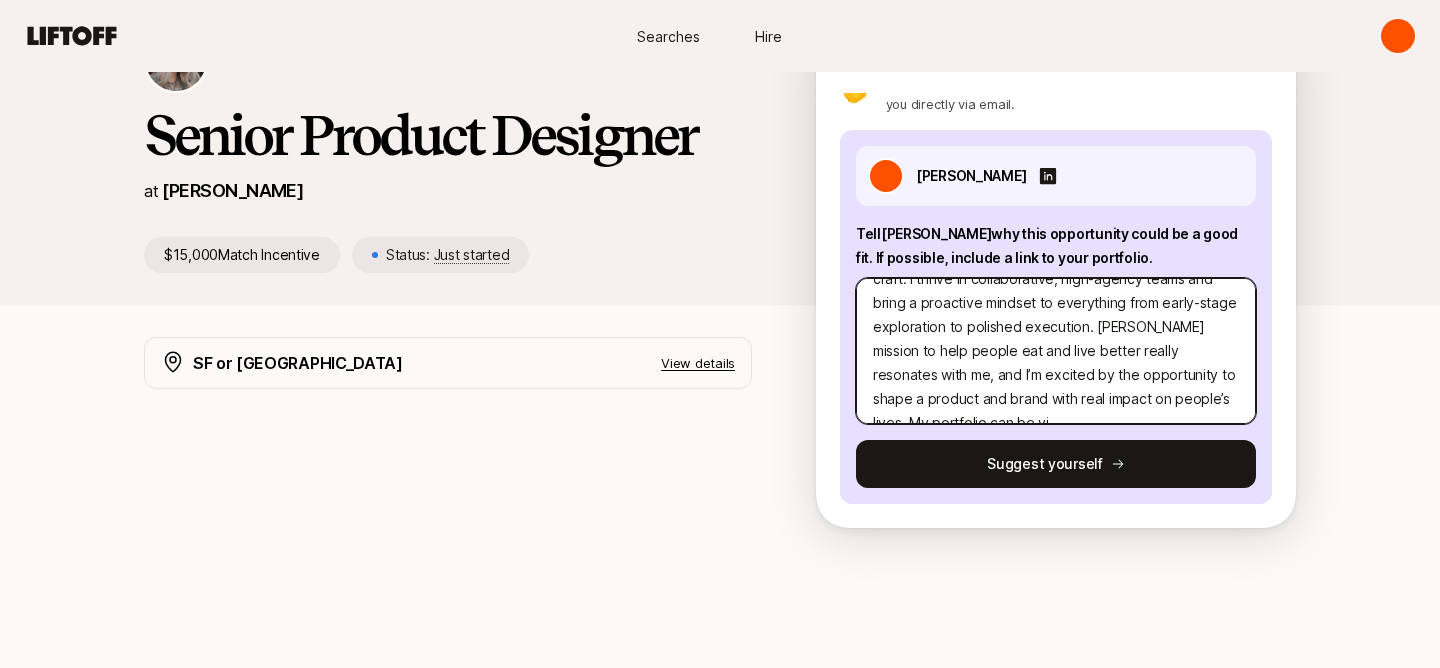 type on "x" 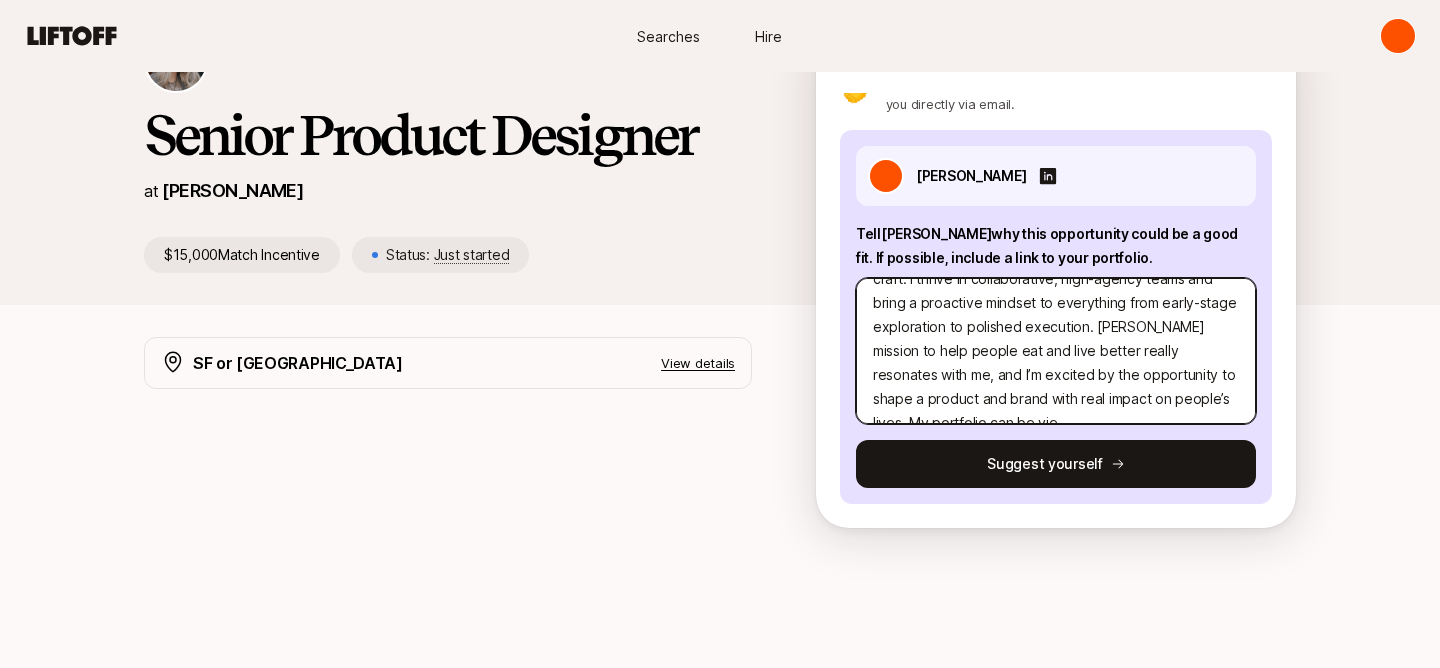 type on "x" 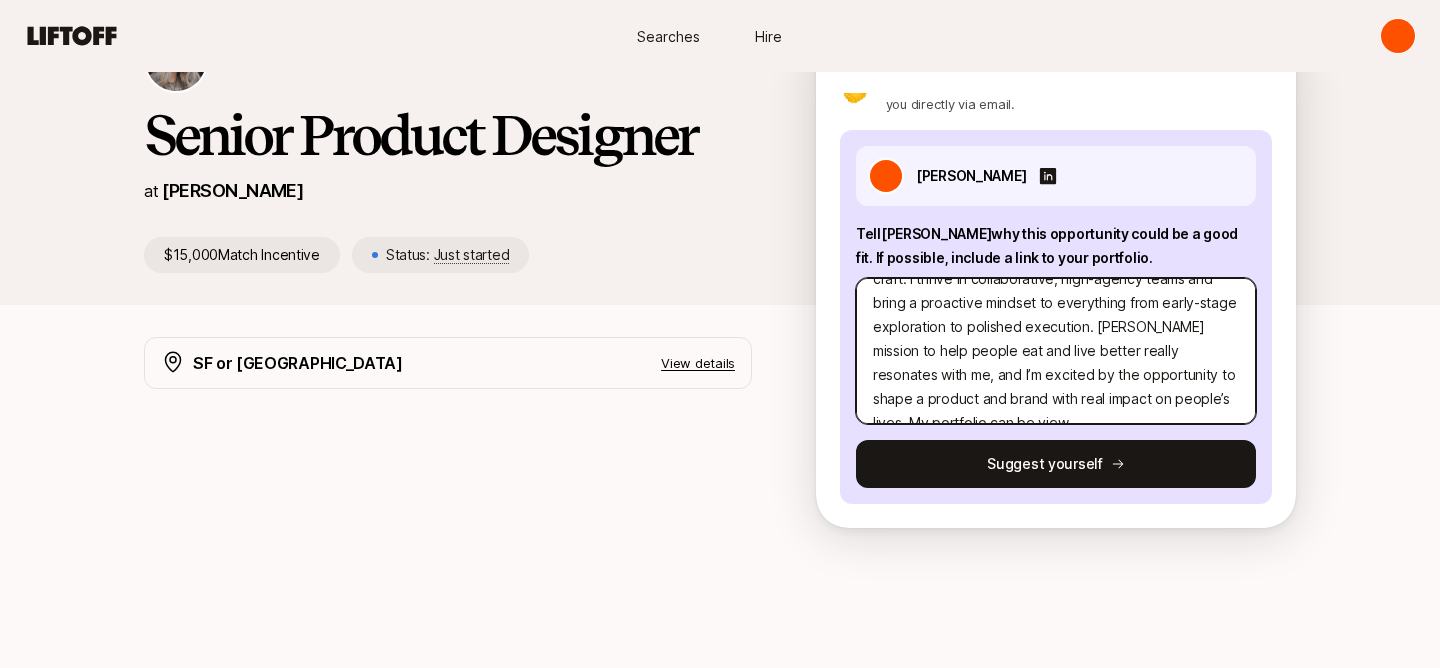 type on "x" 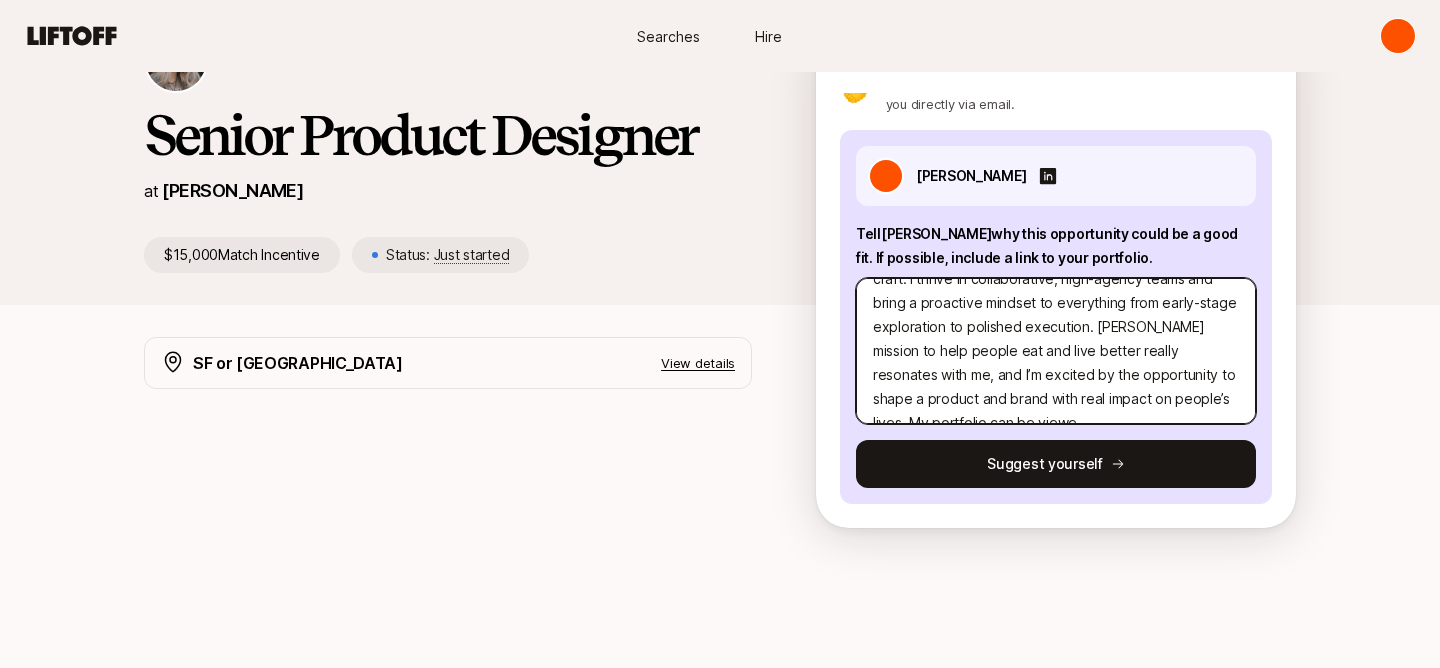type on "x" 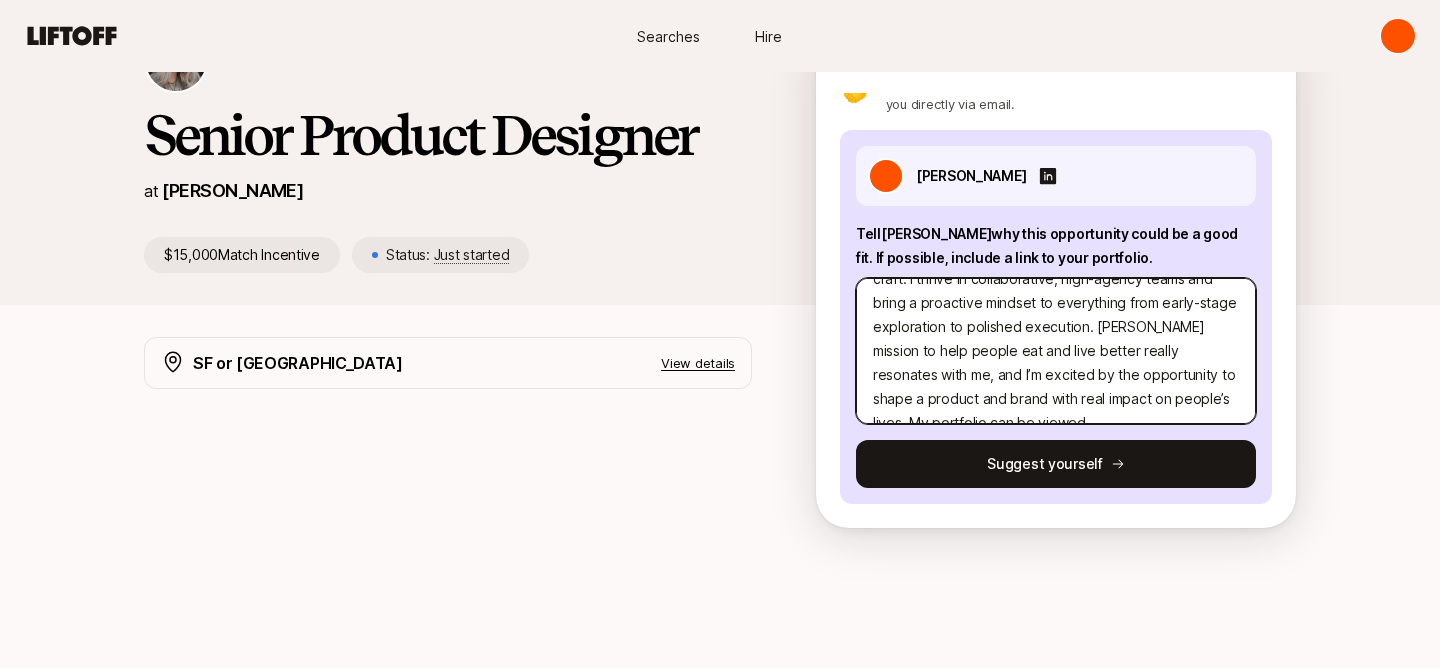 type on "x" 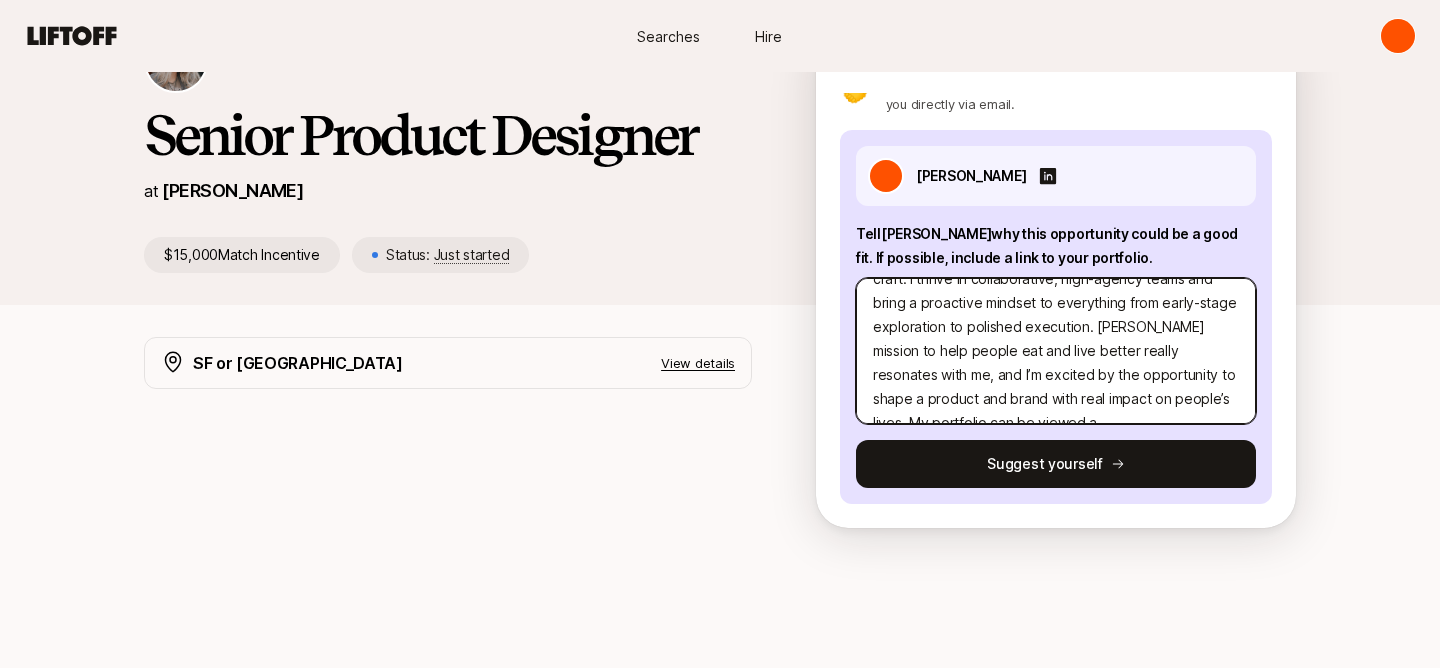 type on "Hi [PERSON_NAME], I'm [PERSON_NAME]! I am a detail-obsessed product designer with deep experience building intuitive, high-impact consumer experiences at fast-moving, early-stage startups. I’ve led design efforts from 0 to 1 and iterated quickly across complex problem spaces, always balancing speed with a strong sense of craft. I thrive in collaborative, high-agency teams and bring a proactive mindset to everything from early-stage exploration to polished execution. [PERSON_NAME] mission to help people eat and live better really resonates with me, and I’m excited by the opportunity to shape a product and brand with real impact on people’s lives. My portfolio can be viewed at" 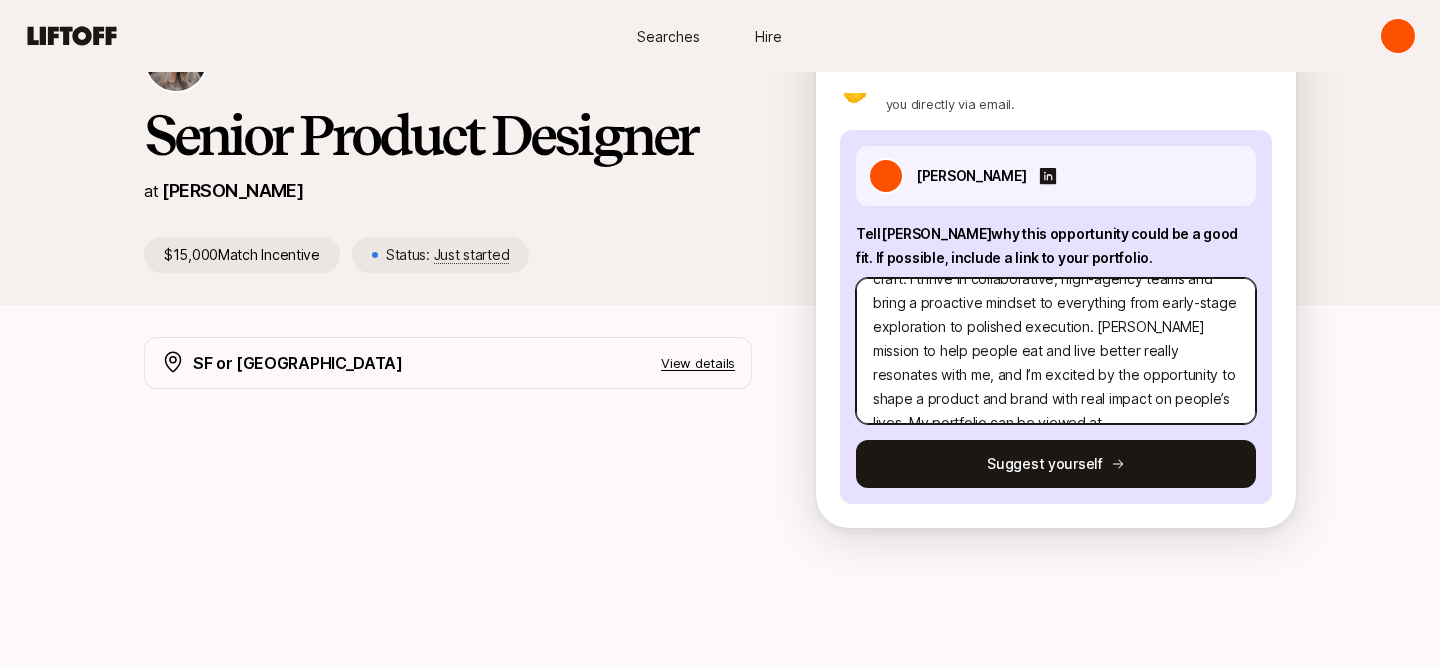type on "x" 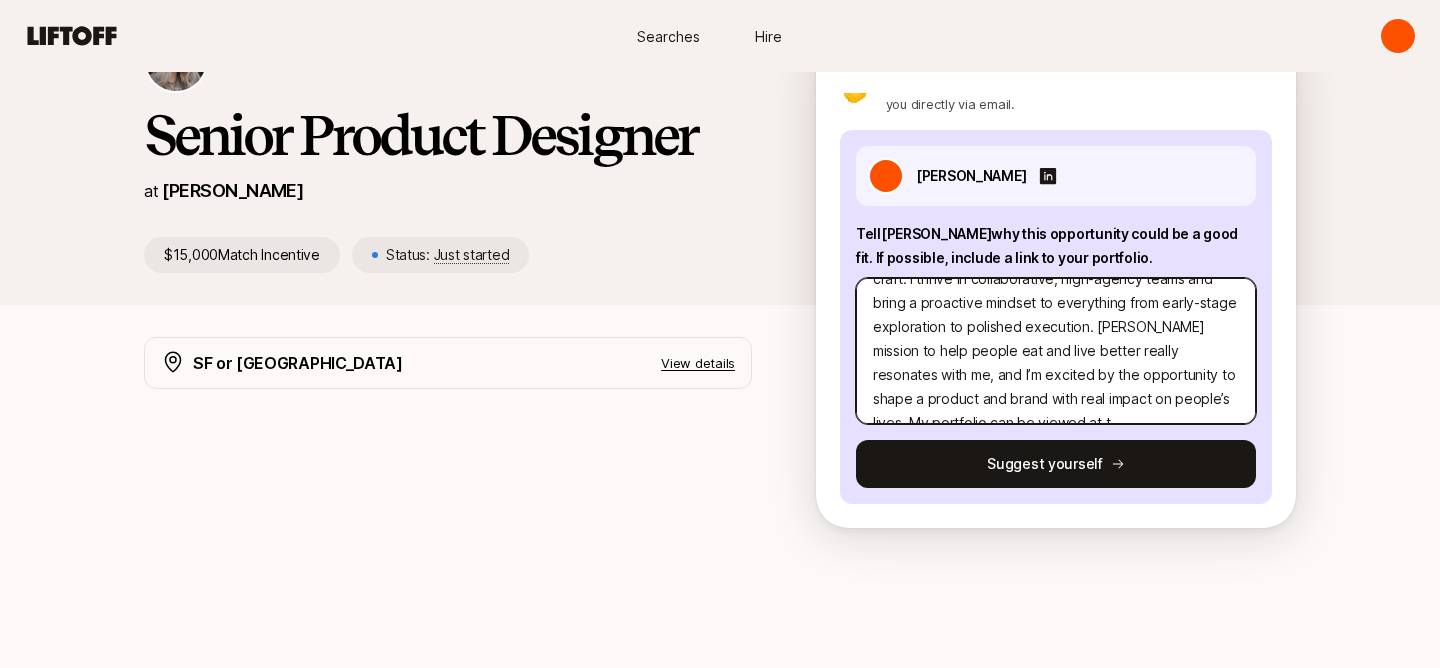 type on "x" 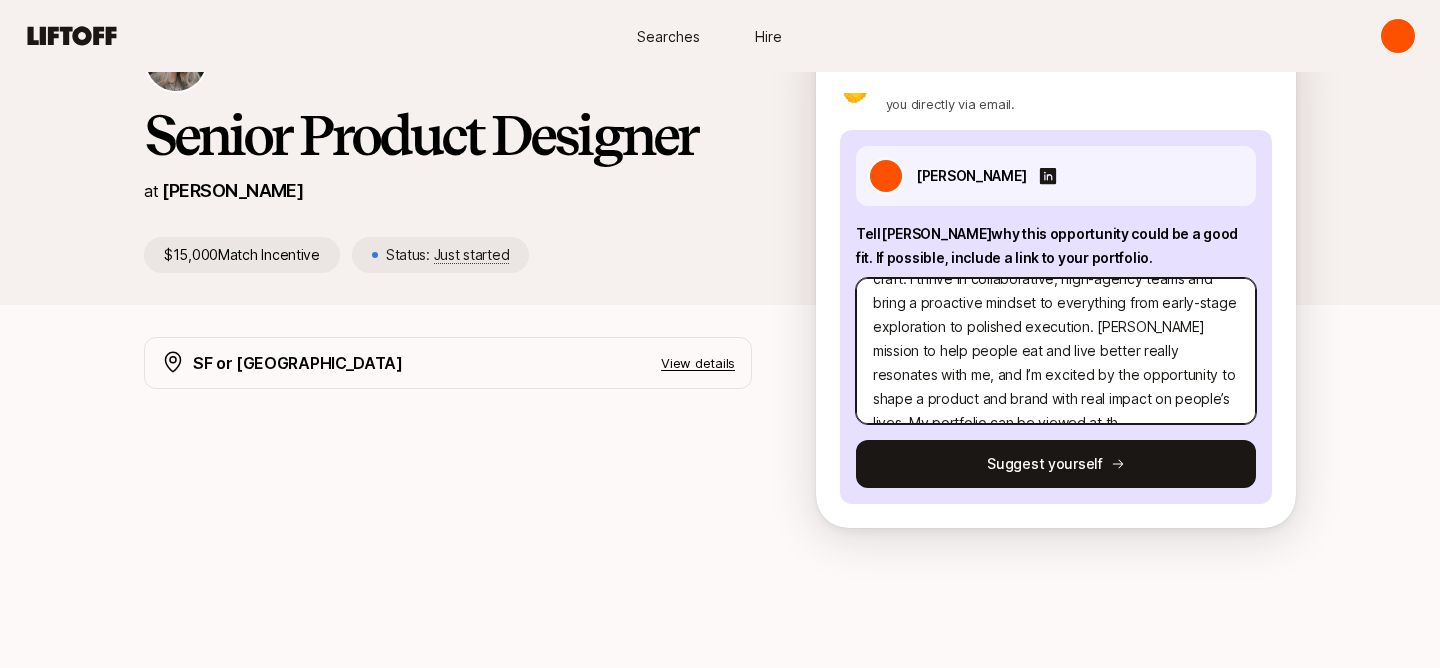 type on "x" 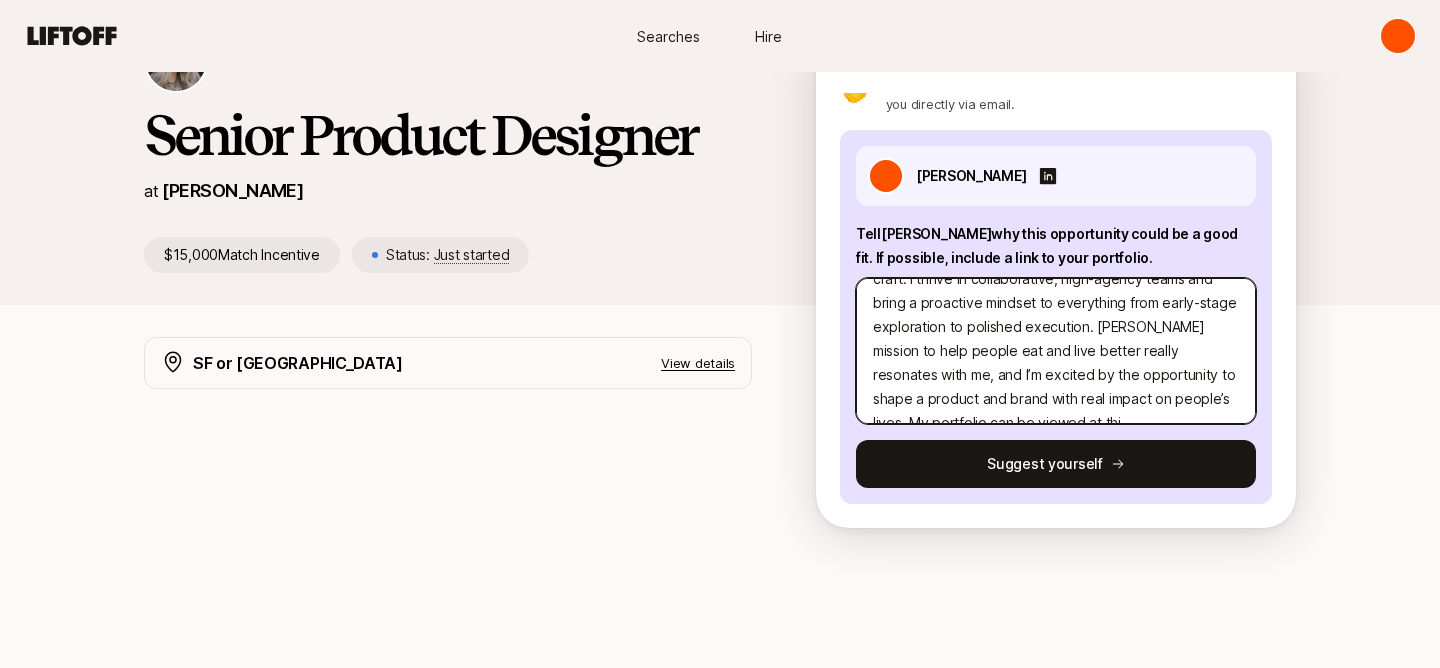 type on "x" 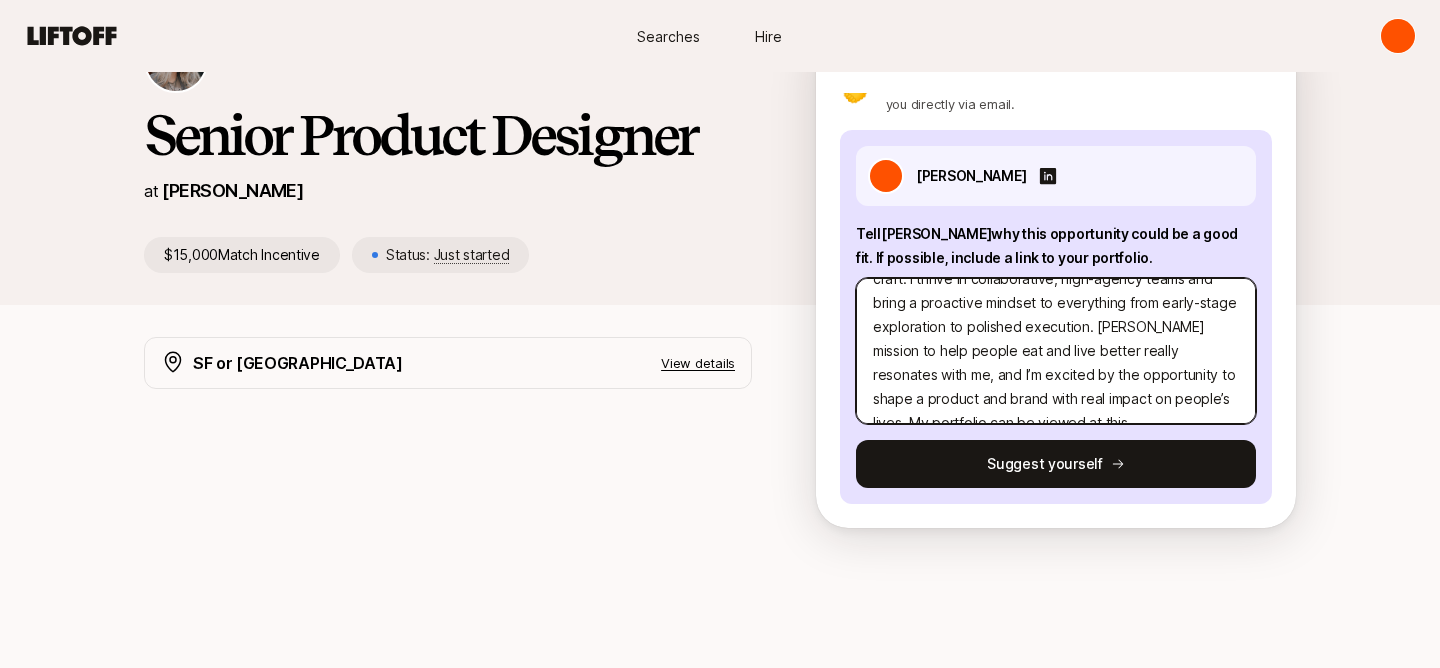 scroll, scrollTop: 192, scrollLeft: 0, axis: vertical 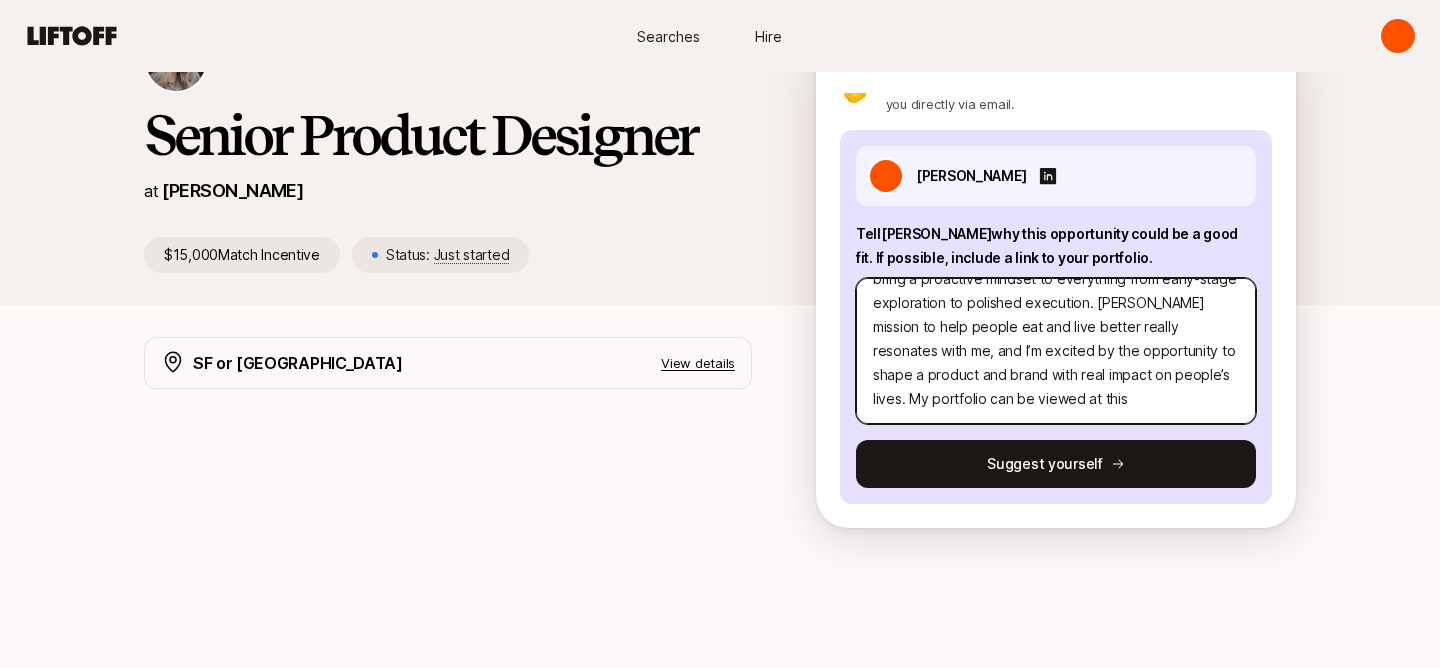 type on "x" 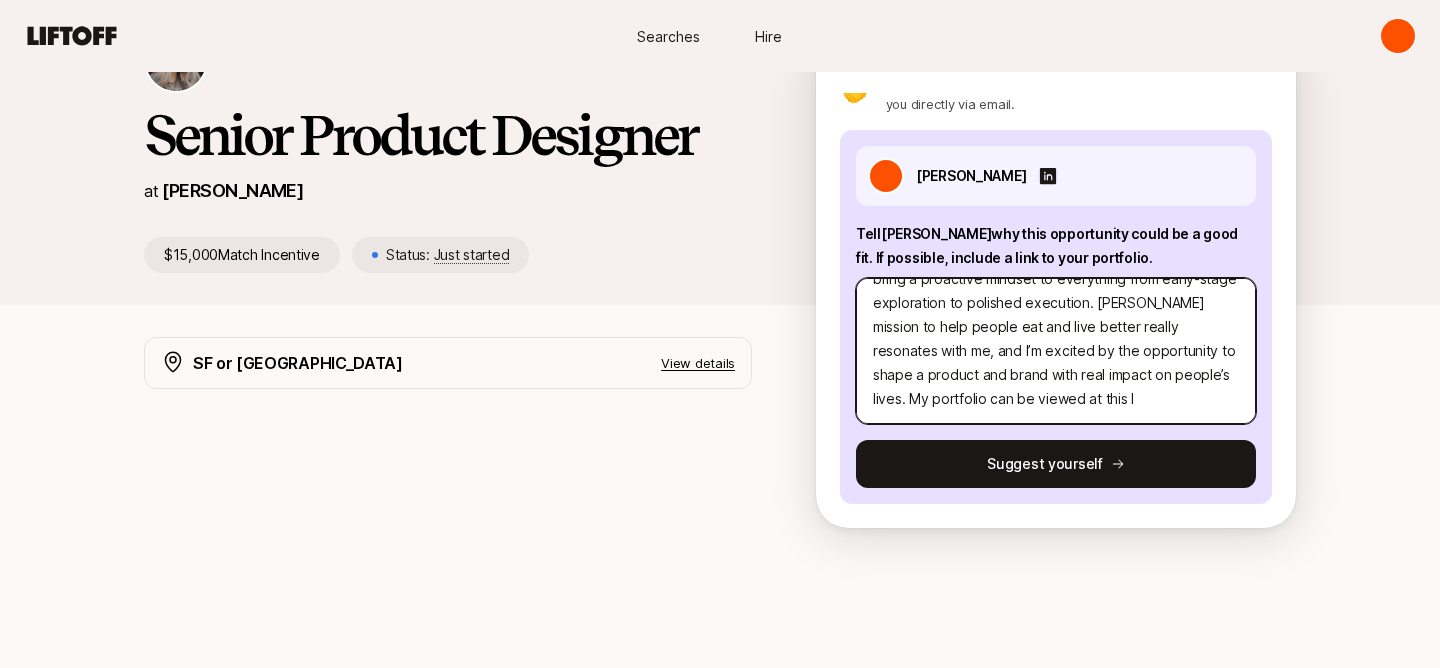 type on "x" 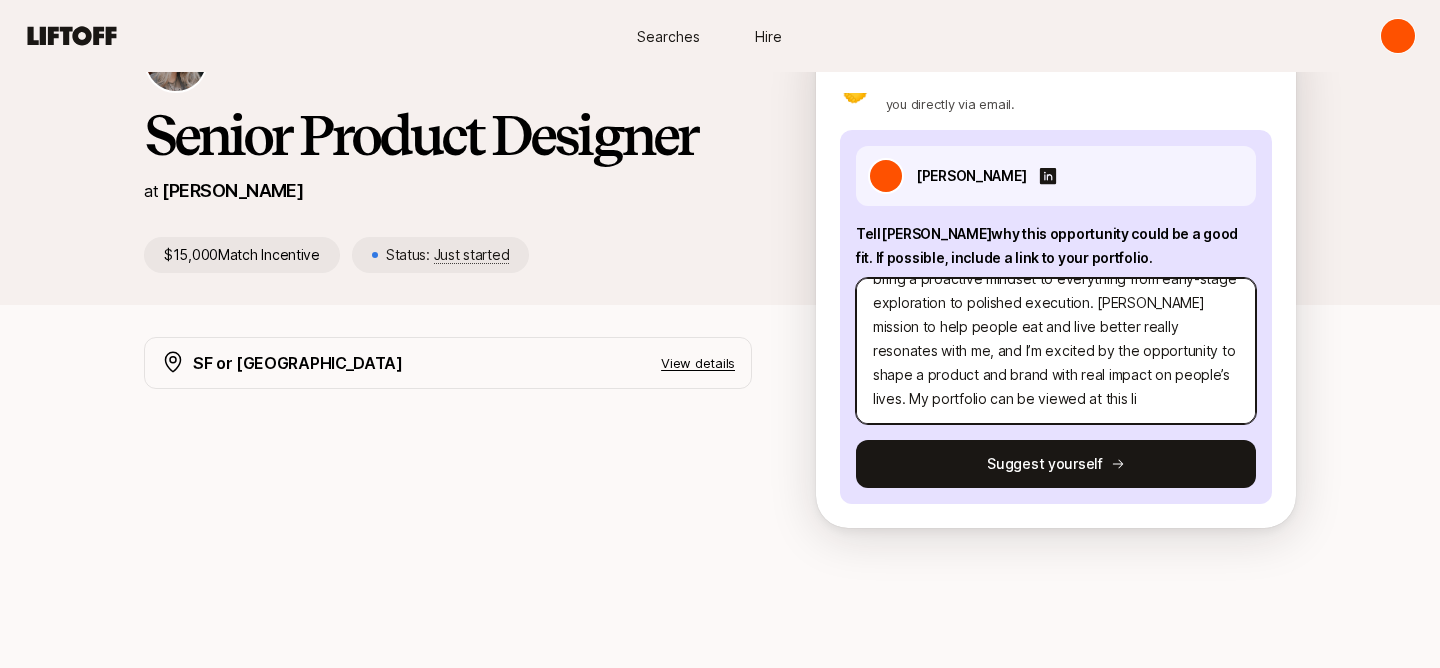 type on "x" 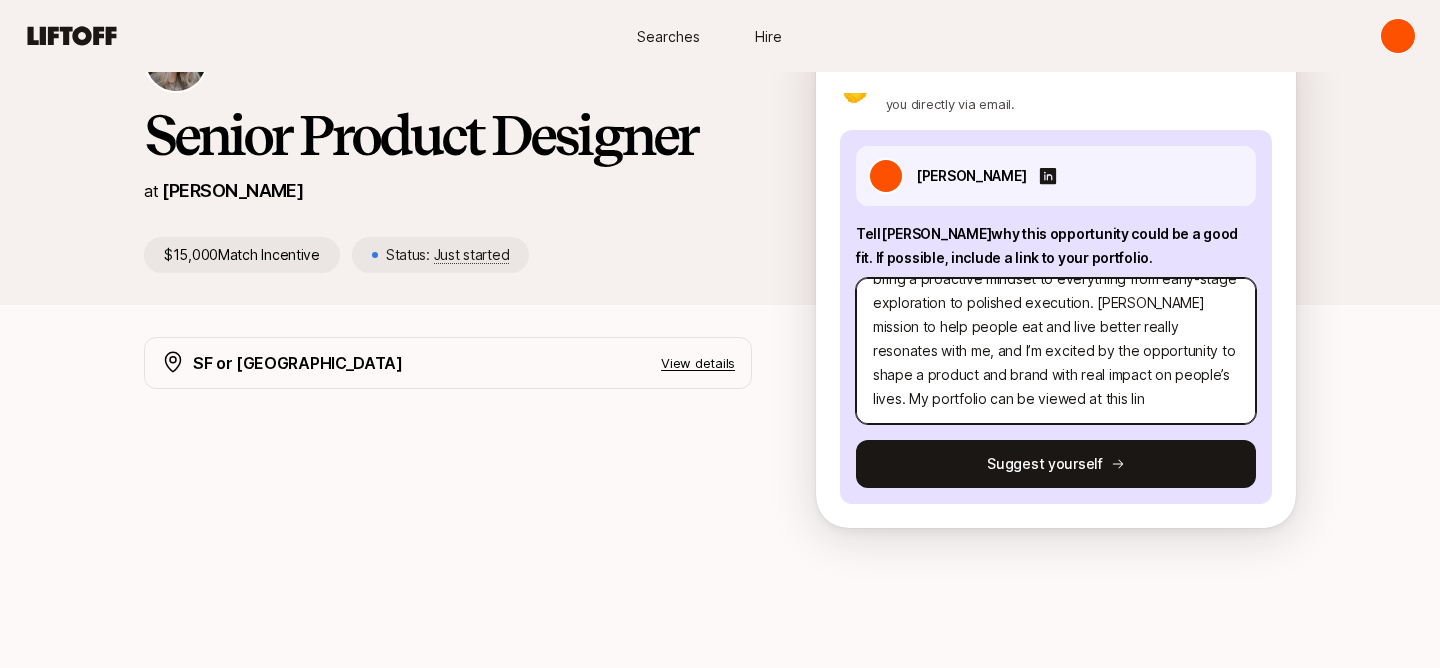 type 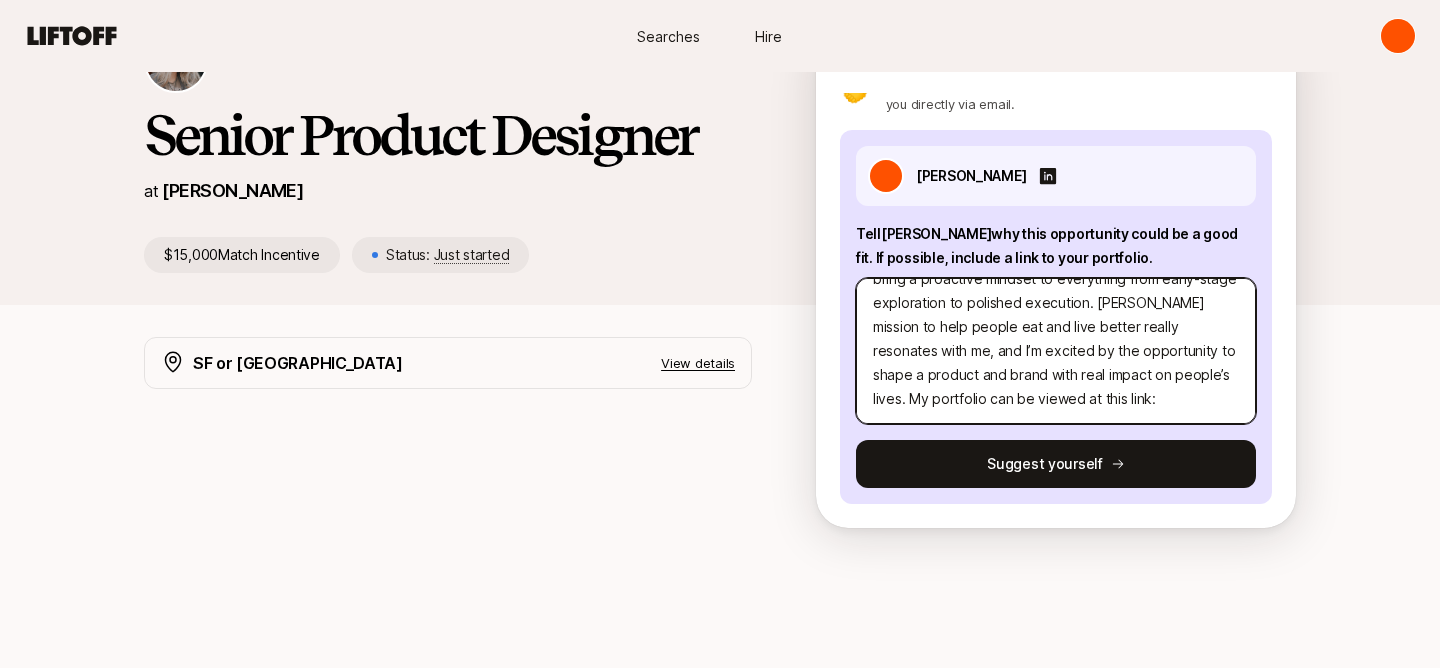 click on "Hi [PERSON_NAME], I'm [PERSON_NAME]! I am a detail-obsessed product designer with deep experience building intuitive, high-impact consumer experiences at fast-moving, early-stage startups. I’ve led design efforts from 0 to 1 and iterated quickly across complex problem spaces, always balancing speed with a strong sense of craft. I thrive in collaborative, high-agency teams and bring a proactive mindset to everything from early-stage exploration to polished execution. [PERSON_NAME] mission to help people eat and live better really resonates with me, and I’m excited by the opportunity to shape a product and brand with real impact on people’s lives. My portfolio can be viewed at this link:" at bounding box center (1056, 351) 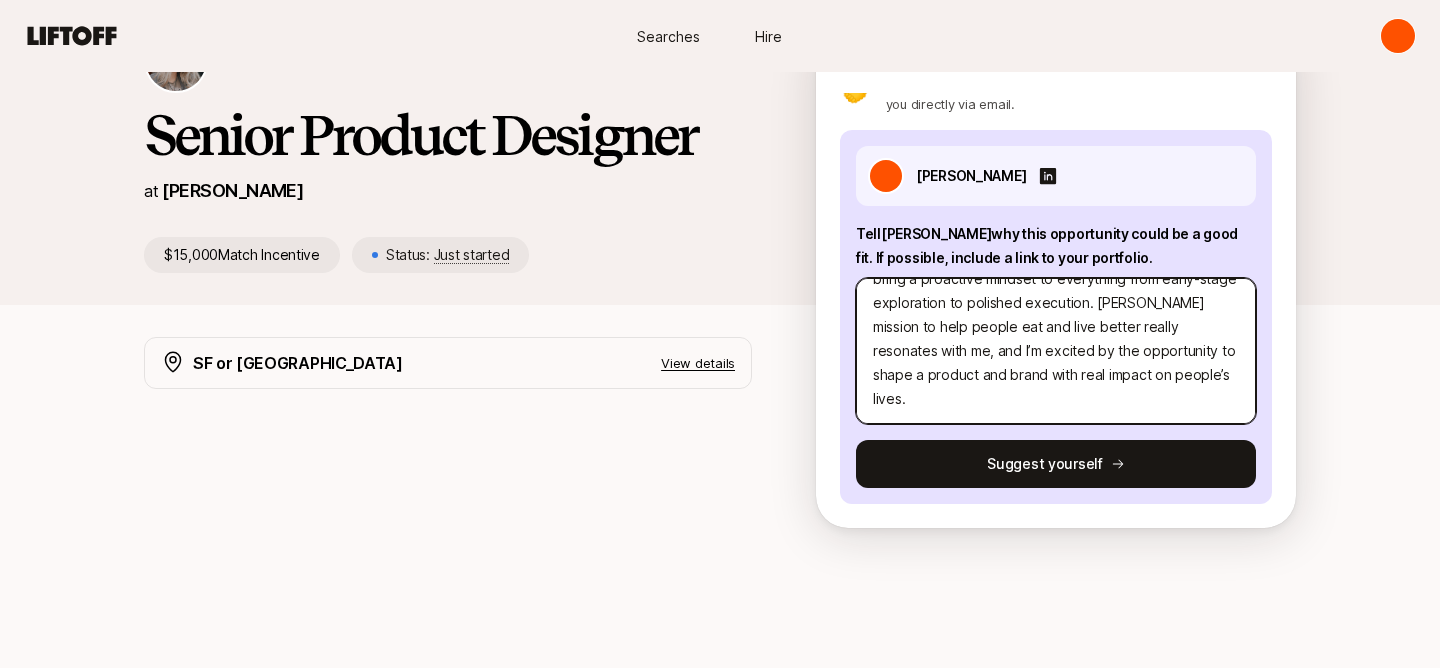 scroll, scrollTop: 216, scrollLeft: 0, axis: vertical 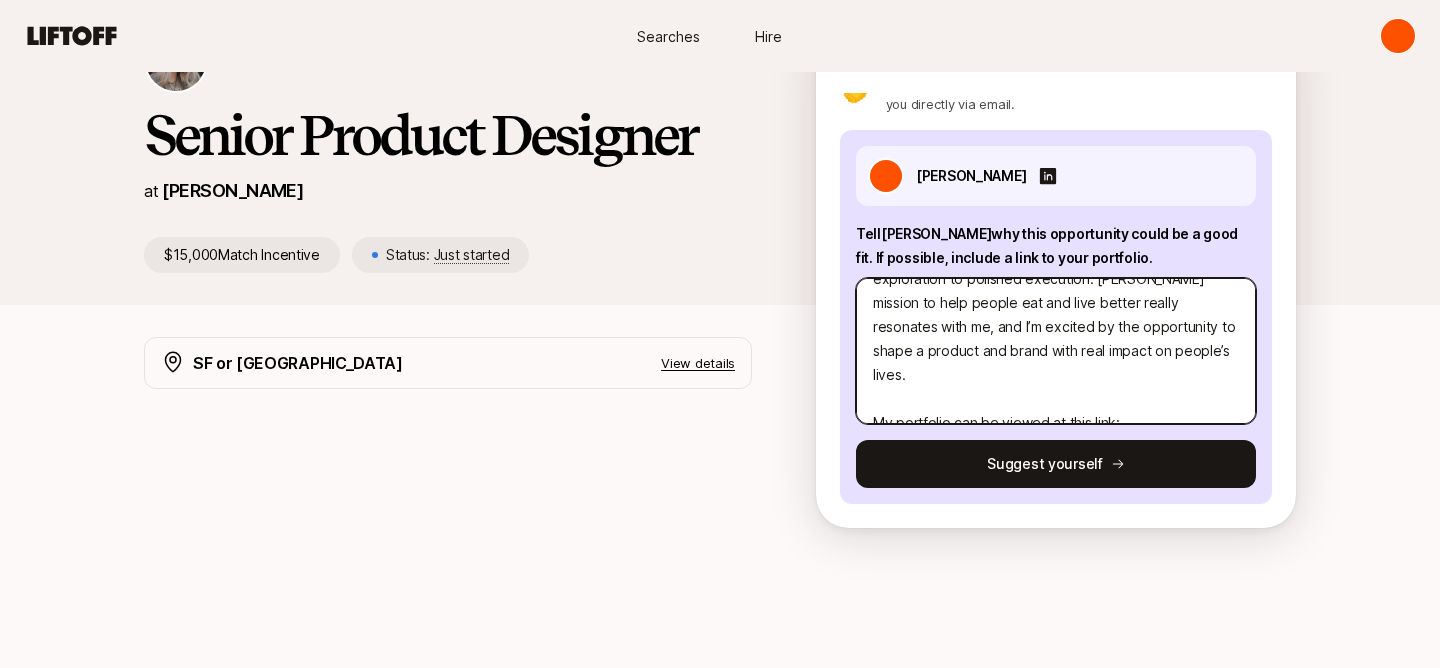 click on "Hi [PERSON_NAME], I'm [PERSON_NAME]! I am a detail-obsessed product designer with deep experience building intuitive, high-impact consumer experiences at fast-moving, early-stage startups. I’ve led design efforts from 0 to 1 and iterated quickly across complex problem spaces, always balancing speed with a strong sense of craft. I thrive in collaborative, high-agency teams and bring a proactive mindset to everything from early-stage exploration to polished execution. [PERSON_NAME] mission to help people eat and live better really resonates with me, and I’m excited by the opportunity to shape a product and brand with real impact on people’s lives.
My portfolio can be viewed at this link:" at bounding box center (1056, 351) 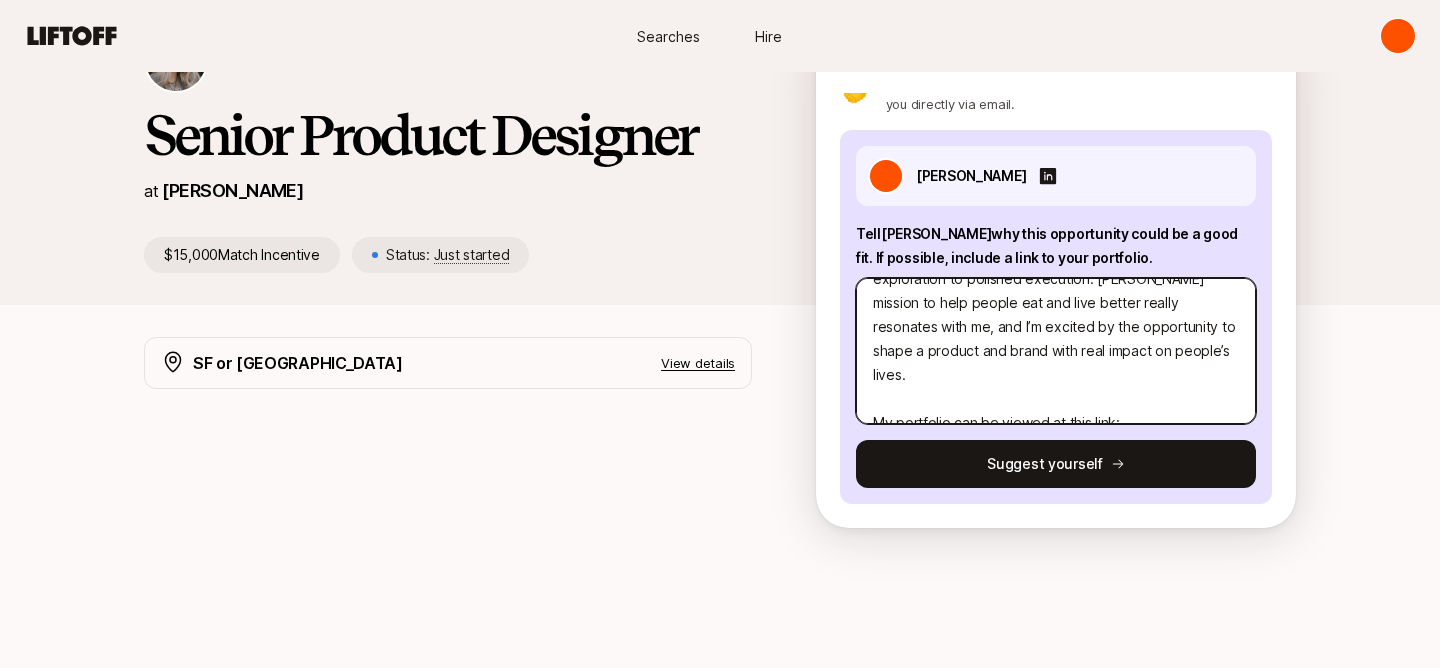 paste on "[URL][DOMAIN_NAME][PERSON_NAME]" 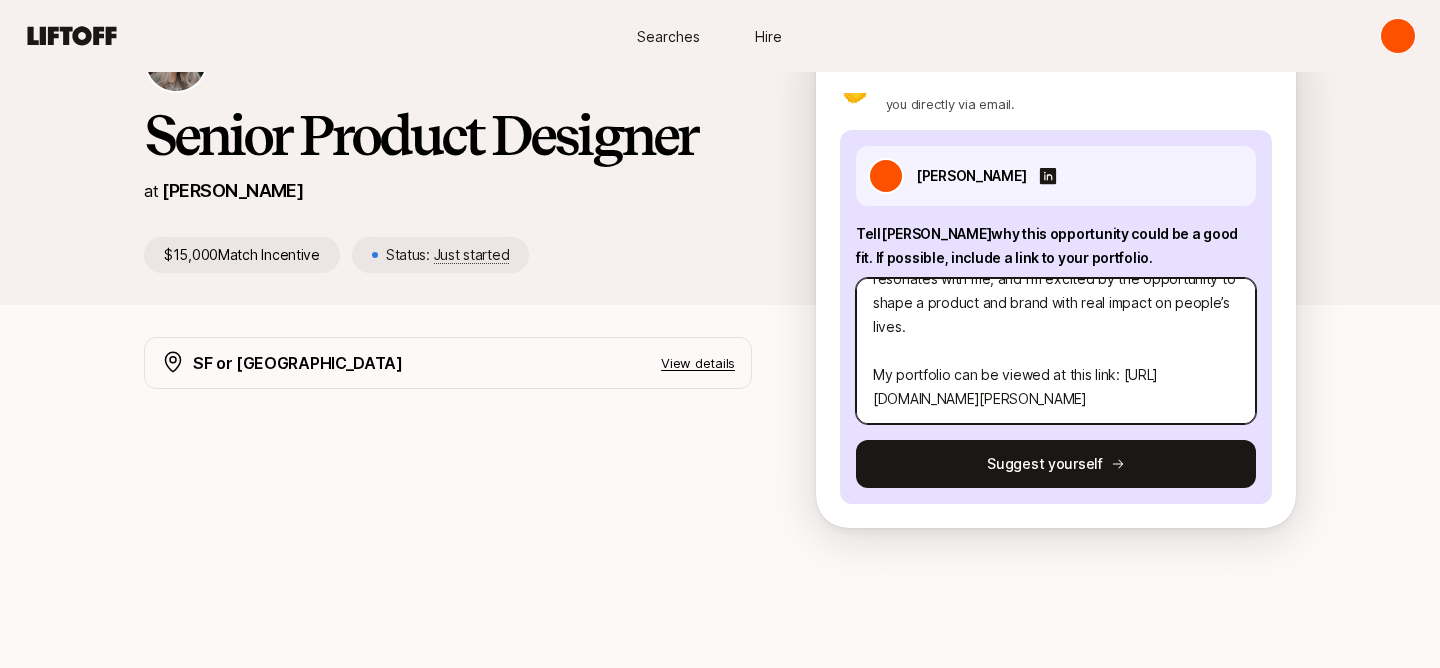 scroll, scrollTop: 0, scrollLeft: 0, axis: both 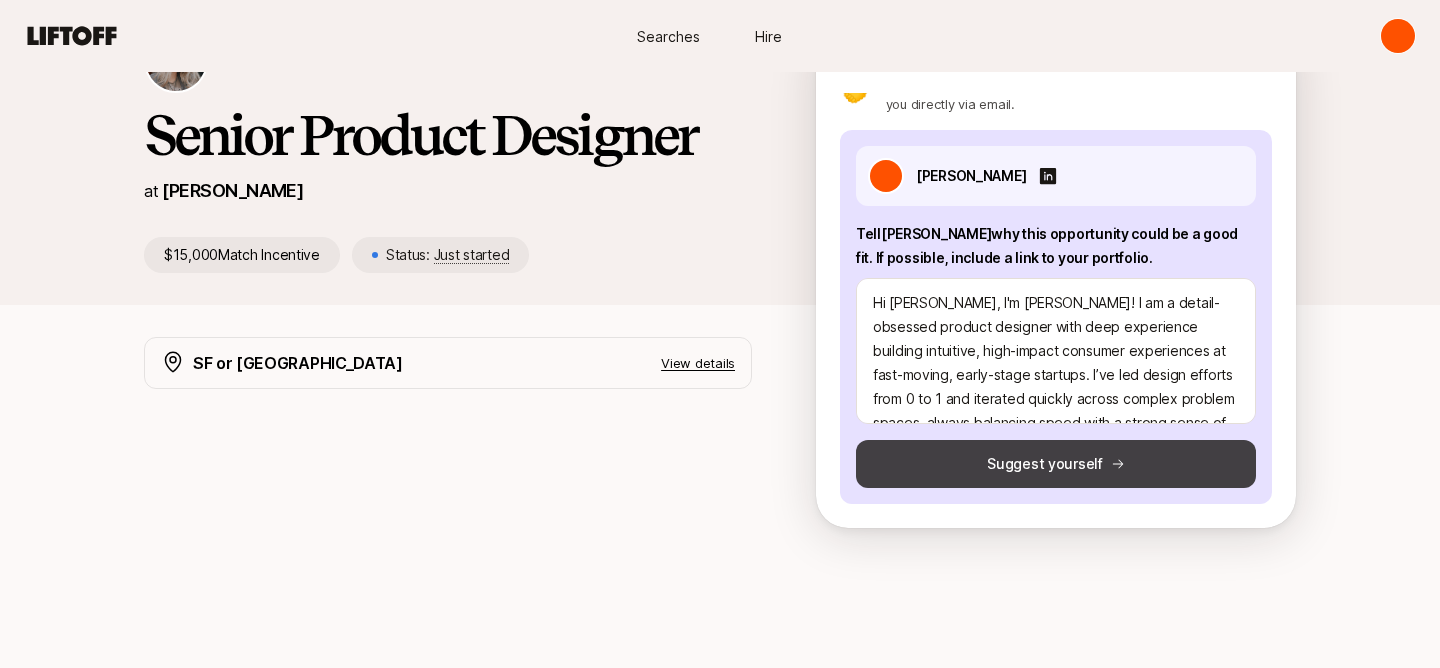 click on "Suggest yourself" at bounding box center (1056, 464) 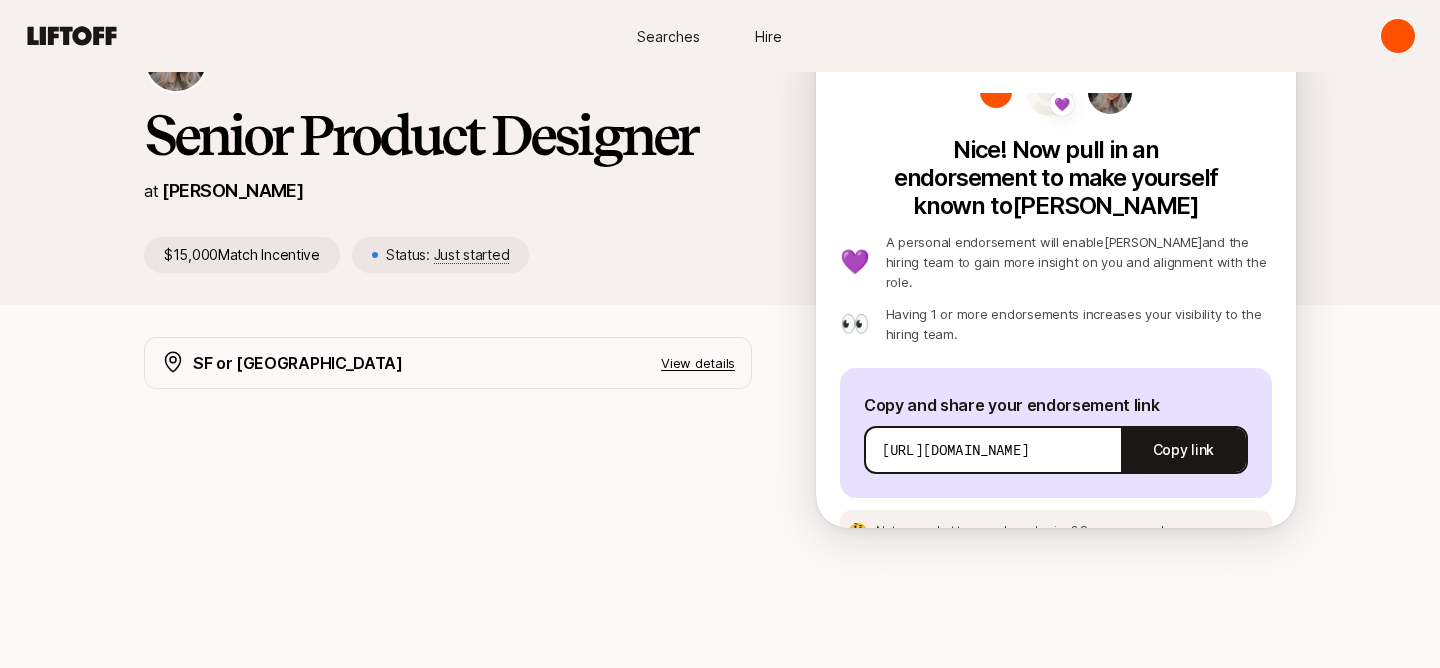 scroll, scrollTop: 0, scrollLeft: 0, axis: both 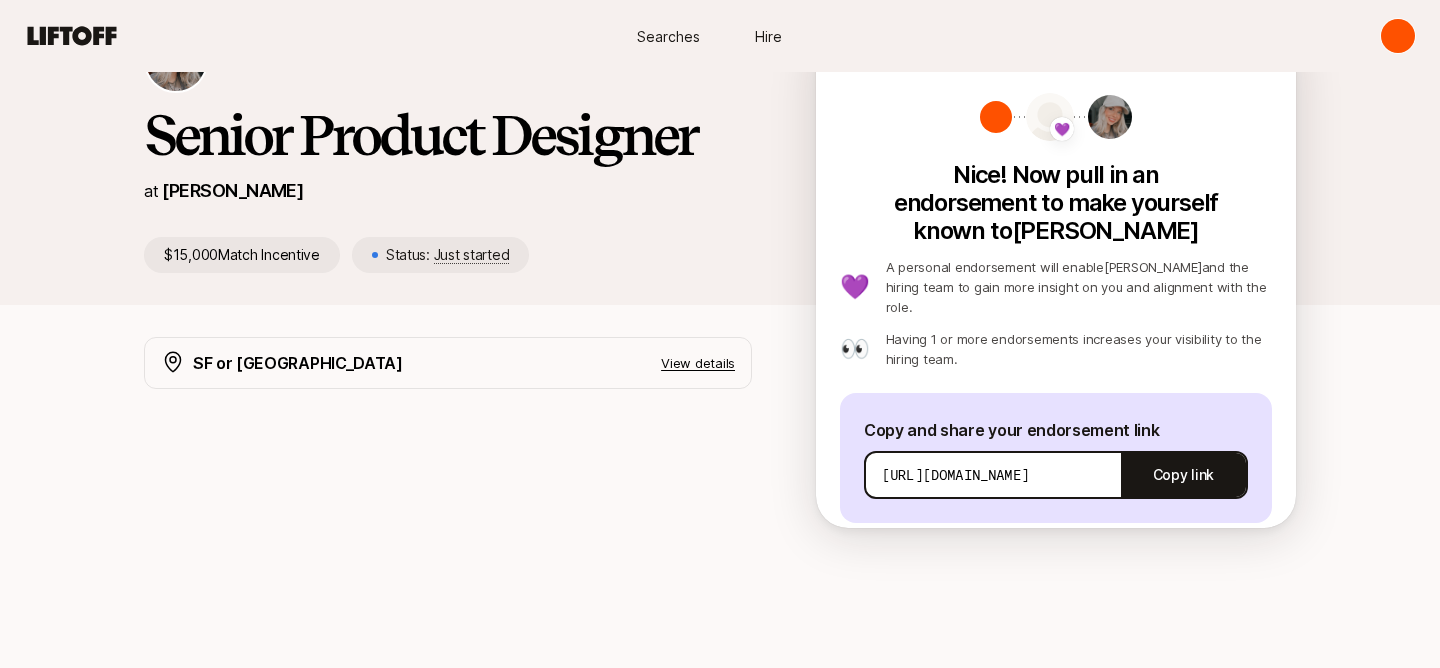 click on "New to Liftoff?   See how it works Searches Hire Searches Hire [PERSON_NAME]   is  looking for Senior Product Designer at [PERSON_NAME] $15,000  Match Incentive   Status:   Just started Back 💜   Nice! Now pull in an endorsement to make yourself known to  [PERSON_NAME] 💜 A personal endorsement will enable  [PERSON_NAME]  and the hiring team to gain more insight on you and alignment with the role. 👀 Having 1 or more endorsements increases your visibility to the hiring team. Copy and share your endorsement link [URL][DOMAIN_NAME] Copy link 🤔 Not sure what to say when sharing?   See an example message SF or [GEOGRAPHIC_DATA] View details We're looking for an exceptional  Senior Product Designer  to join our team at [PERSON_NAME], a fast-growing startup on a mission to help people eat better and live better. We’re entering an exciting new chapter after a $50m Series B, and growing our design team.
The ideal candidate
[PERSON_NAME] 💜 [PERSON_NAME]" at bounding box center (720, 211) 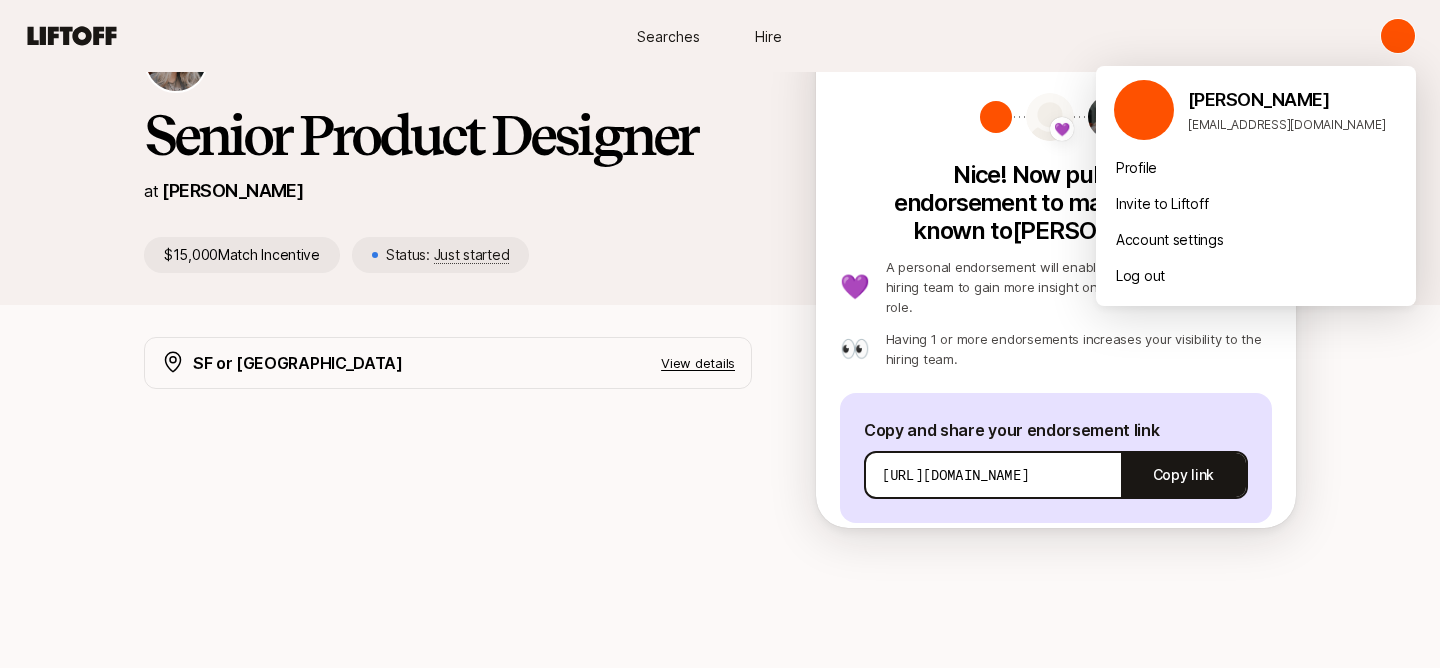 click on "Profile" at bounding box center [1256, 168] 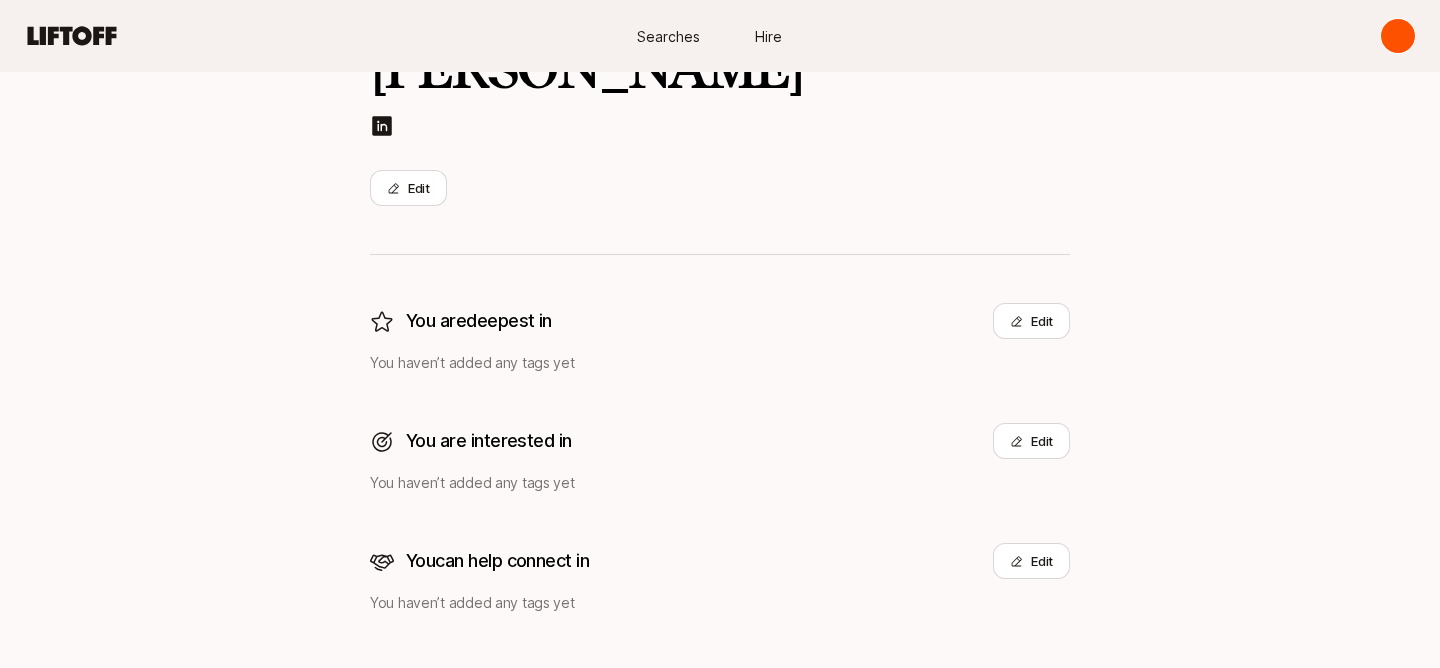 scroll, scrollTop: 0, scrollLeft: 0, axis: both 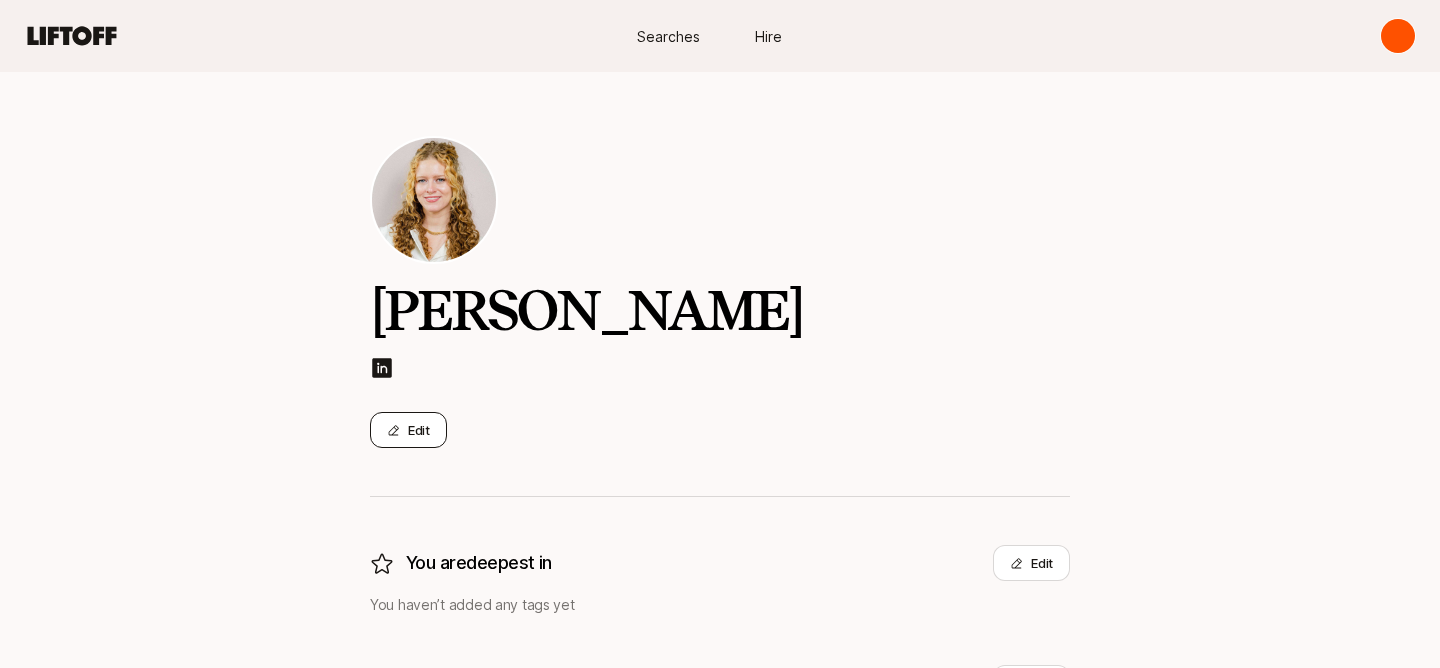 click on "Edit" at bounding box center (408, 430) 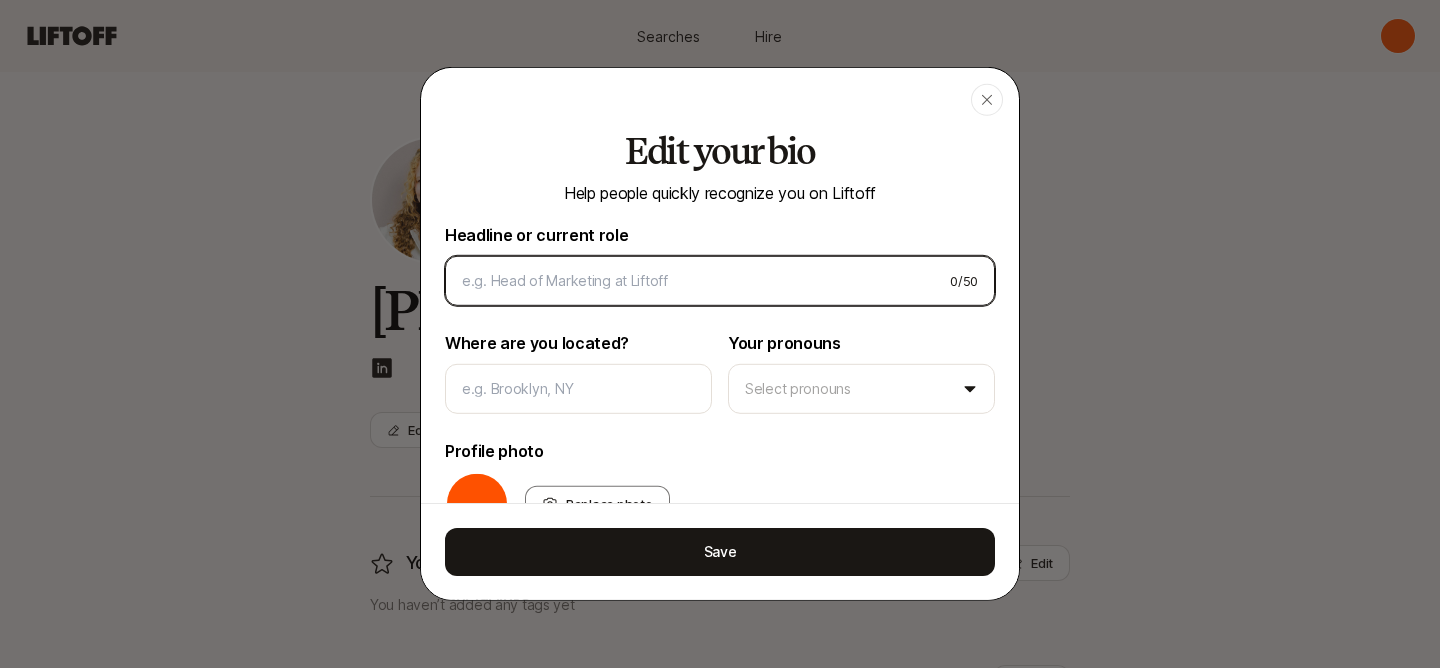 click at bounding box center (698, 281) 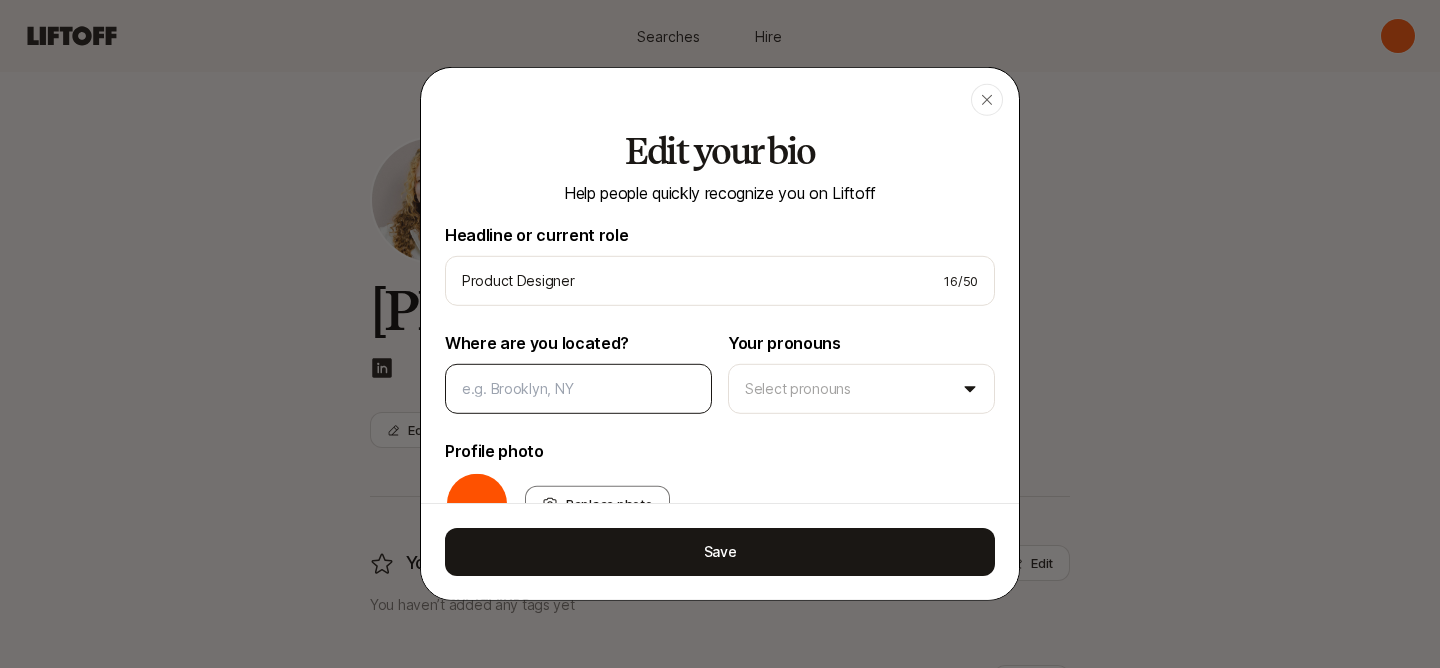 click at bounding box center [578, 389] 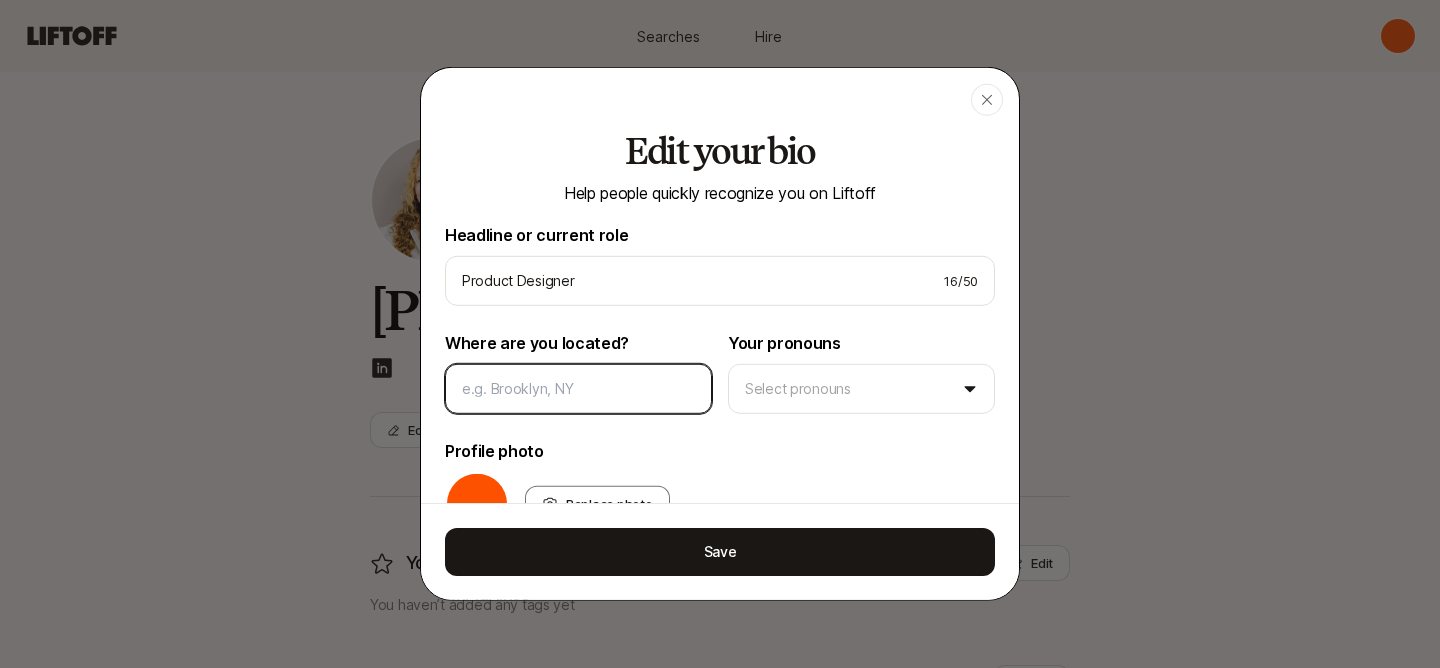 click at bounding box center (578, 389) 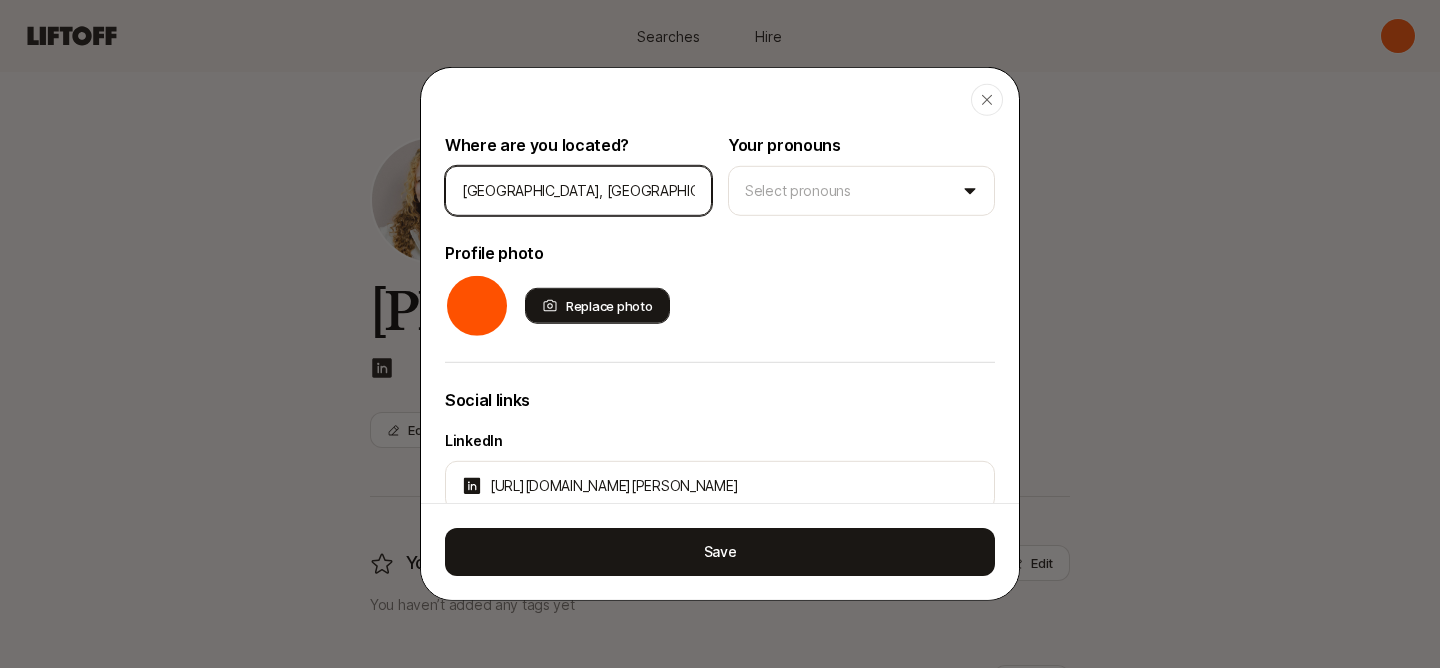 scroll, scrollTop: 209, scrollLeft: 0, axis: vertical 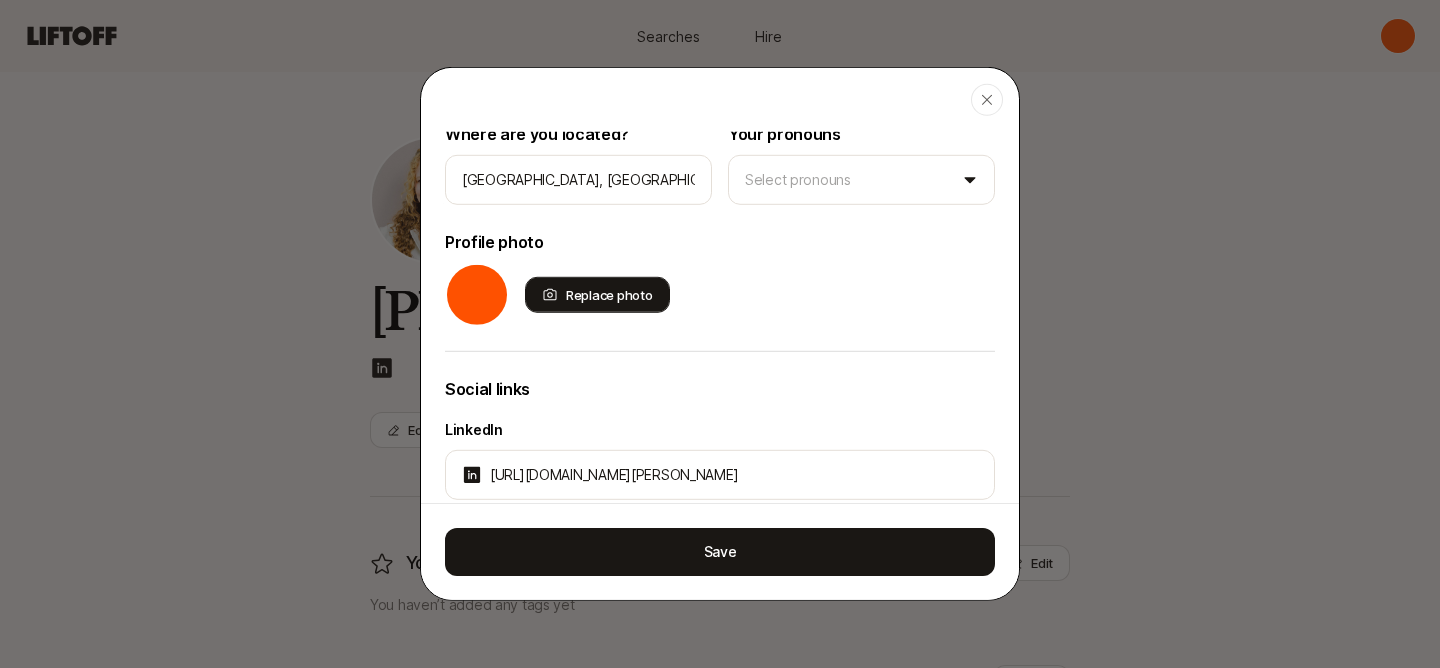 click on "Replace photo" at bounding box center (597, 295) 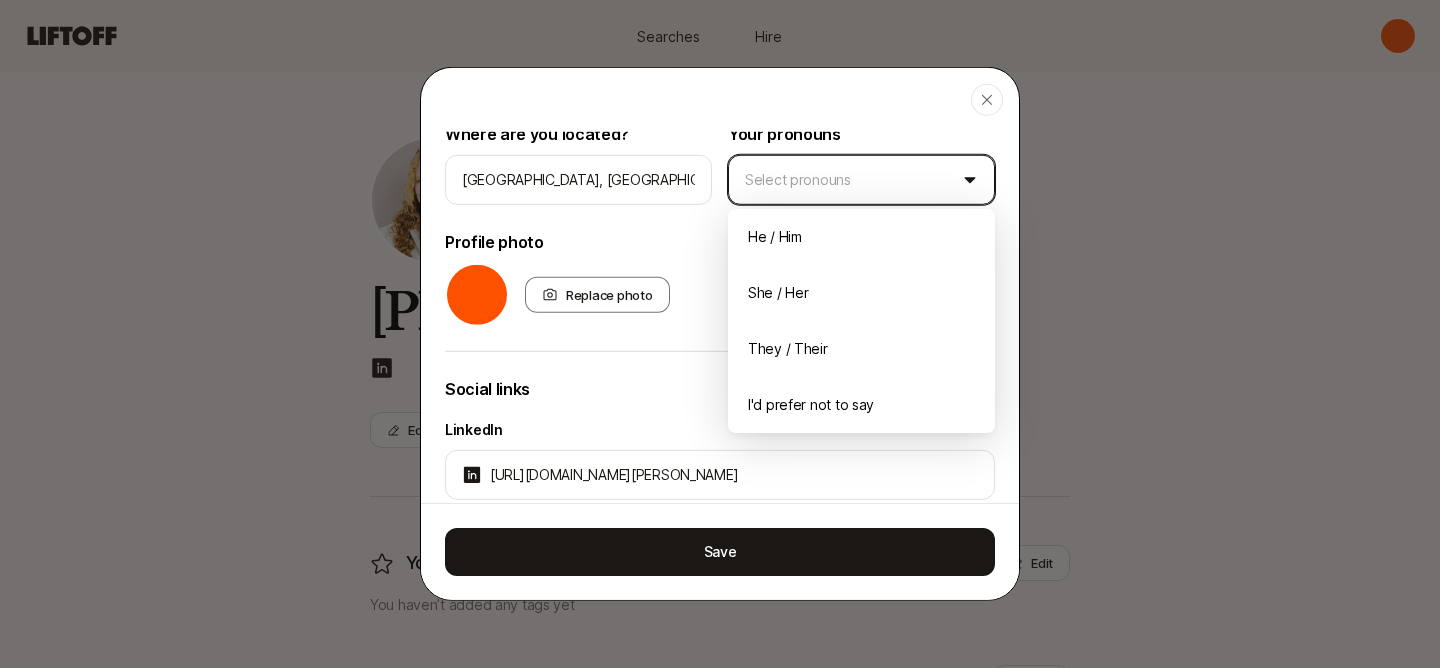click on "Searches Hire Searches Hire [PERSON_NAME]   Edit You are  deepest in  Edit You haven’t added any tags yet You are interested in  Edit You haven’t added any tags yet You  can help connect in  Edit You haven’t added any tags yet x Close Edit your bio Help people quickly recognize you on Liftoff Headline or current role Product Designer 16 / 50 Where are you located? [GEOGRAPHIC_DATA], [GEOGRAPHIC_DATA] Your pronouns Select pronouns Profile photo Replace photo Social links LinkedIn [URL][DOMAIN_NAME][PERSON_NAME] Instagram X Other link Save He / Him She / Her They / Their I'd prefer not to say" at bounding box center [720, 334] 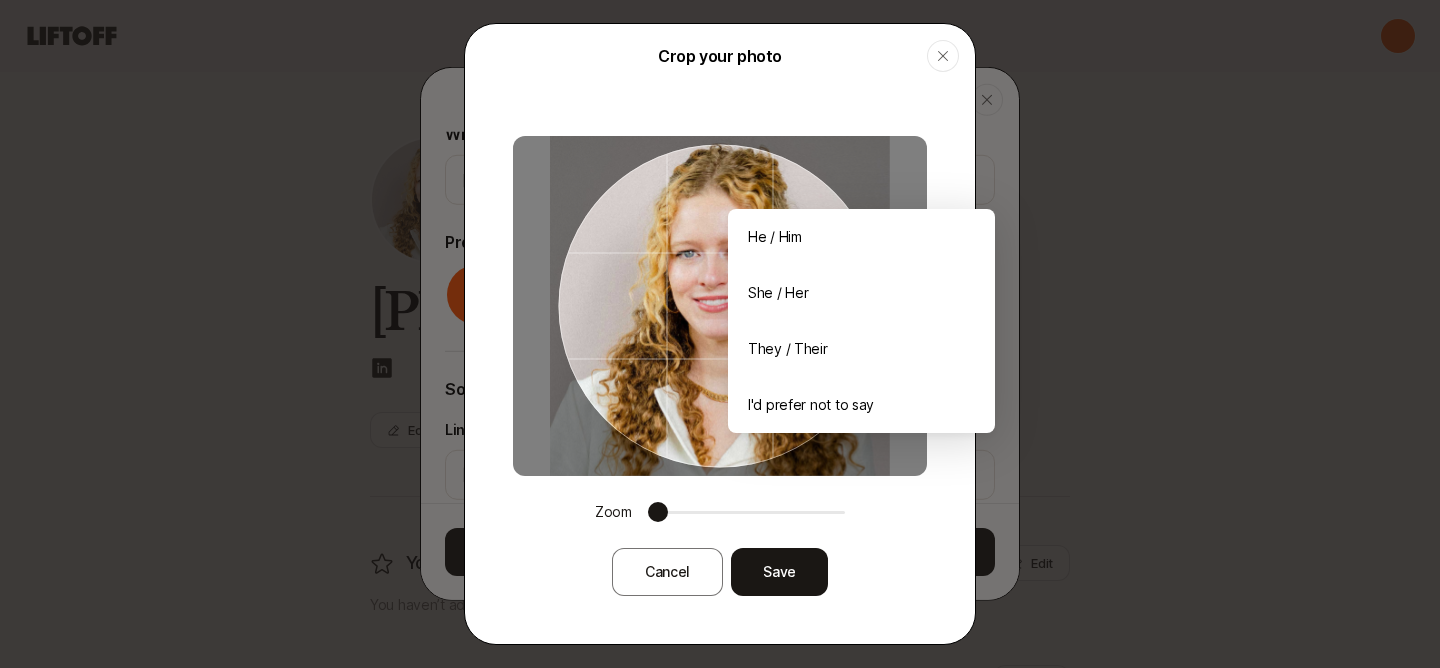 click at bounding box center (720, 306) 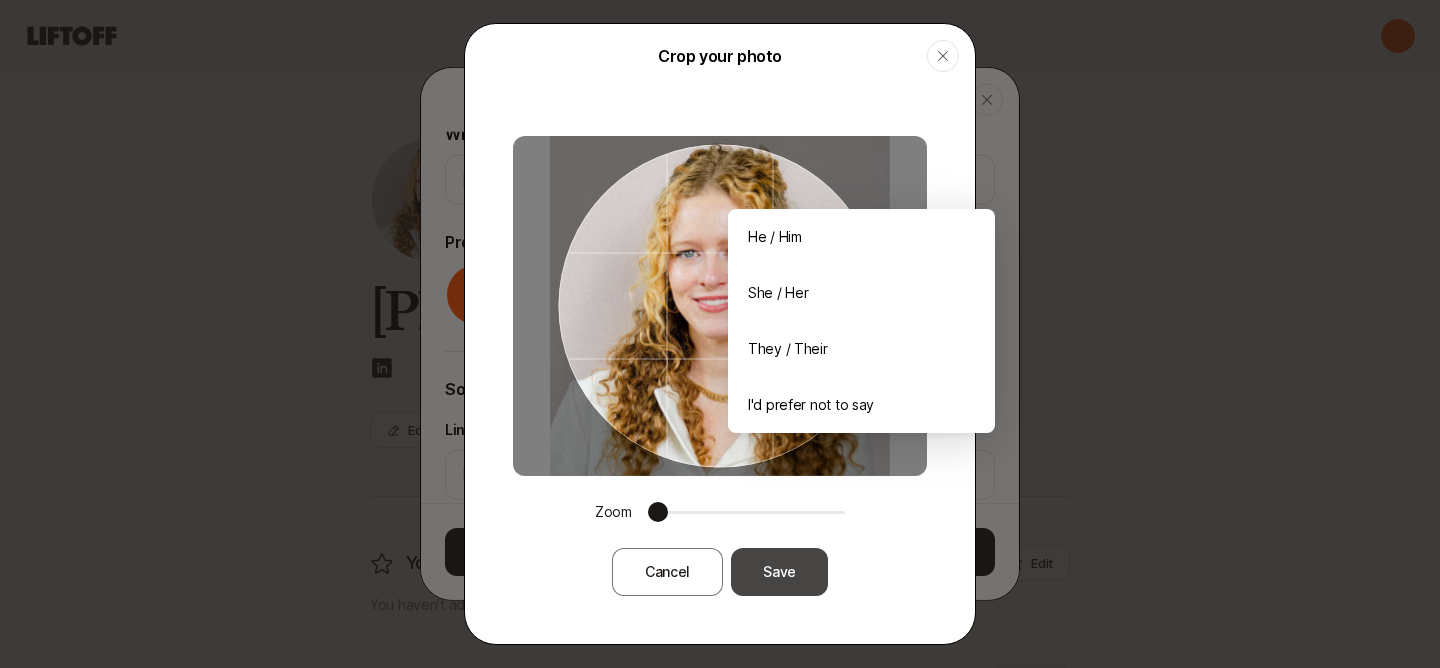 click on "Save" at bounding box center [779, 572] 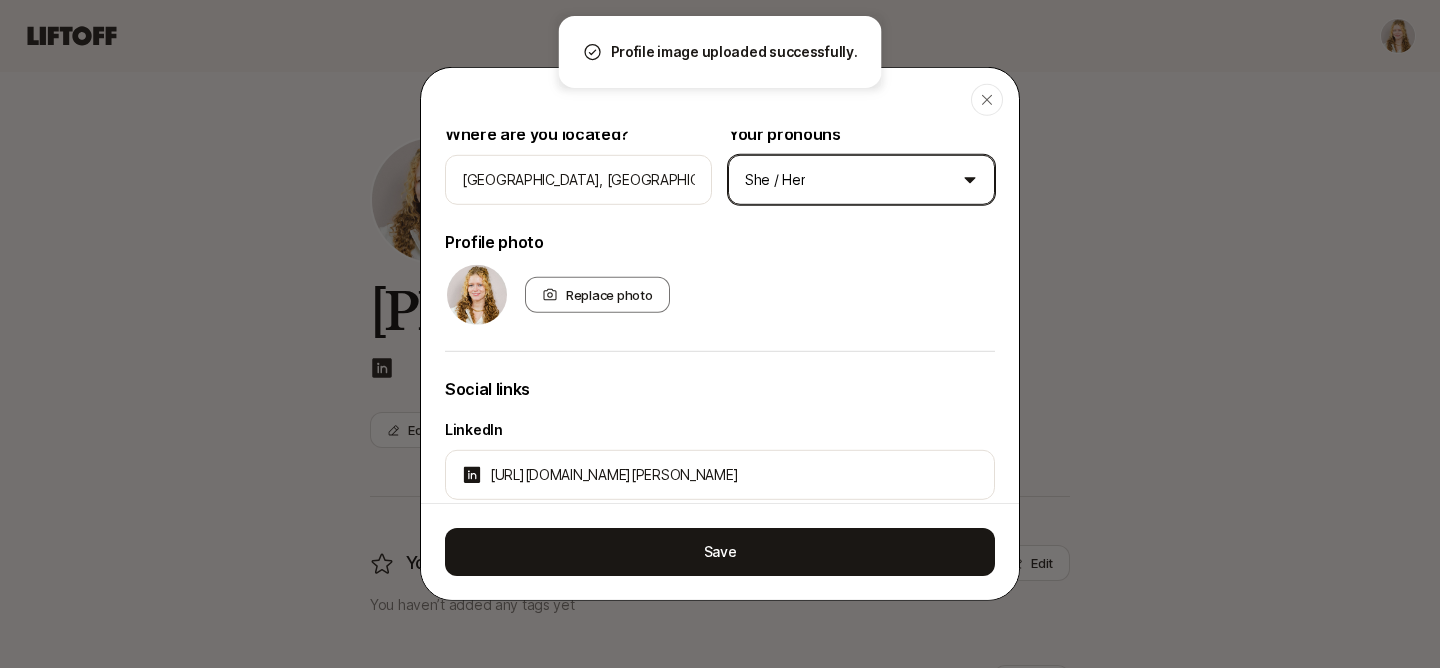 scroll, scrollTop: 313, scrollLeft: 0, axis: vertical 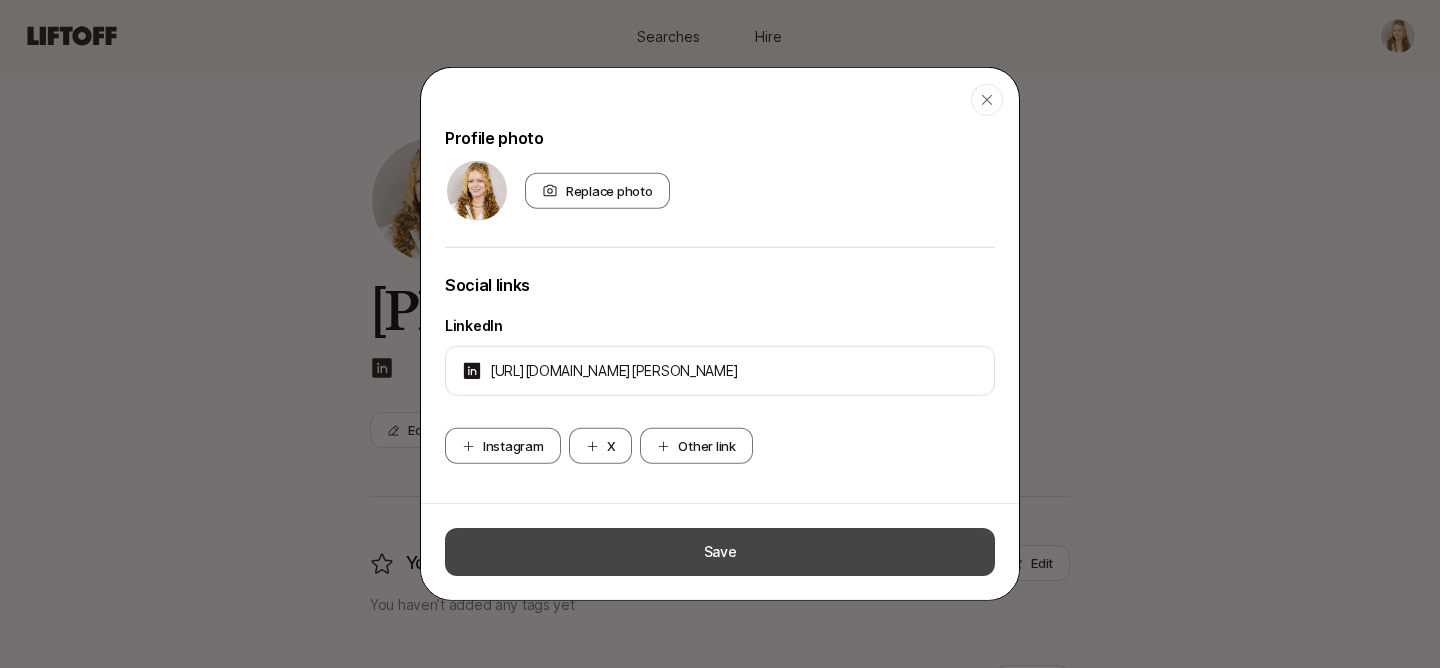 click on "Save" at bounding box center [720, 552] 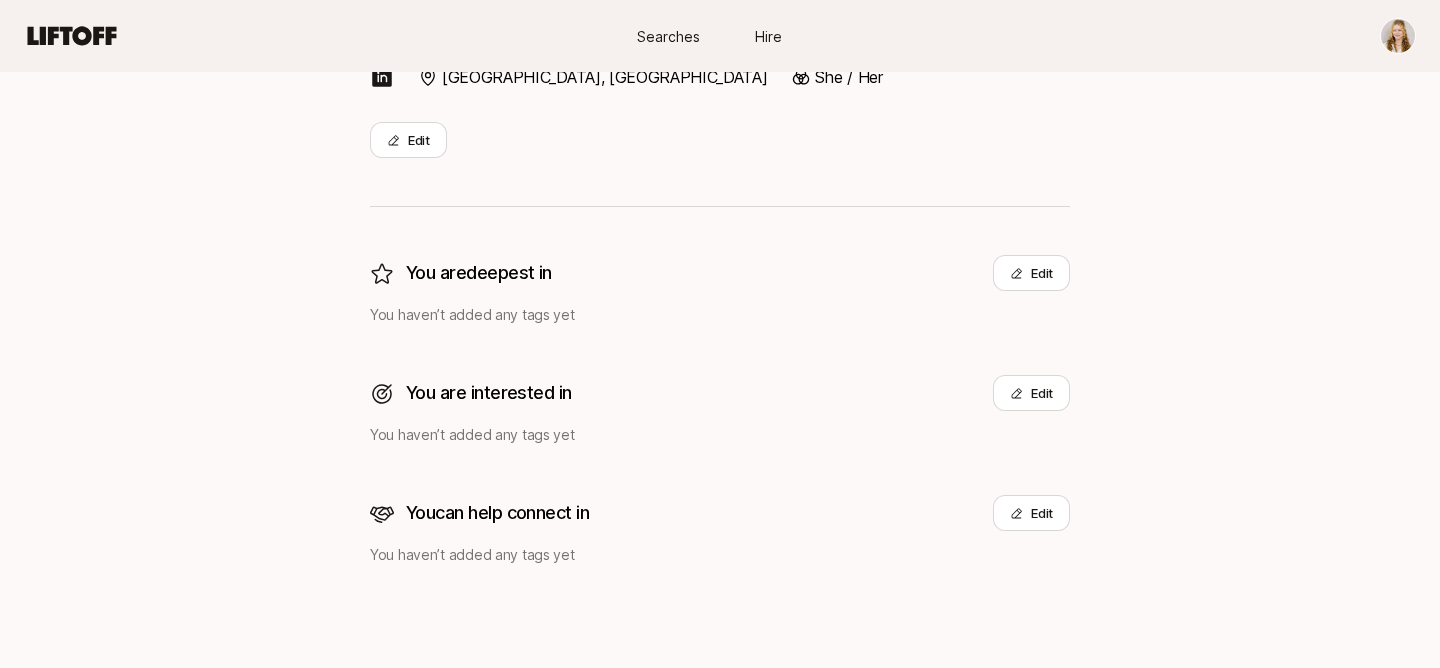 scroll, scrollTop: 371, scrollLeft: 0, axis: vertical 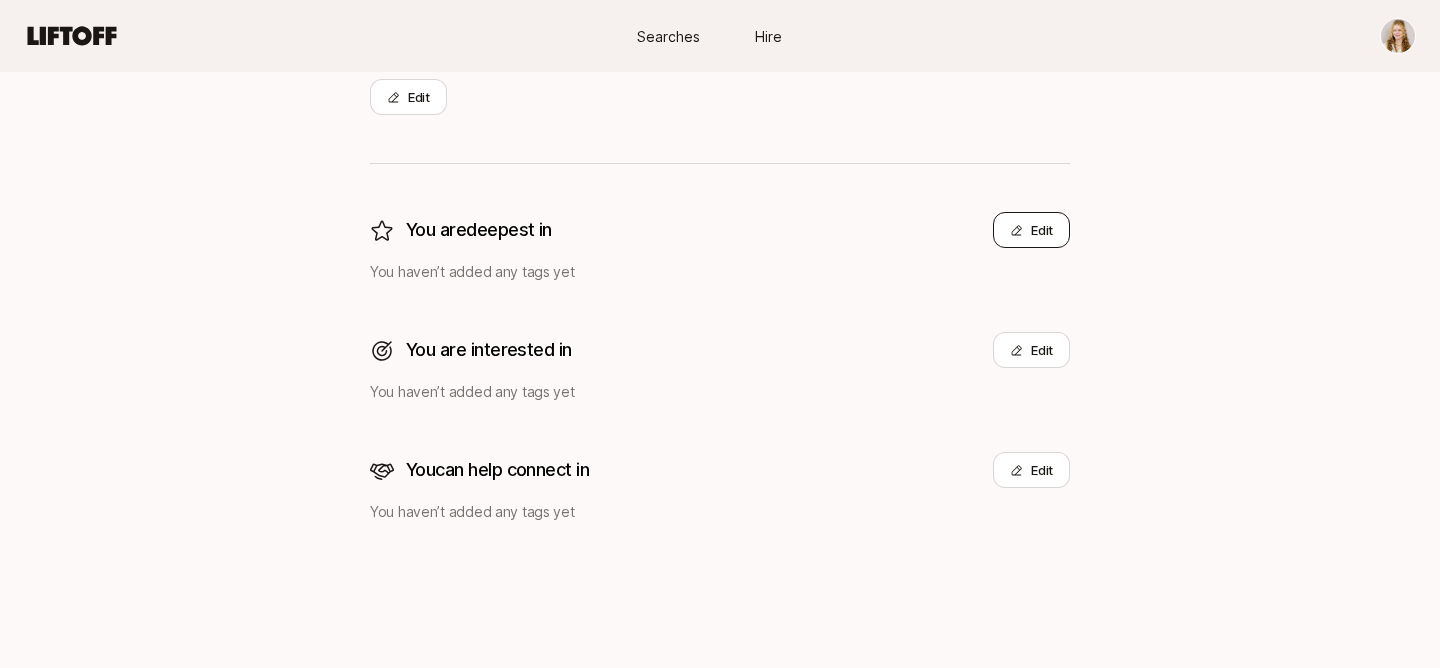 click on "Edit" at bounding box center (1031, 230) 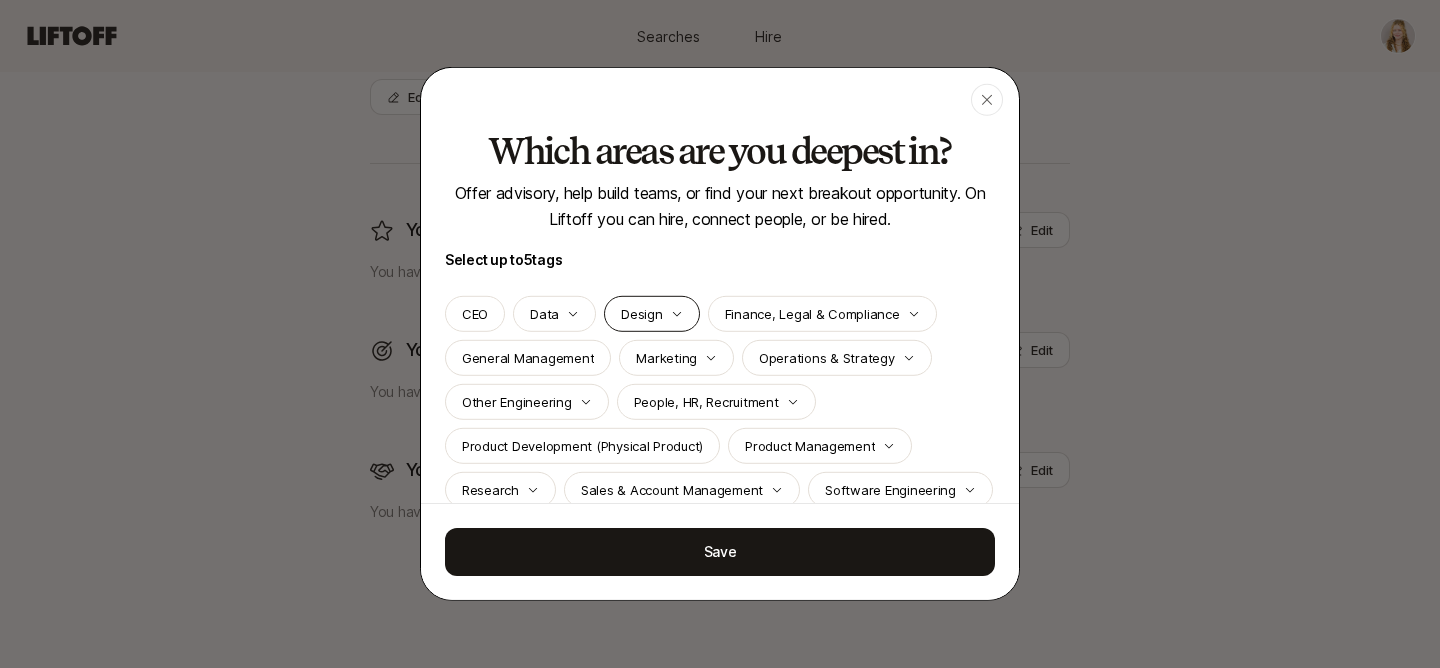 click on "Design" at bounding box center (651, 314) 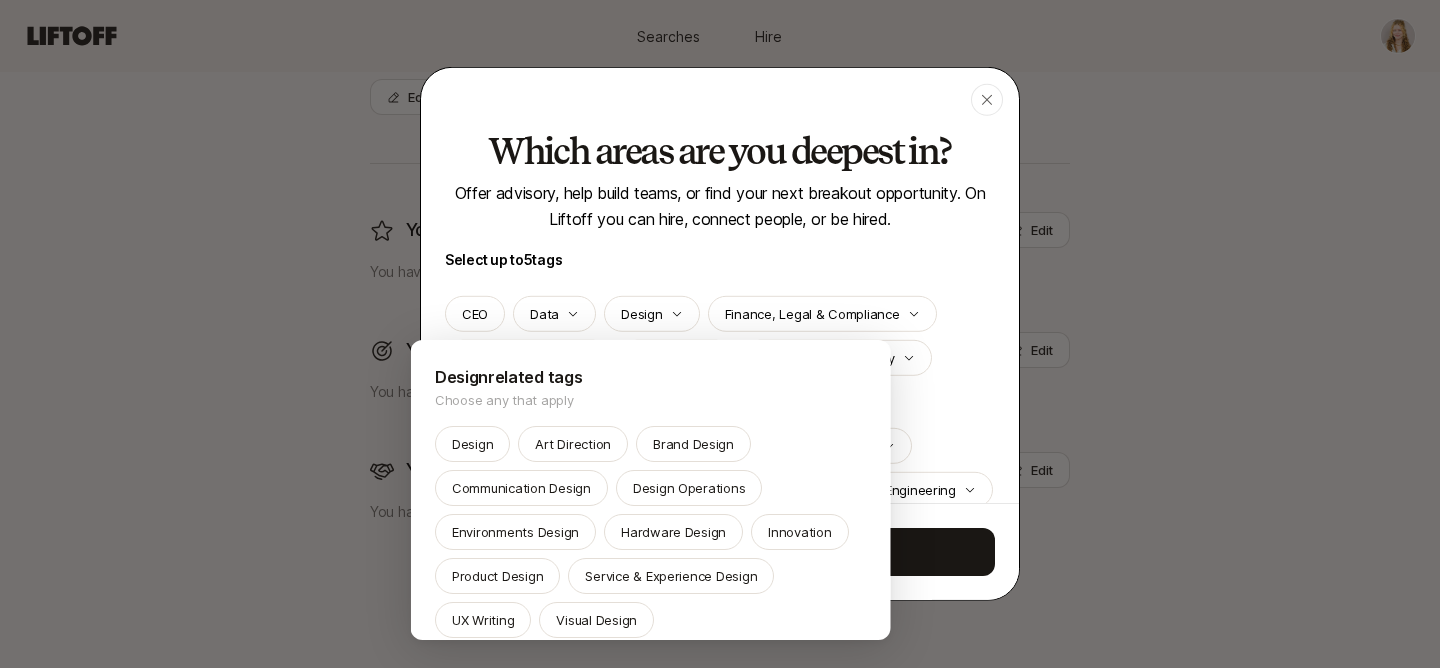 scroll, scrollTop: 22, scrollLeft: 0, axis: vertical 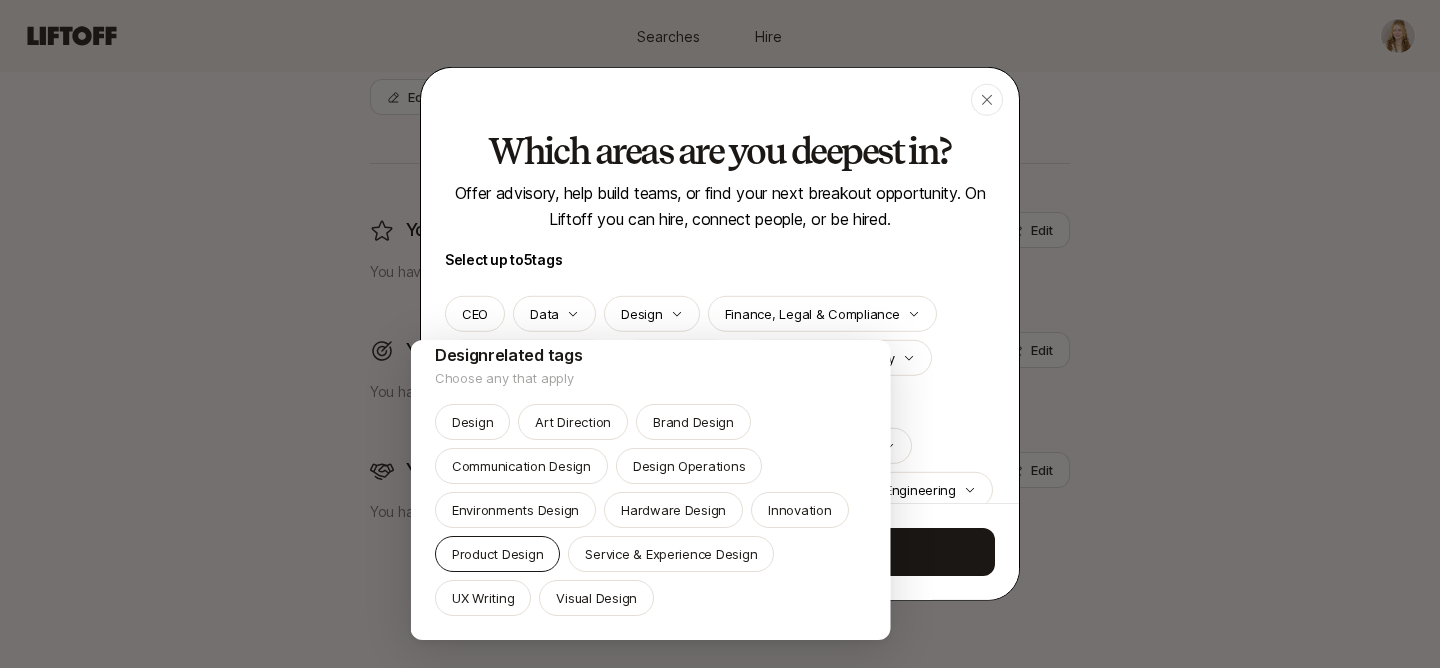 click on "Product Design" at bounding box center [497, 554] 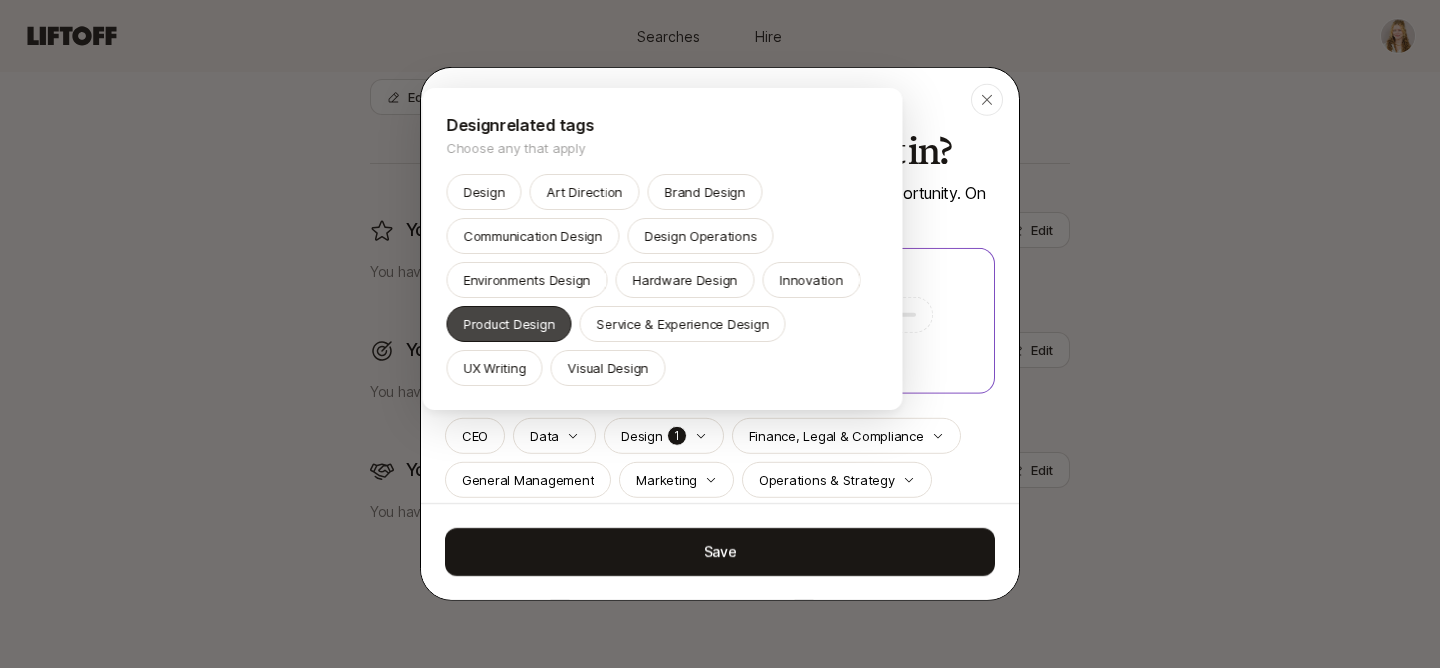 scroll, scrollTop: 0, scrollLeft: 0, axis: both 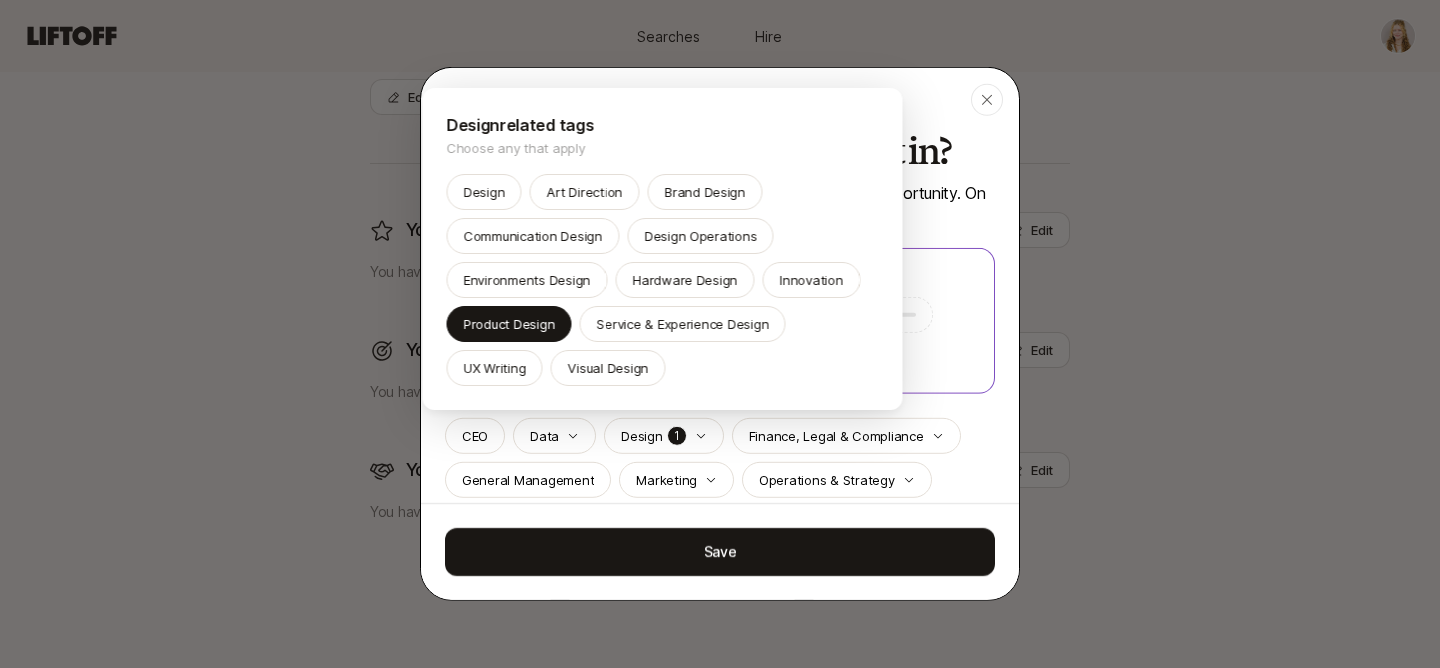 click at bounding box center [720, 334] 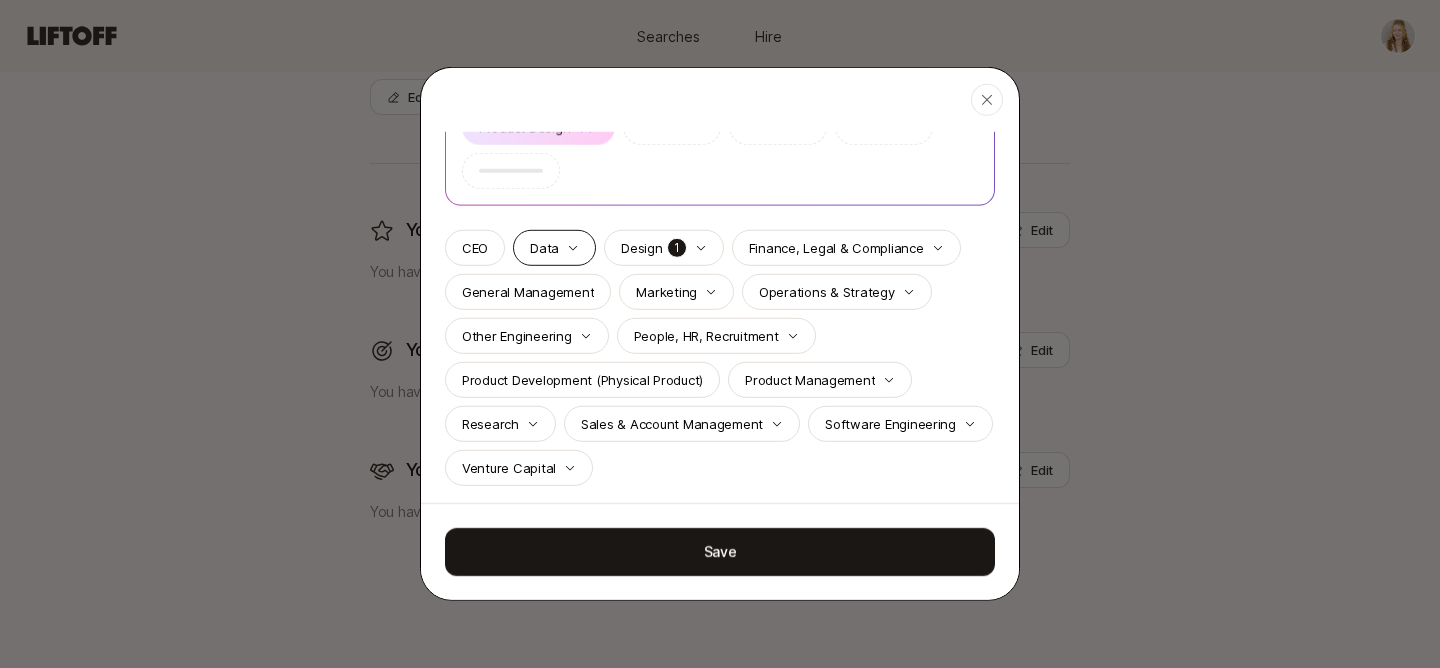 scroll, scrollTop: 194, scrollLeft: 0, axis: vertical 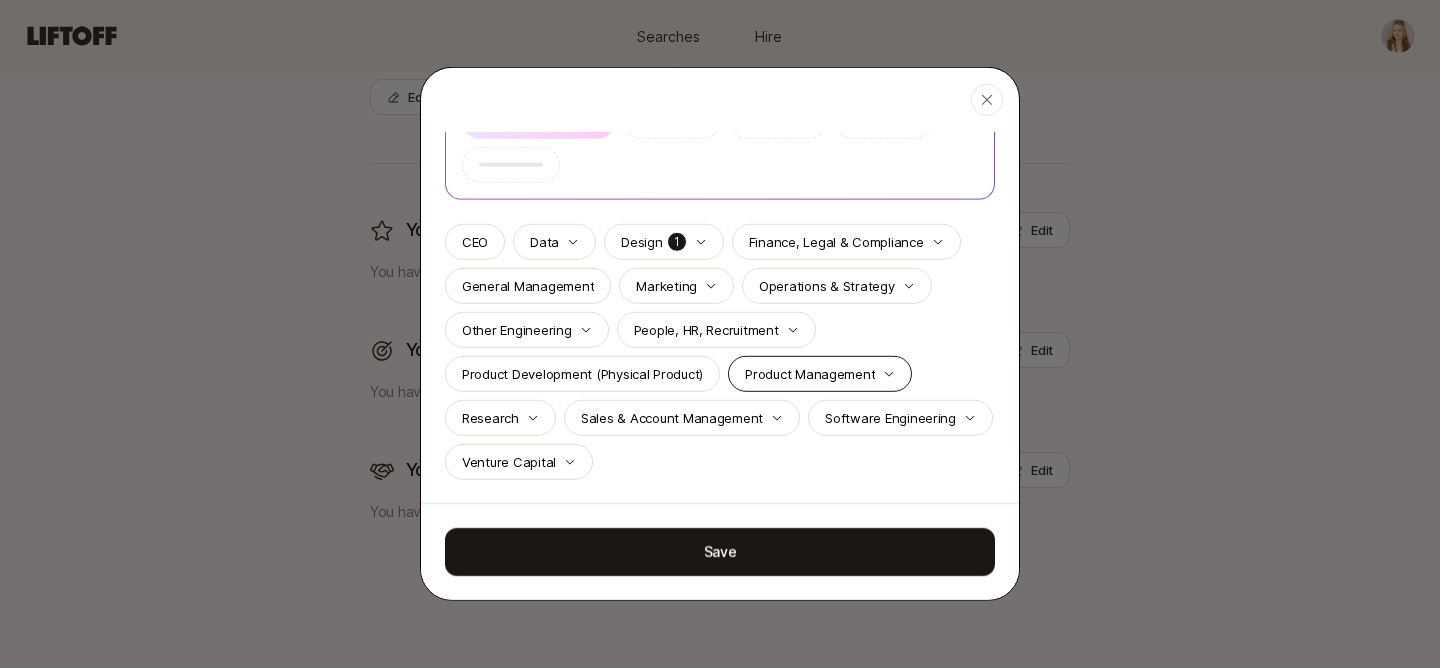 click on "Product Management" at bounding box center (810, 374) 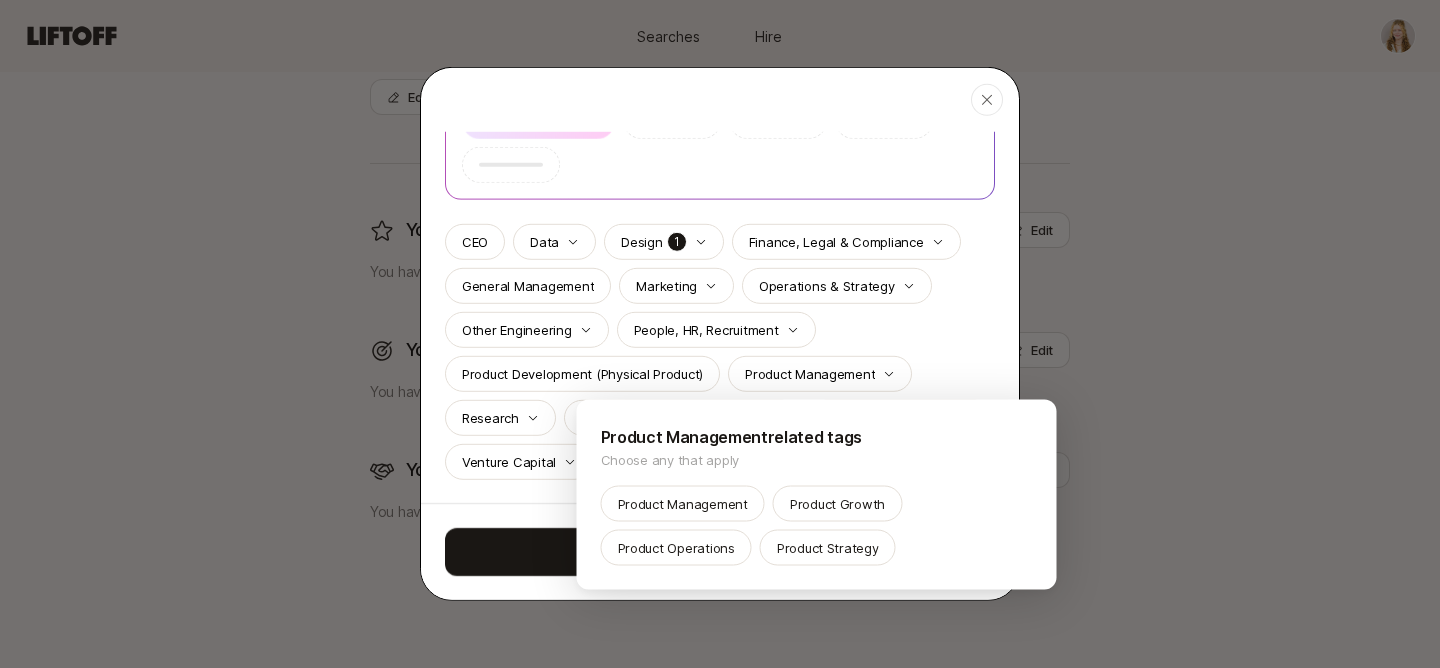 click at bounding box center (720, 334) 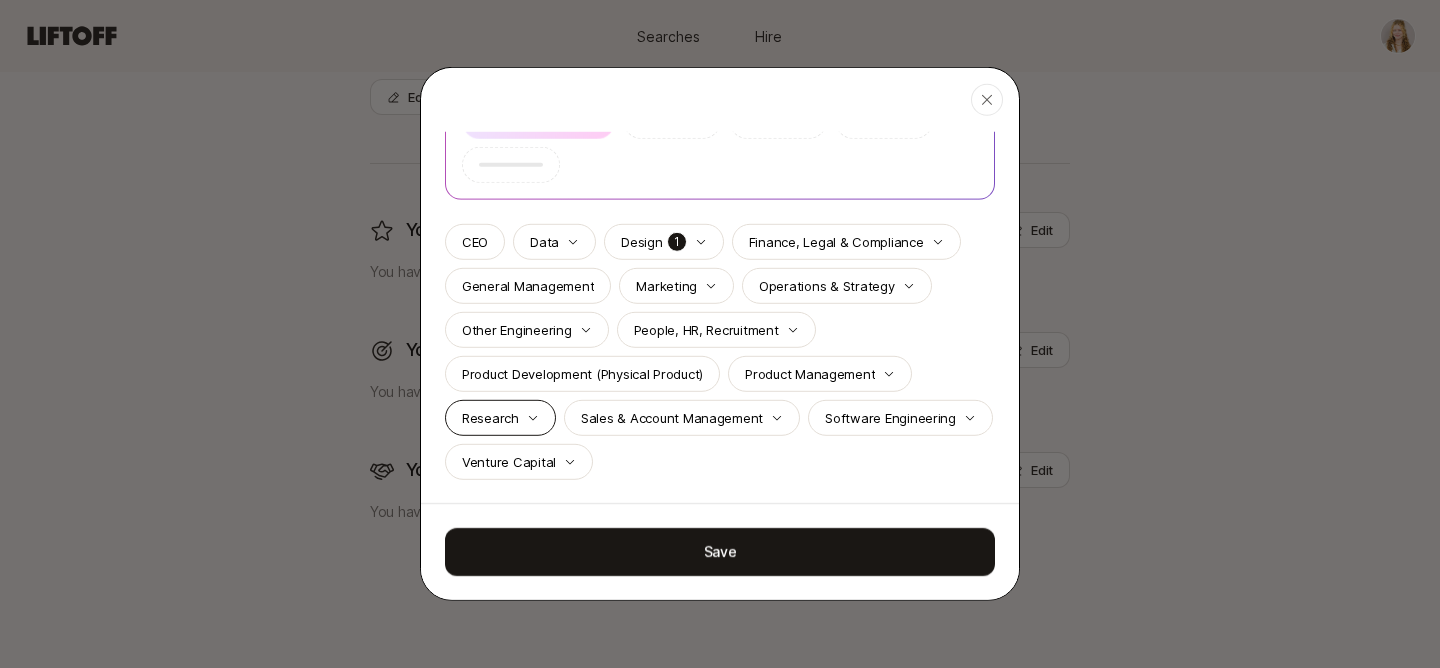 click on "Research" at bounding box center (500, 418) 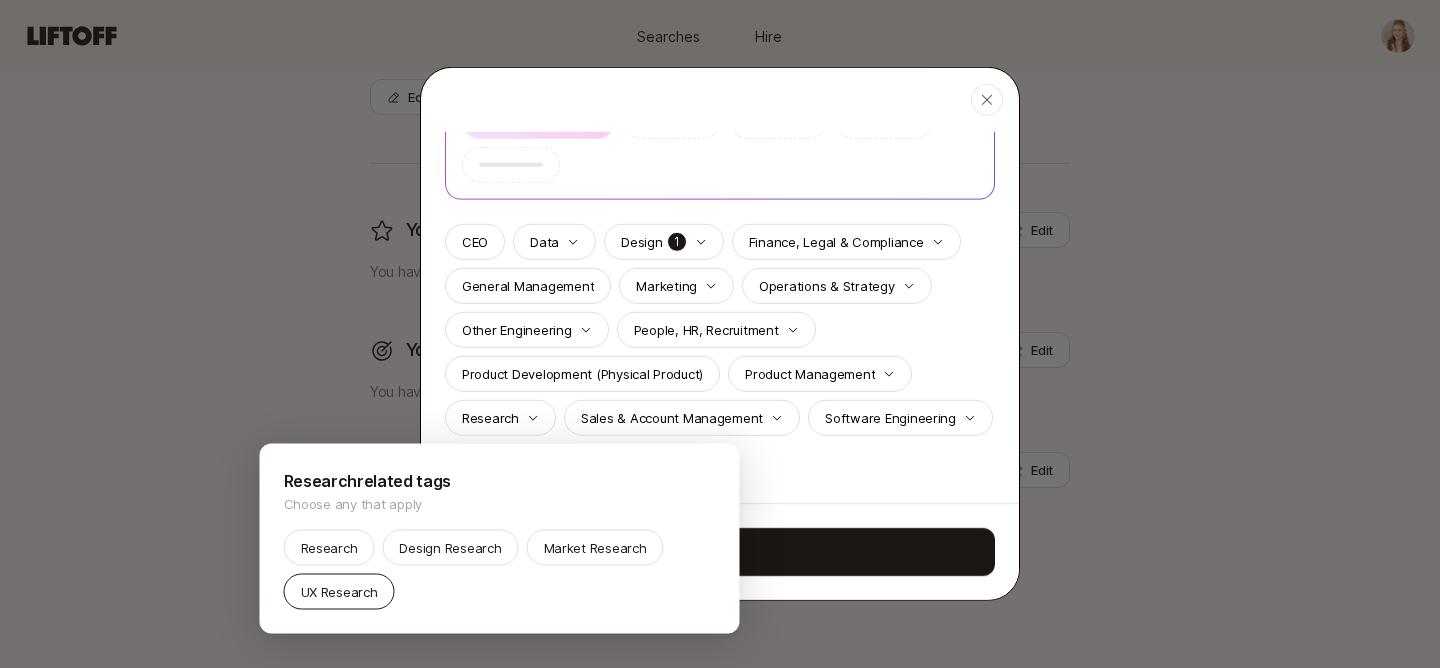 click on "UX Research" at bounding box center (339, 592) 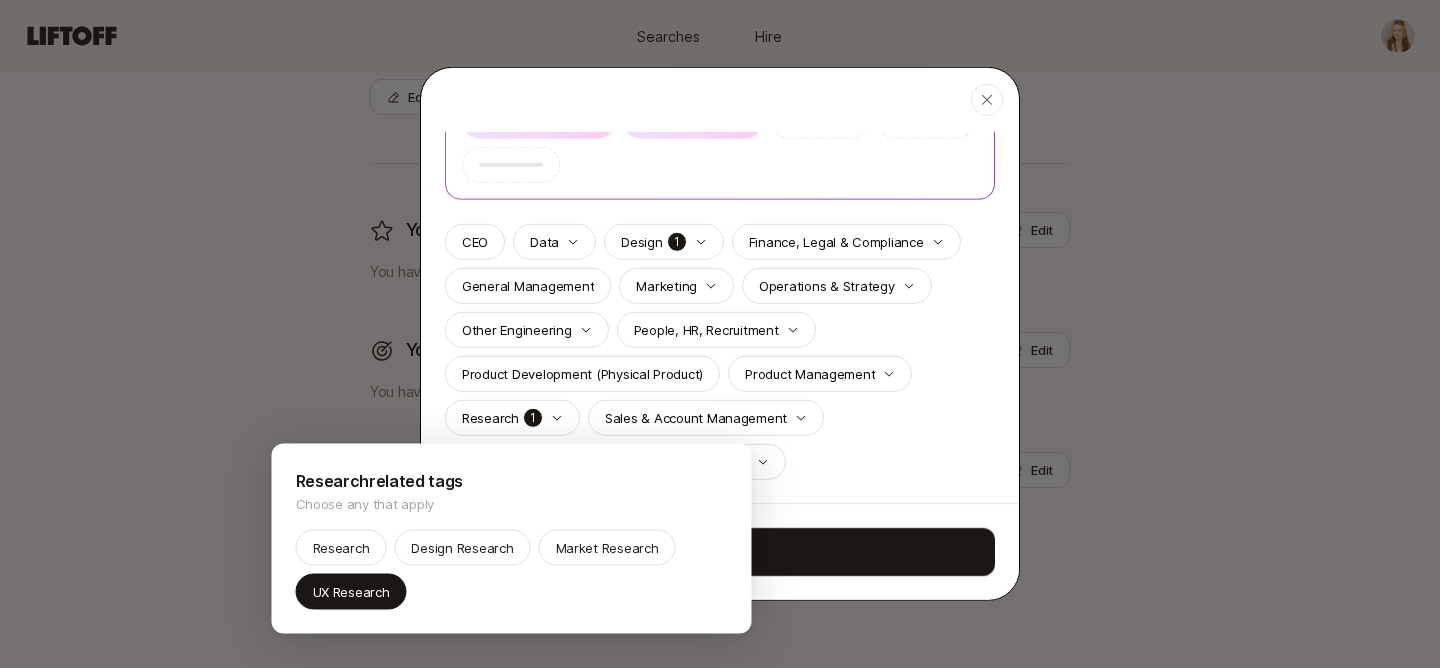 click at bounding box center [720, 334] 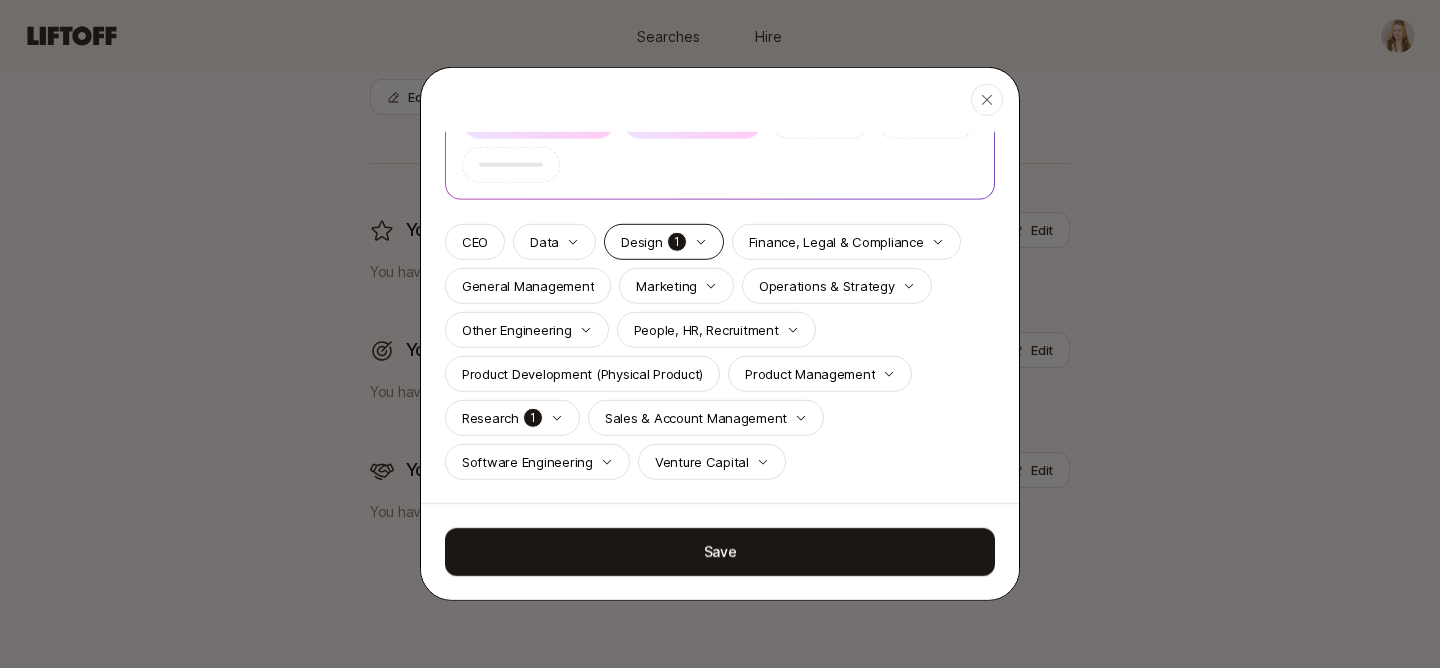 click on "1" at bounding box center [677, 242] 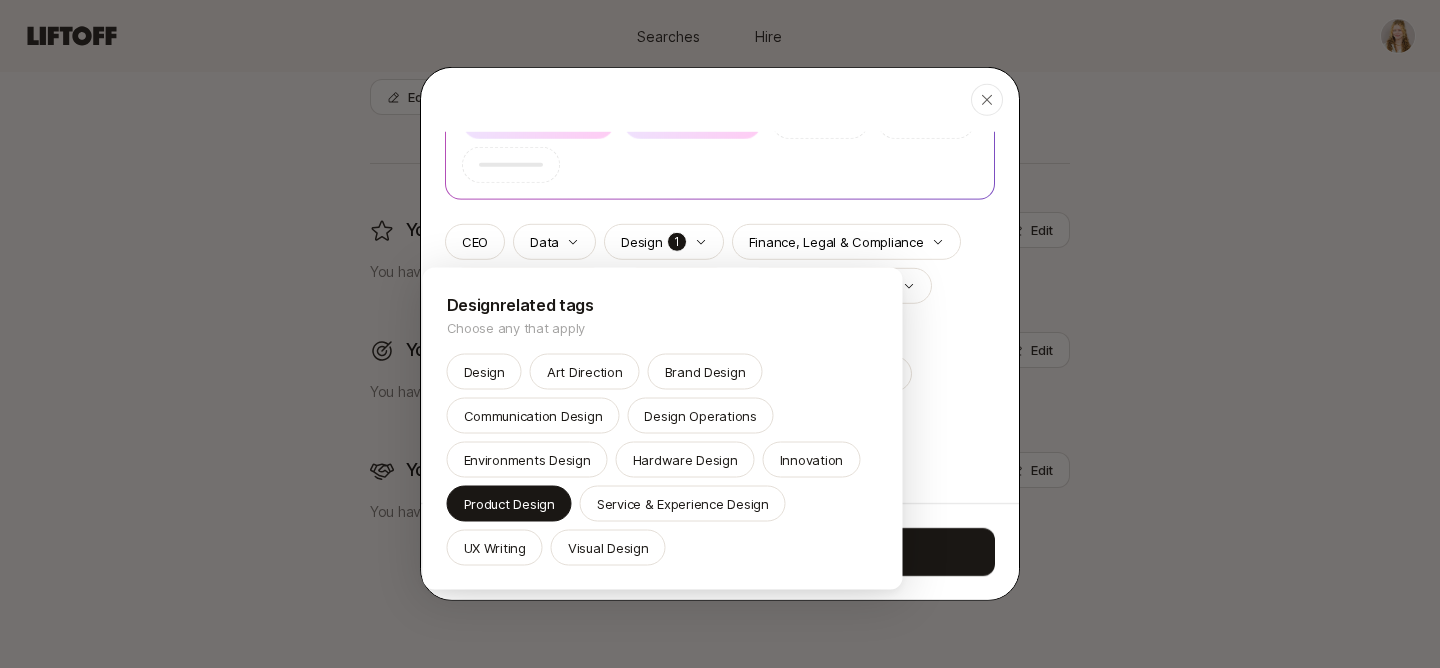 click on "Design  related tags" at bounding box center (663, 305) 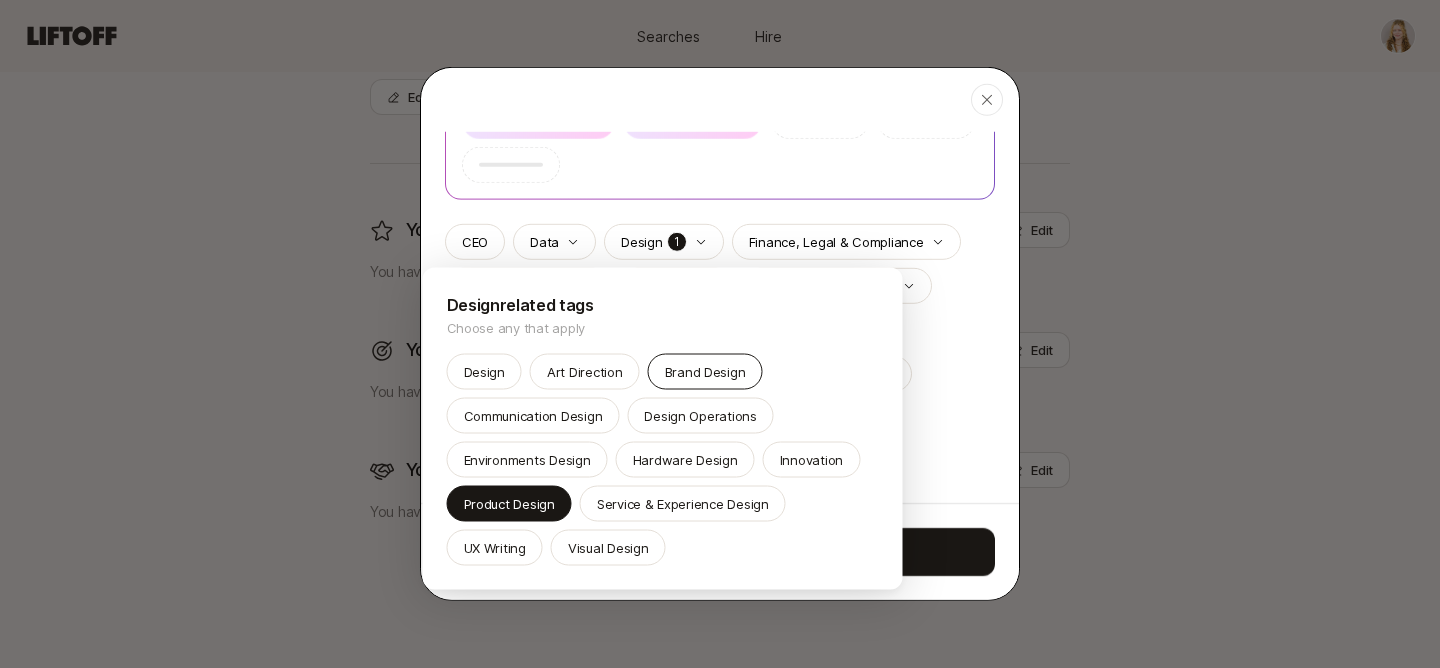 click on "Brand Design" at bounding box center (705, 372) 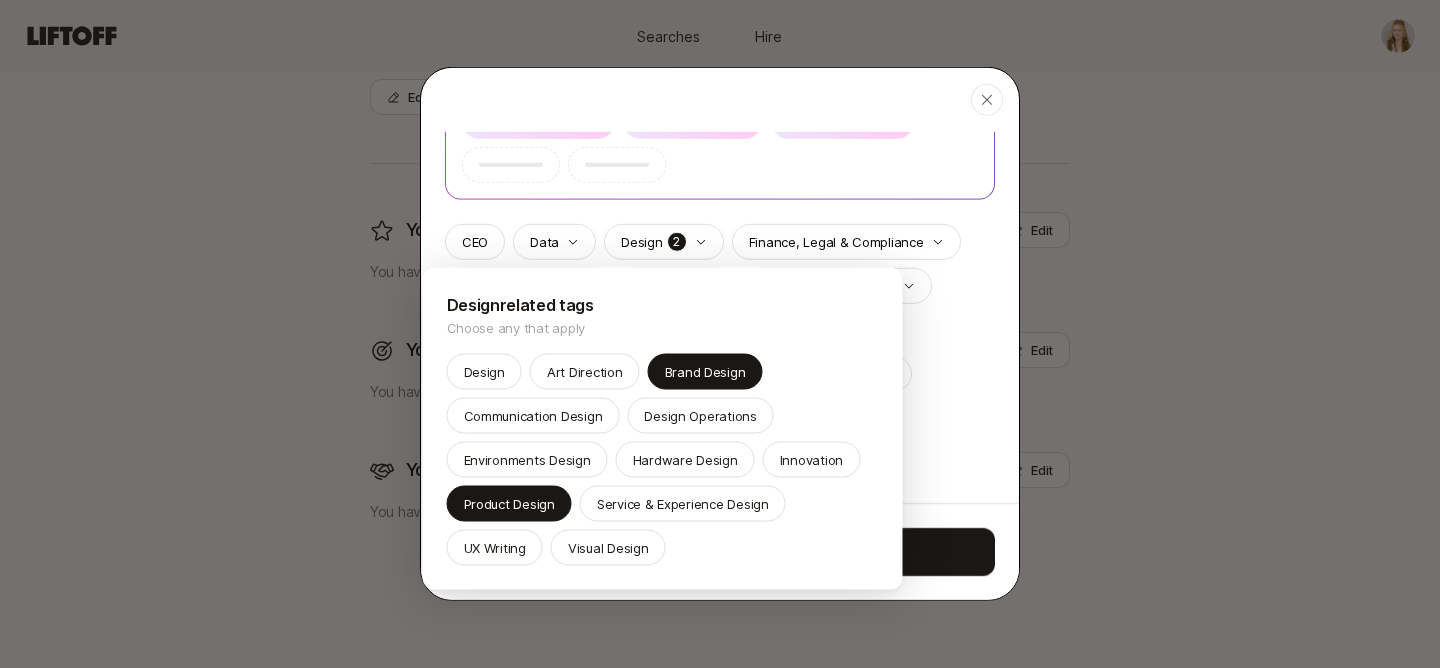 click at bounding box center (720, 334) 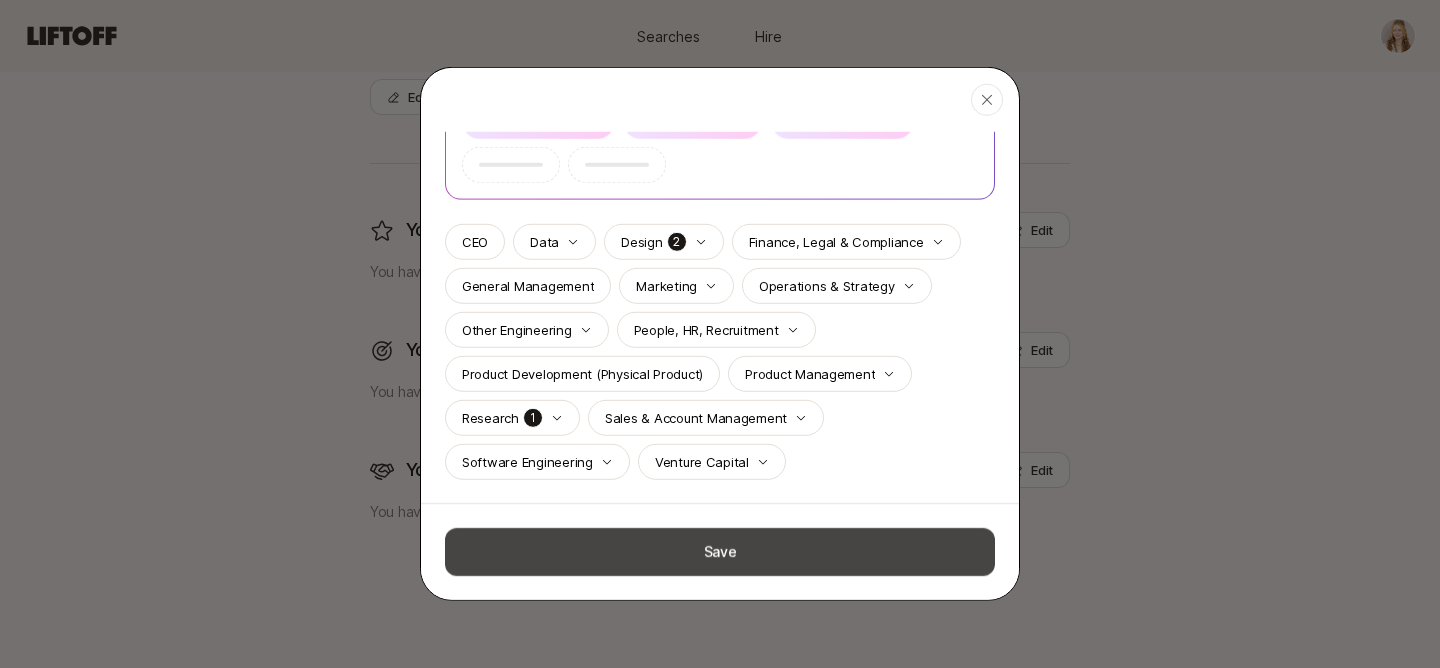 click on "Save" at bounding box center (720, 552) 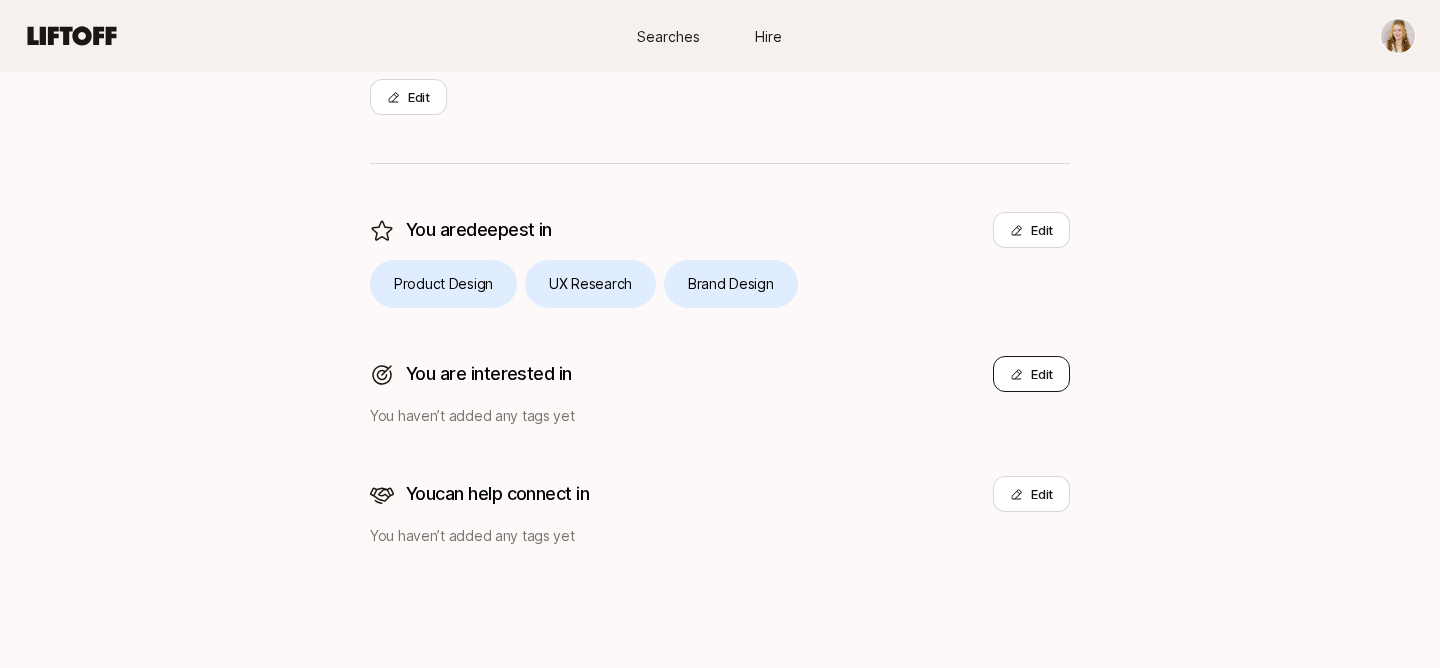 click on "Edit" at bounding box center [1031, 374] 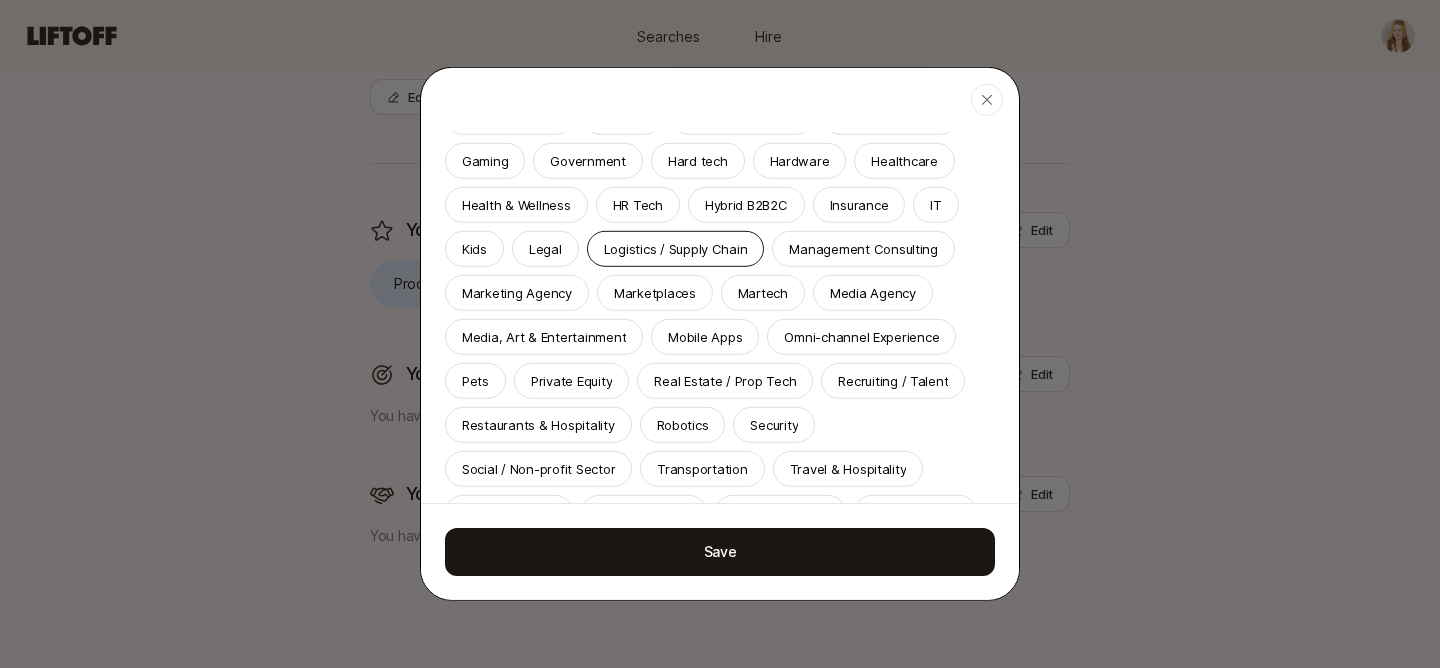 scroll, scrollTop: 438, scrollLeft: 0, axis: vertical 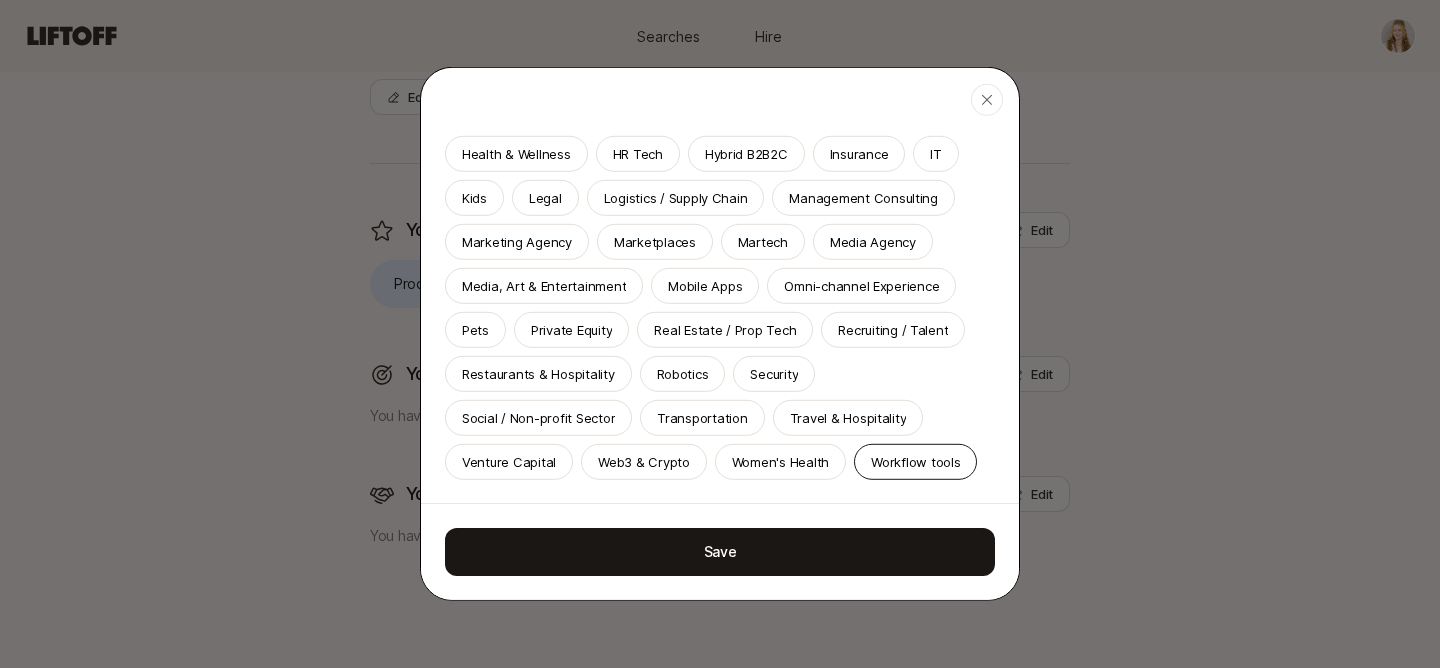 click on "Workflow tools" at bounding box center [915, 462] 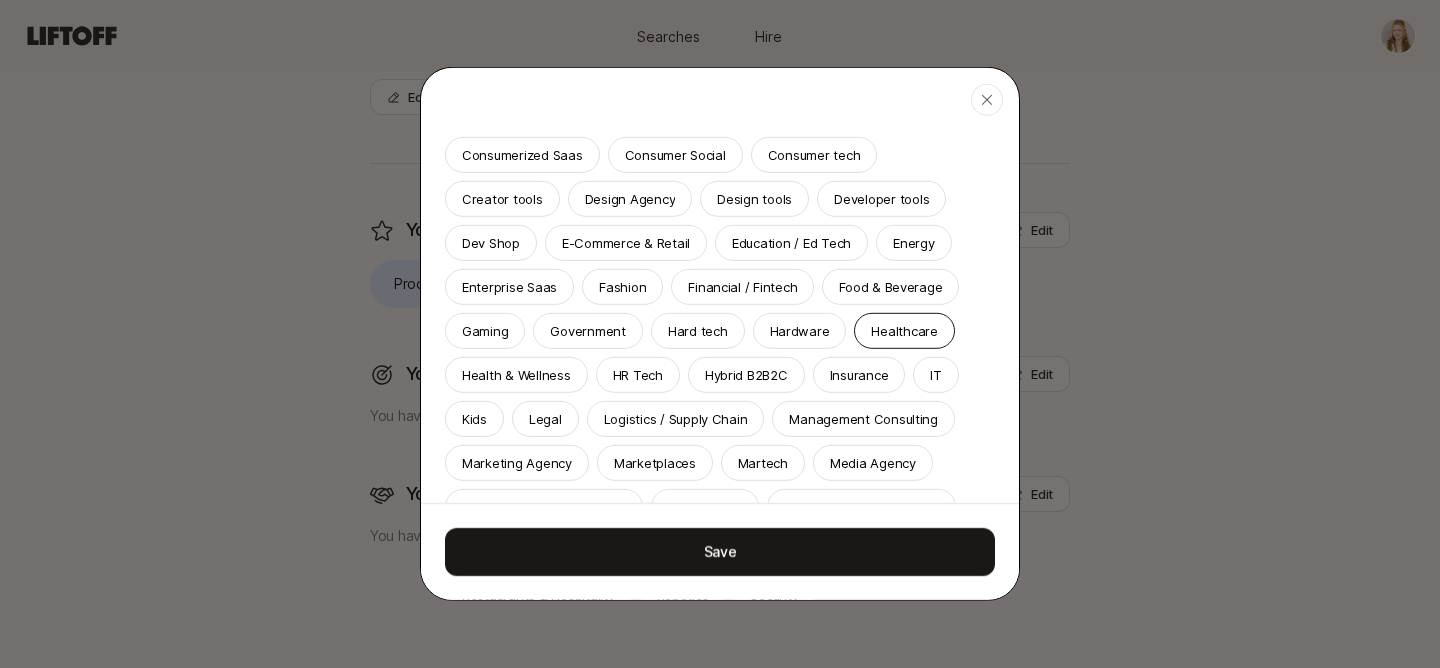 scroll, scrollTop: 303, scrollLeft: 0, axis: vertical 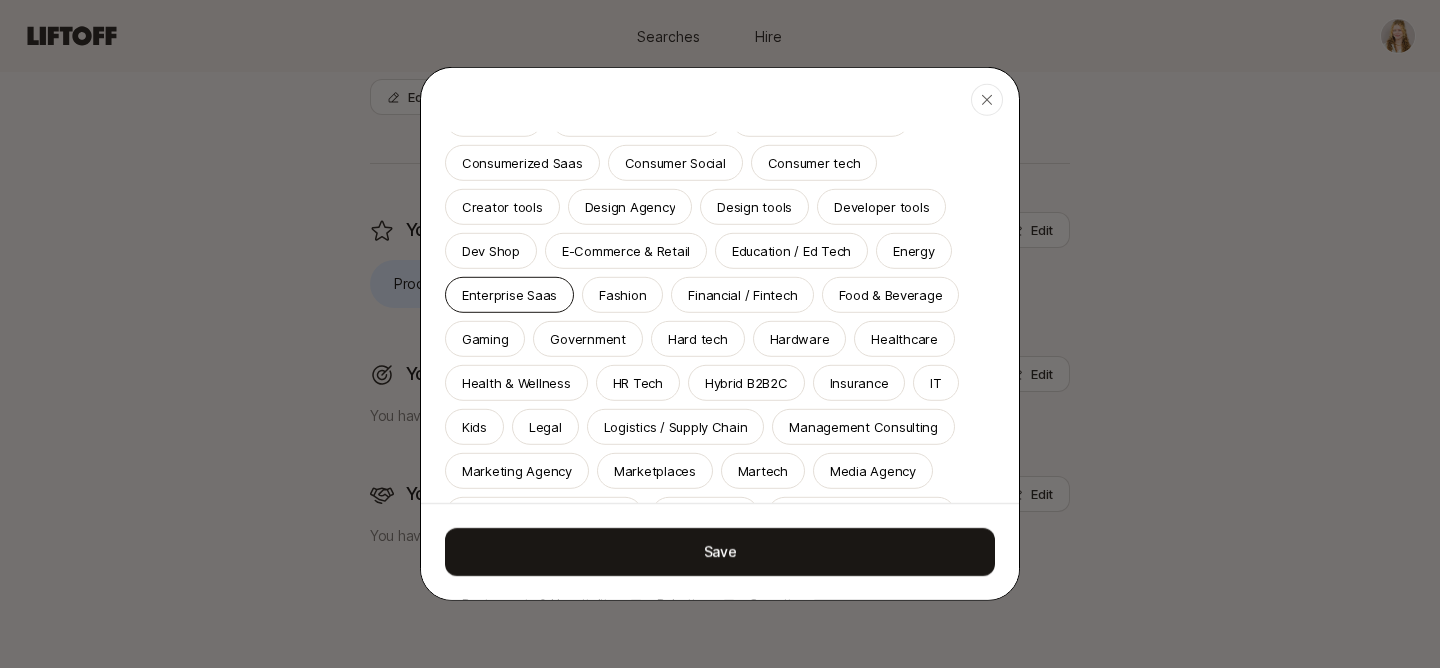 click on "Enterprise Saas" at bounding box center [509, 295] 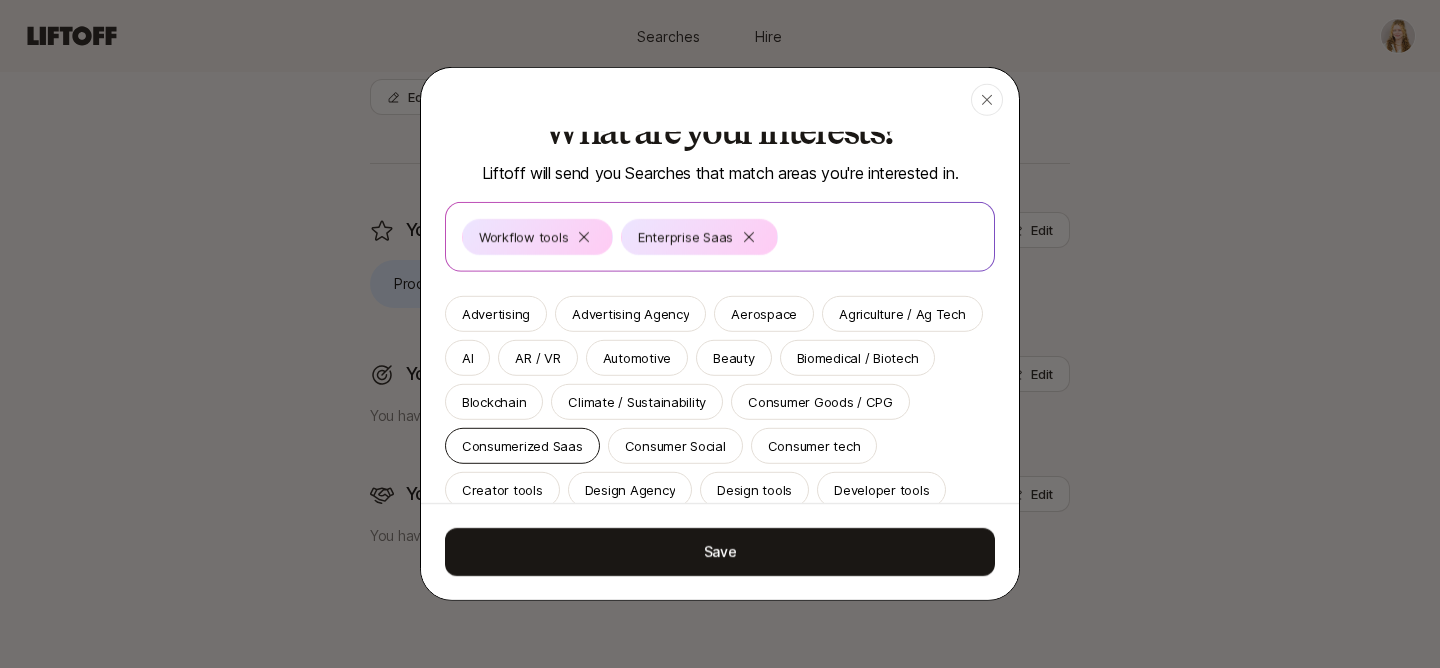 scroll, scrollTop: 18, scrollLeft: 0, axis: vertical 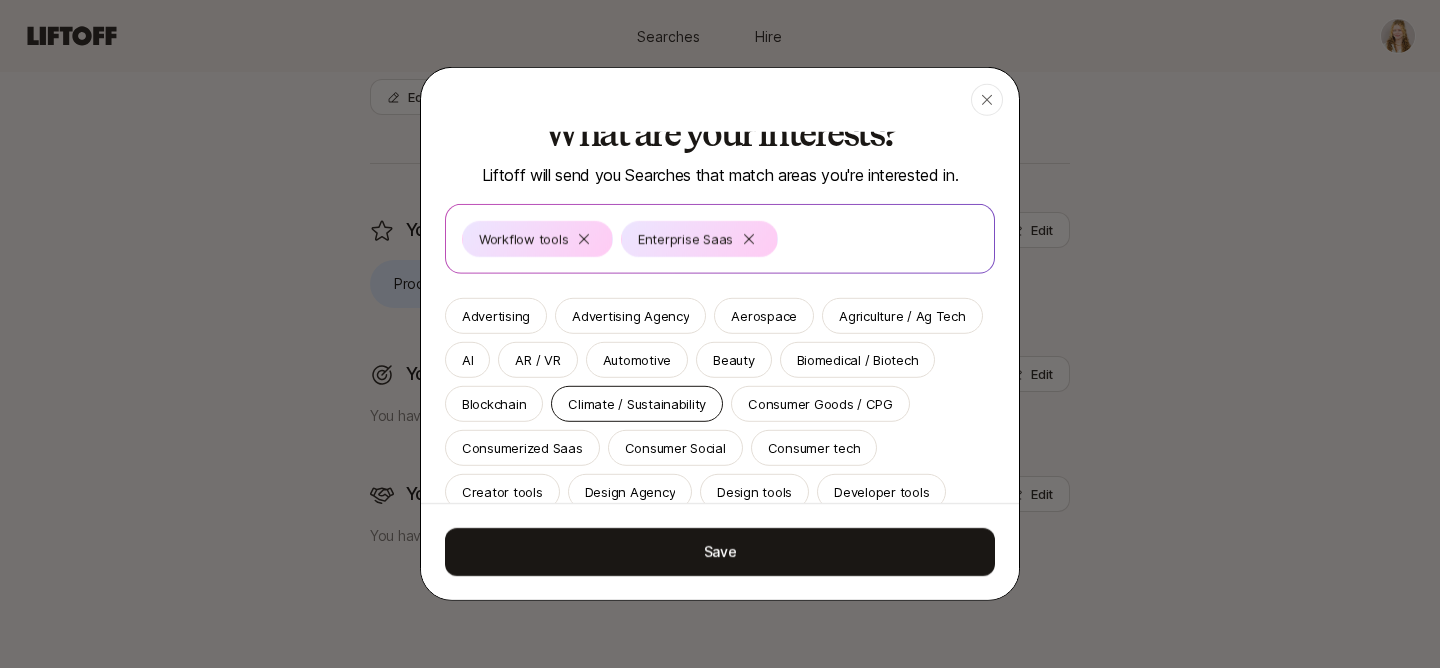 click on "Climate / Sustainability" at bounding box center (637, 404) 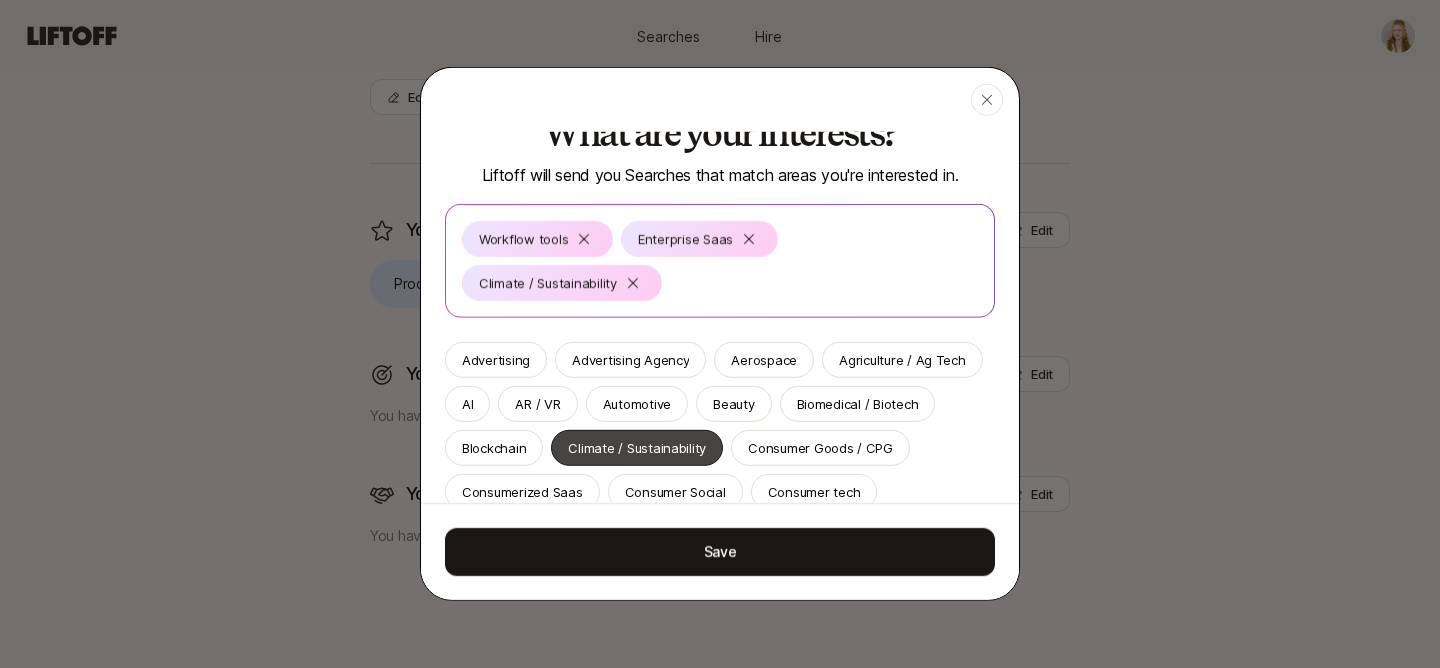 scroll, scrollTop: 32, scrollLeft: 0, axis: vertical 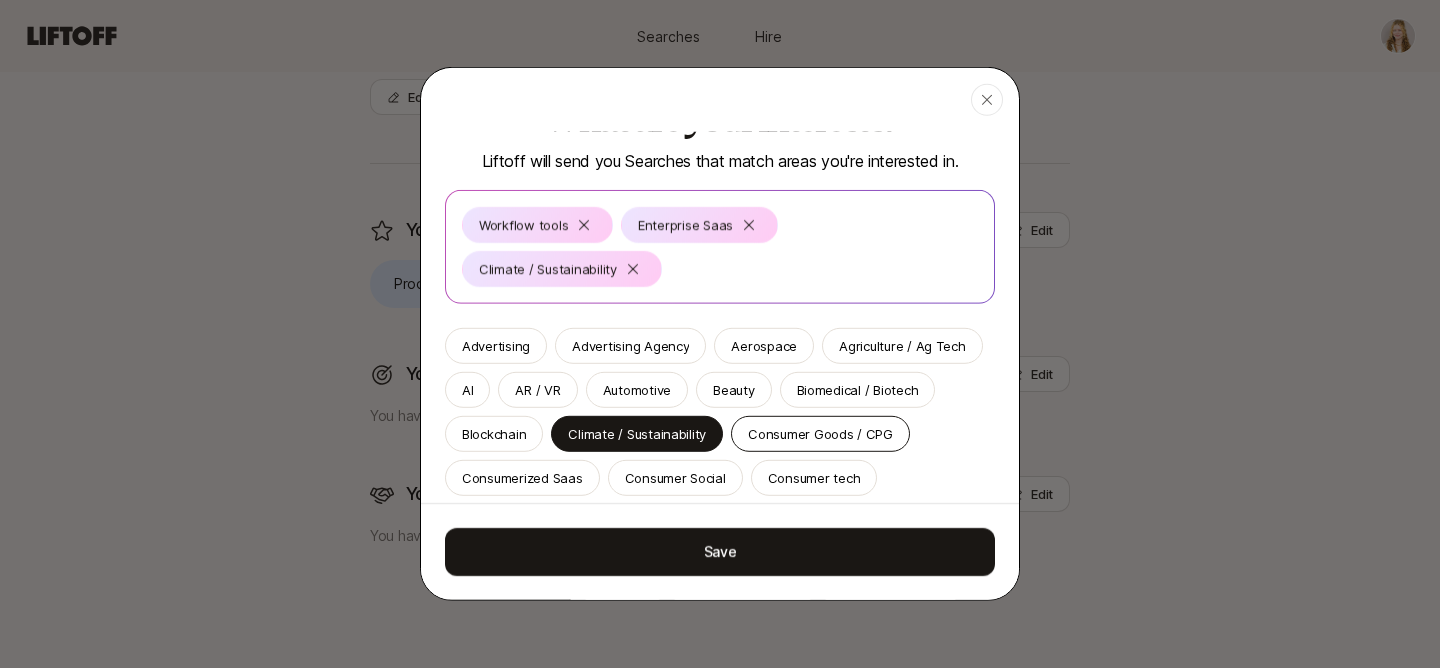 click on "Consumer Goods / CPG" at bounding box center [820, 434] 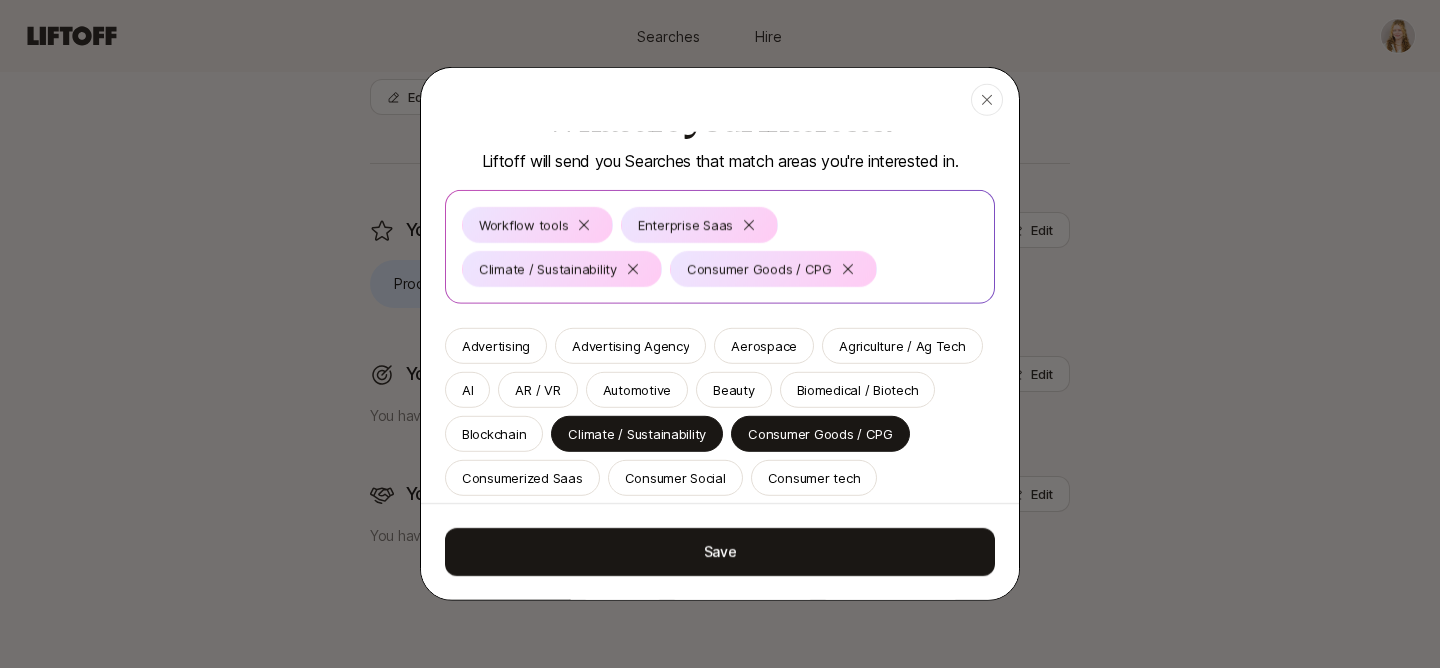 click on "Advertising Advertising Agency Aerospace Agriculture / Ag Tech AI AR / VR Automotive Beauty Biomedical / Biotech Blockchain Climate / Sustainability Consumer Goods / CPG Consumerized Saas Consumer Social Consumer tech Creator [PERSON_NAME] Agency Design tools Developer tools Dev Shop E-Commerce & Retail Education / Ed Tech Energy Enterprise Saas Fashion Financial / Fintech Food & Beverage Gaming Government Hard tech Hardware Healthcare Health & Wellness HR Tech Hybrid B2B2C Insurance IT Kids Legal Logistics / Supply Chain Management Consulting Marketing Agency Marketplaces Martech Media Agency Media, Art & Entertainment Mobile Apps Omni-channel Experience Pets Private Equity Real Estate / Prop Tech Recruiting / Talent Restaurants & Hospitality Robotics Security Social / Non-profit Sector Transportation Travel & Hospitality Venture Capital Web3 & Crypto Women's Health Workflow tools" at bounding box center (720, 676) 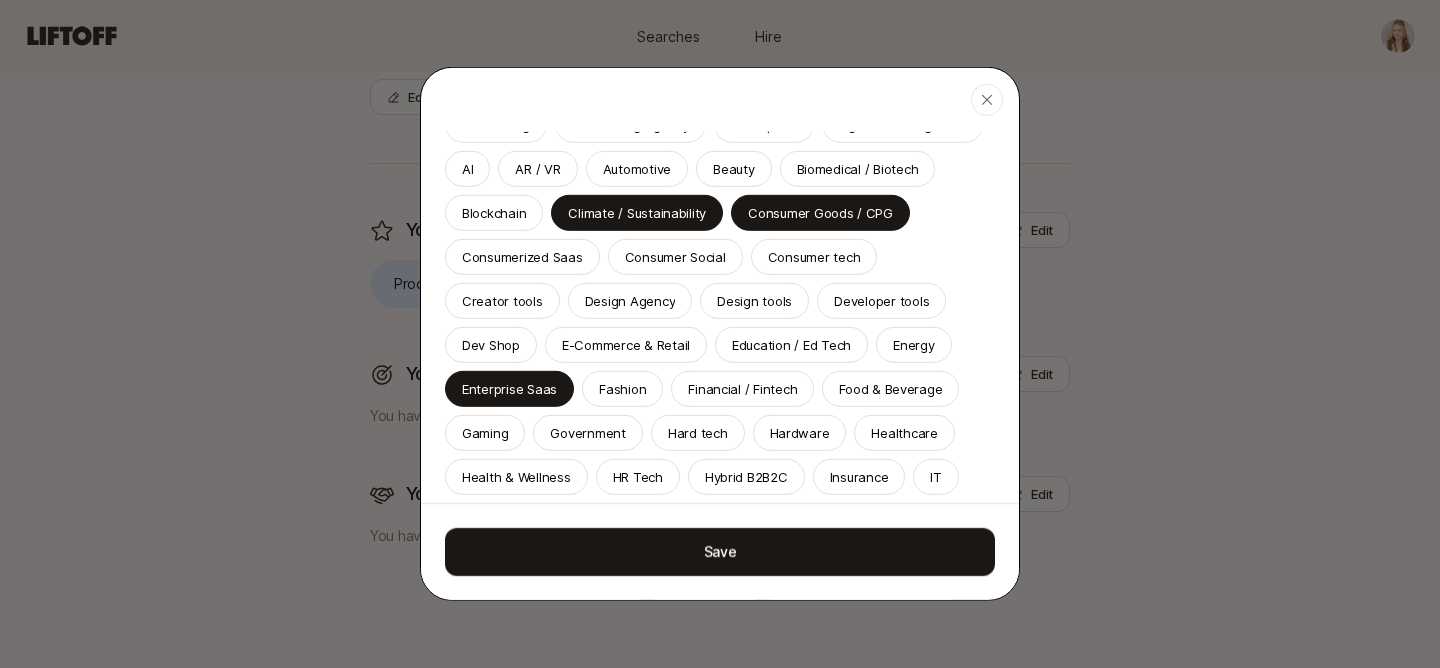 scroll, scrollTop: 312, scrollLeft: 0, axis: vertical 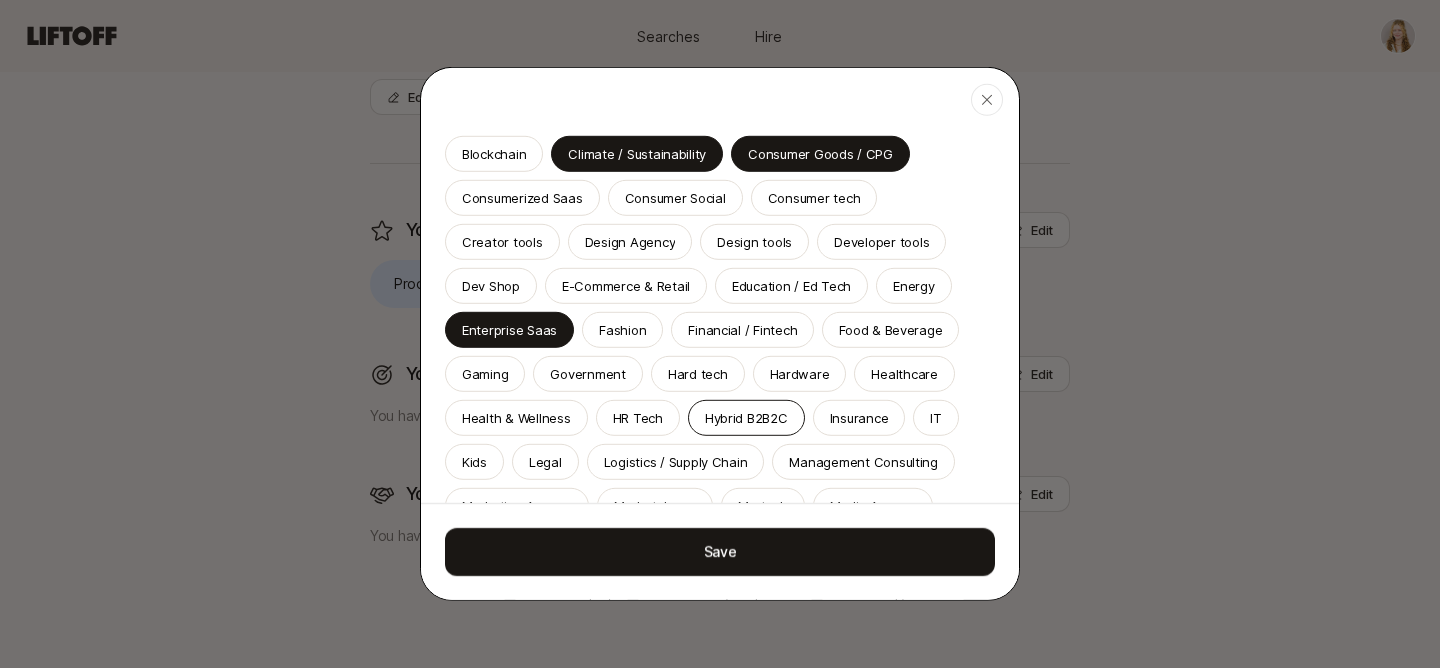click on "Hybrid B2B2C" at bounding box center [746, 418] 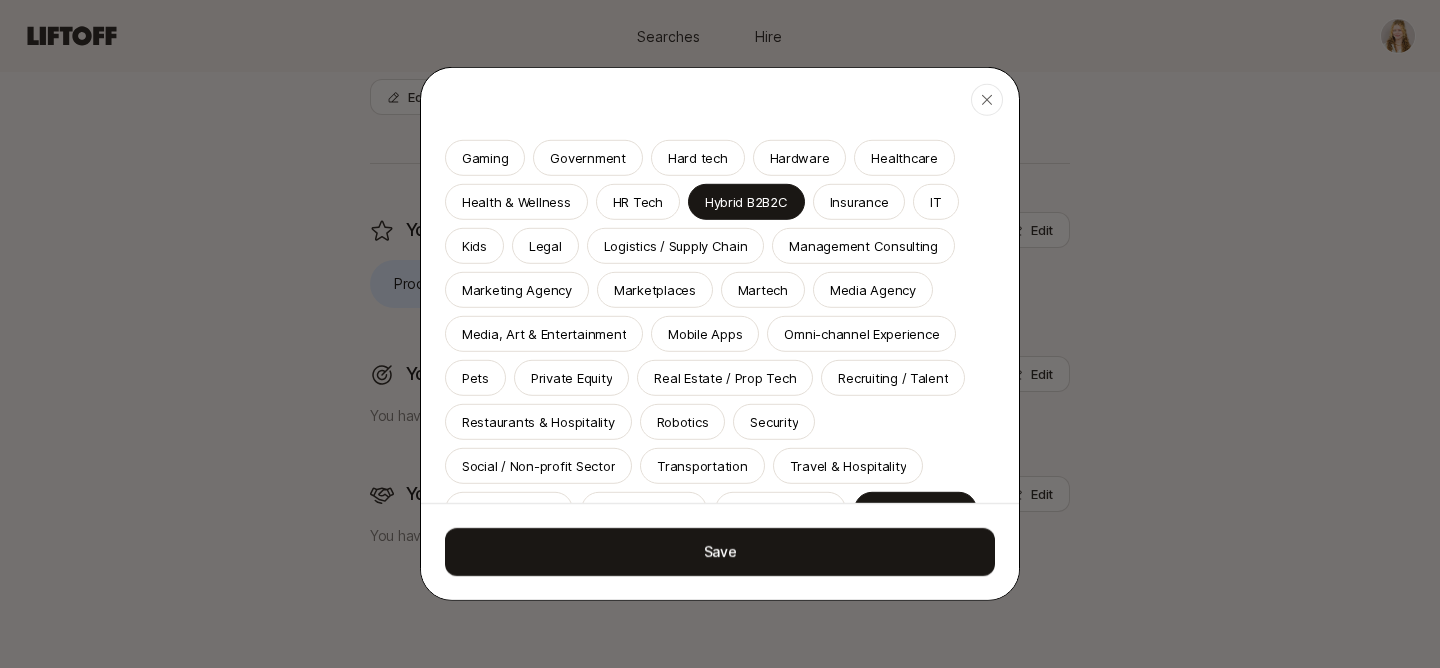 scroll, scrollTop: 576, scrollLeft: 0, axis: vertical 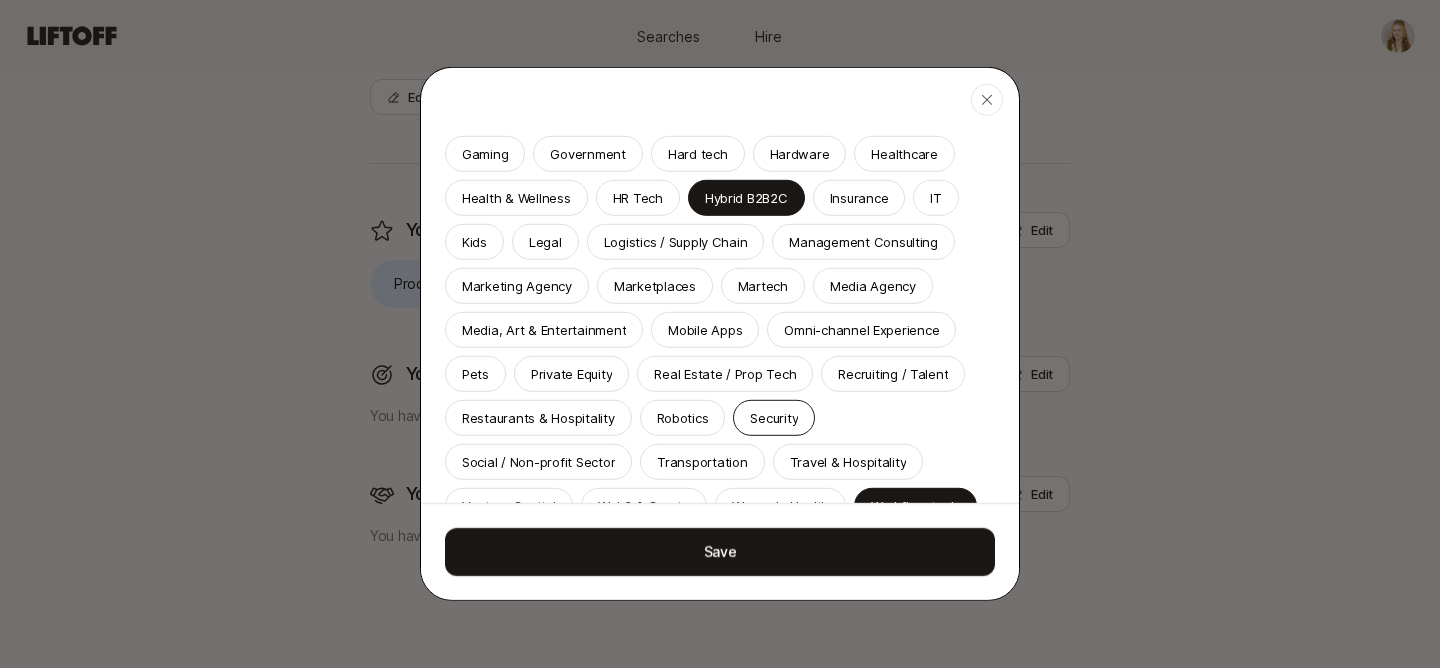 click on "Security" at bounding box center [774, 418] 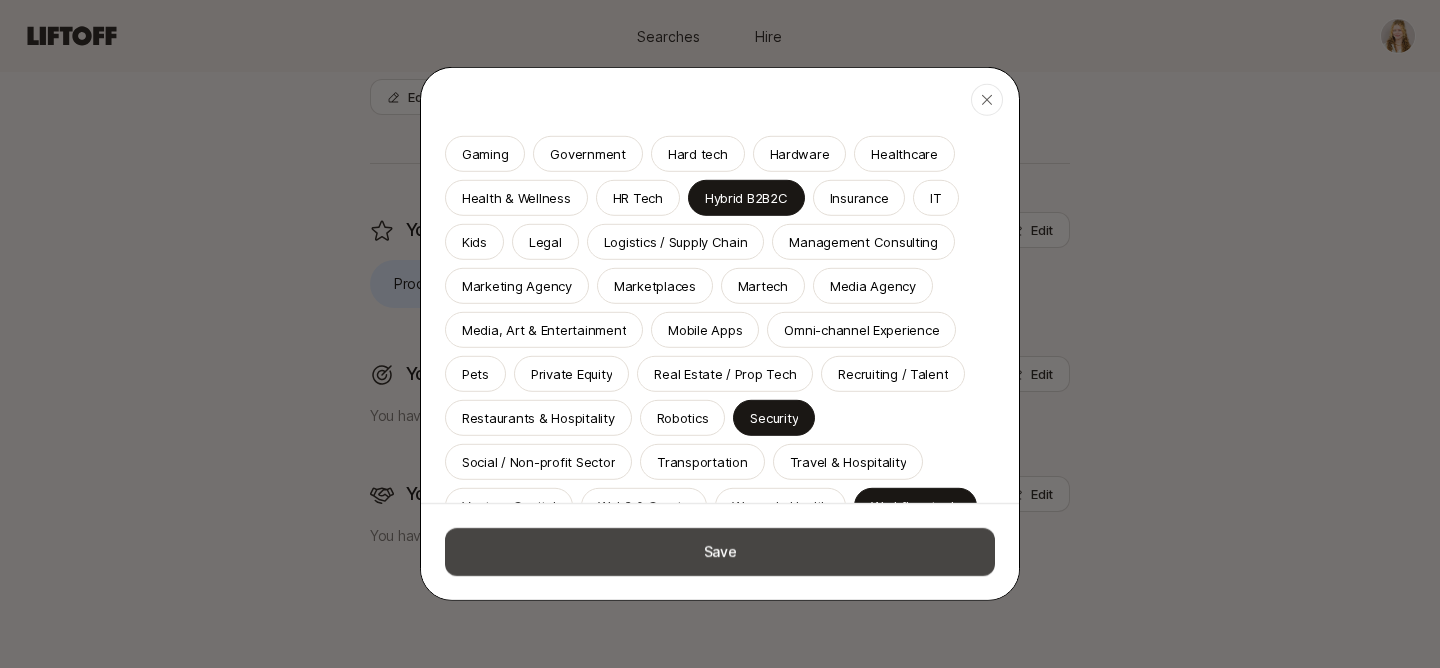 click on "Save" at bounding box center (720, 552) 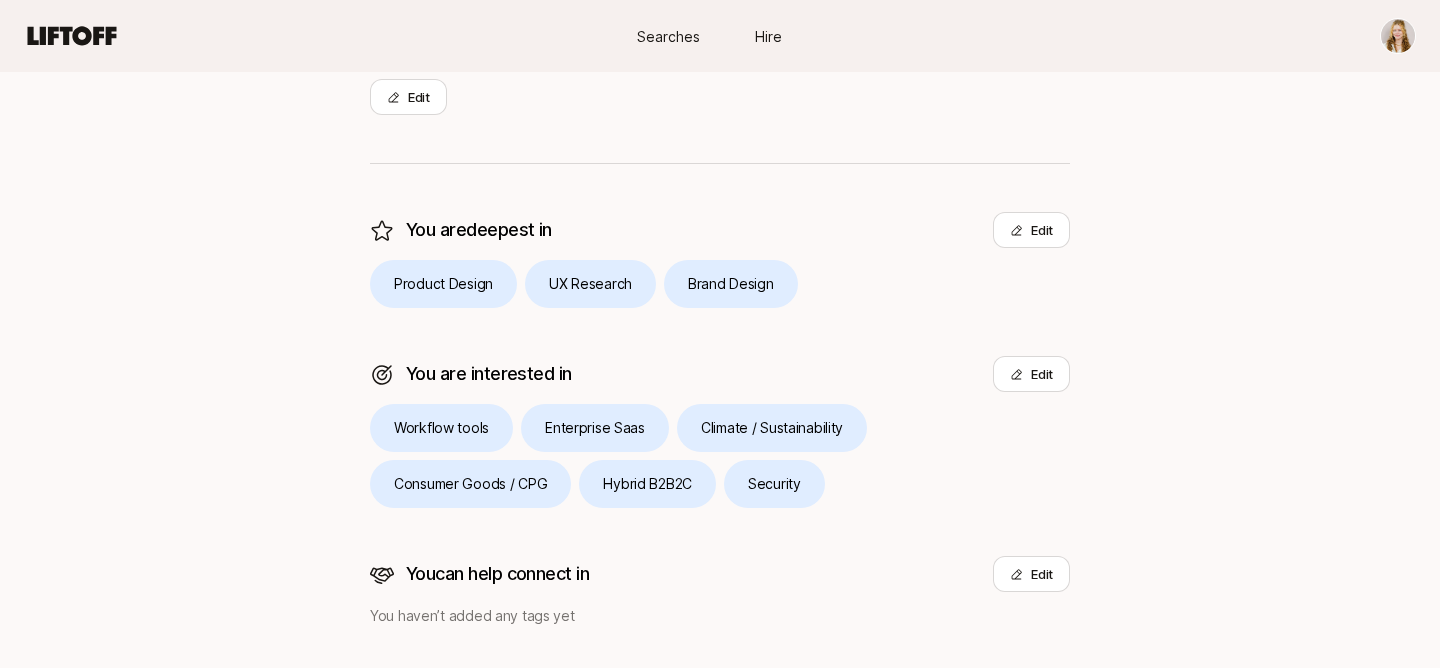 scroll, scrollTop: 475, scrollLeft: 0, axis: vertical 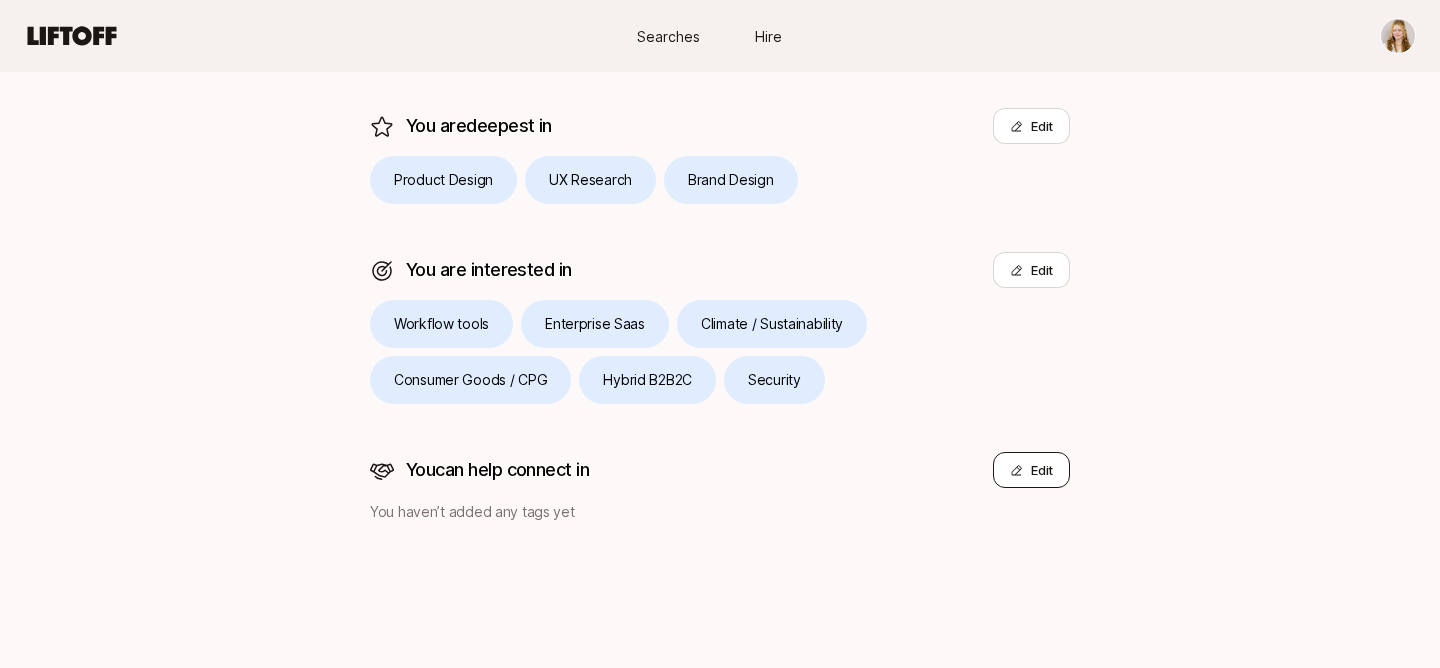 click on "Edit" at bounding box center [1031, 470] 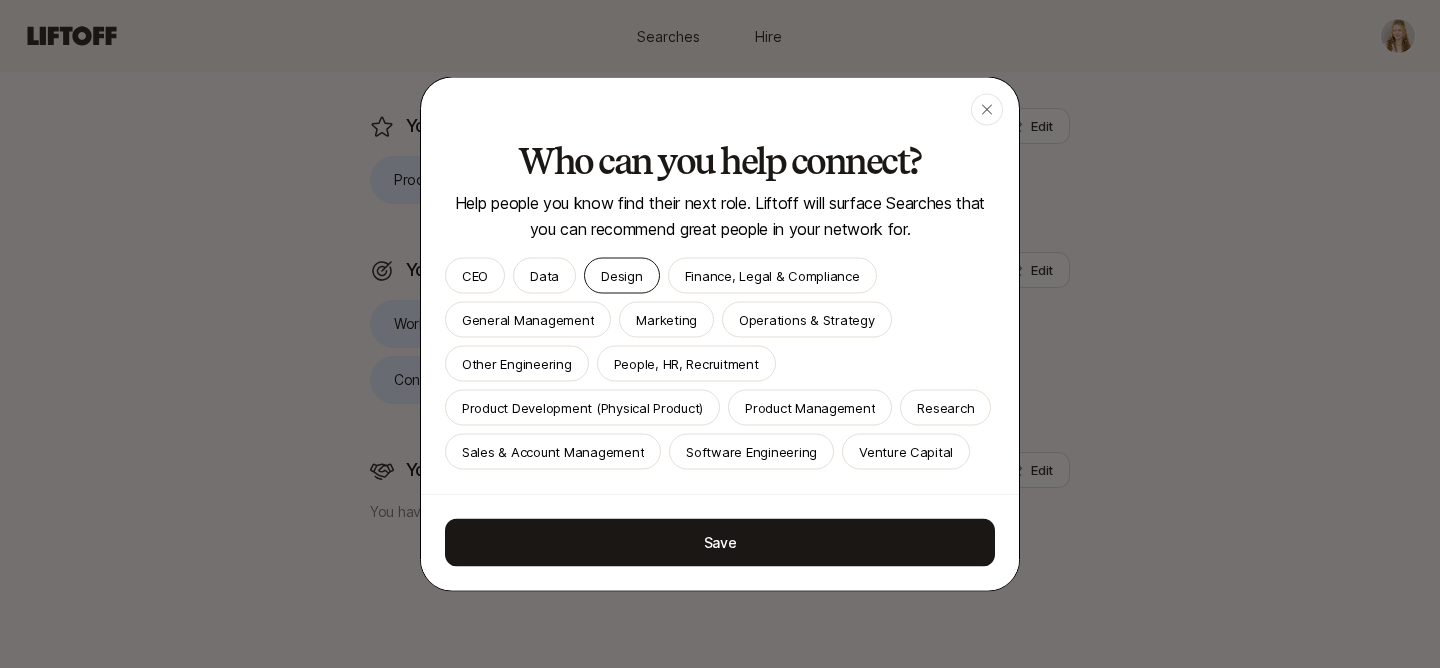 click on "Design" at bounding box center [621, 276] 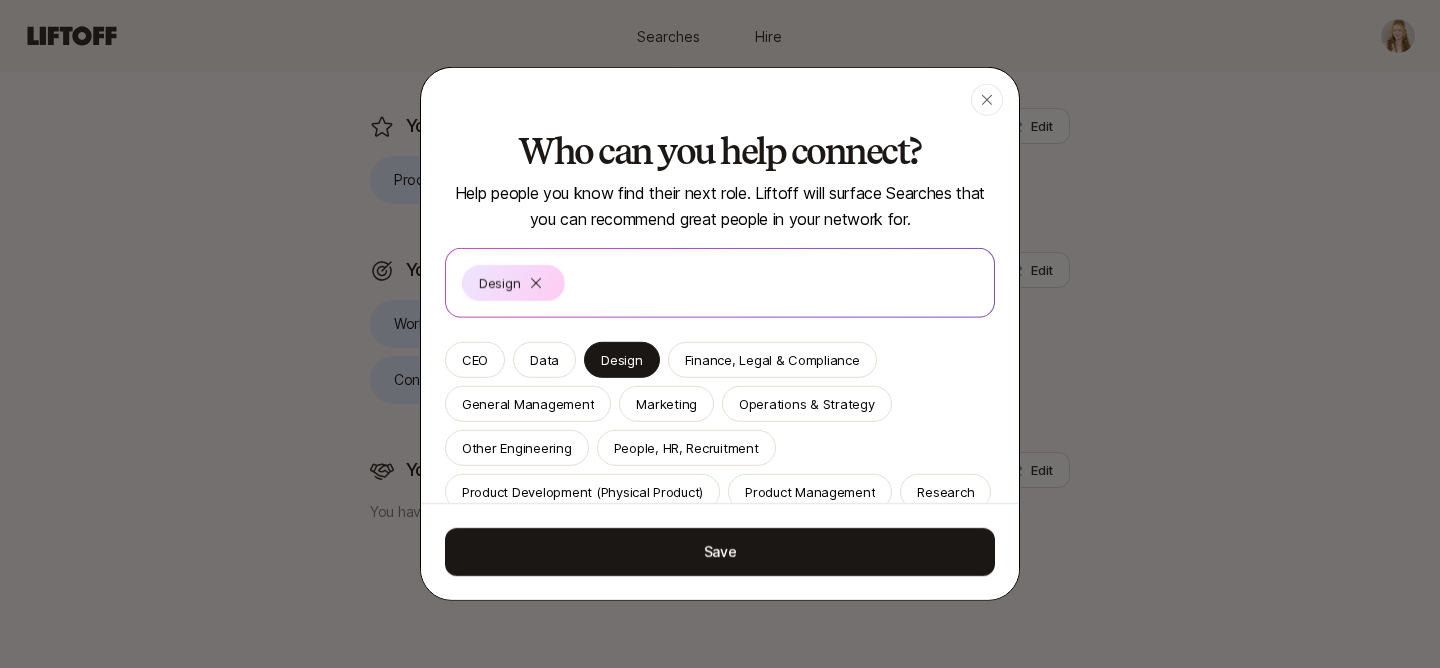 scroll, scrollTop: 74, scrollLeft: 0, axis: vertical 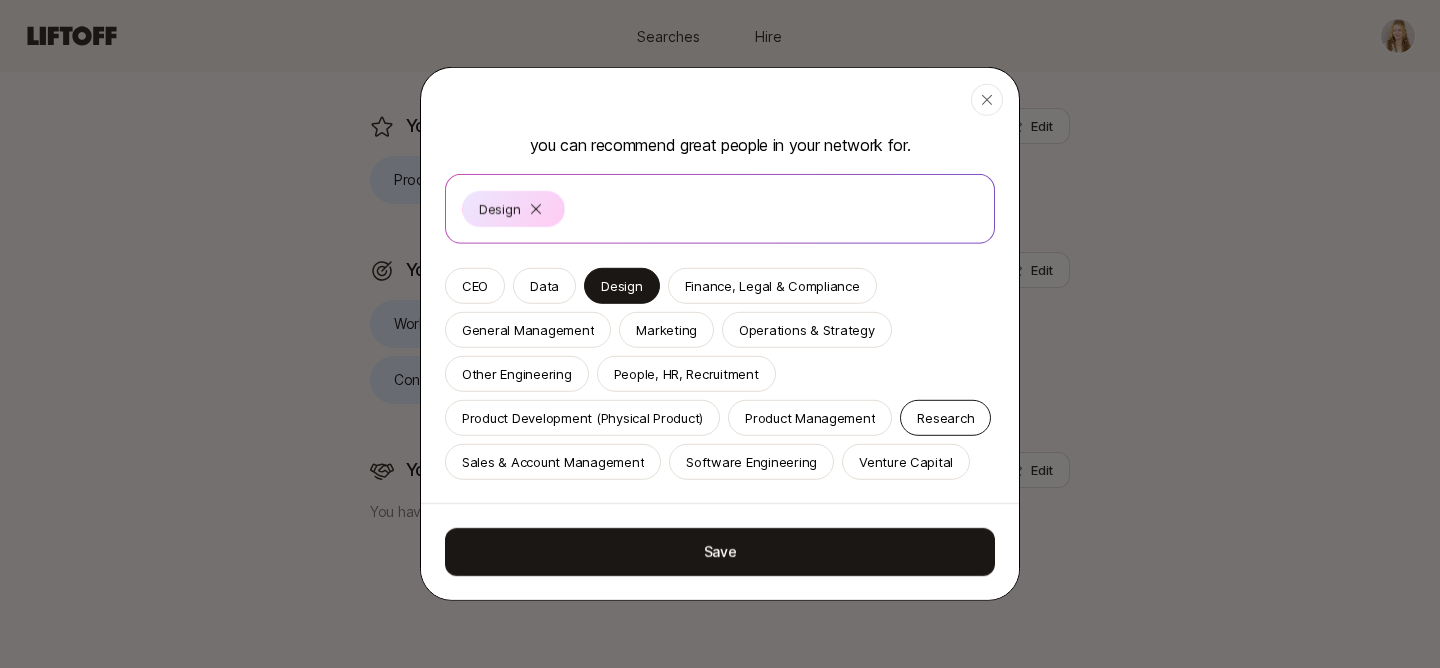 click on "Research" at bounding box center (945, 418) 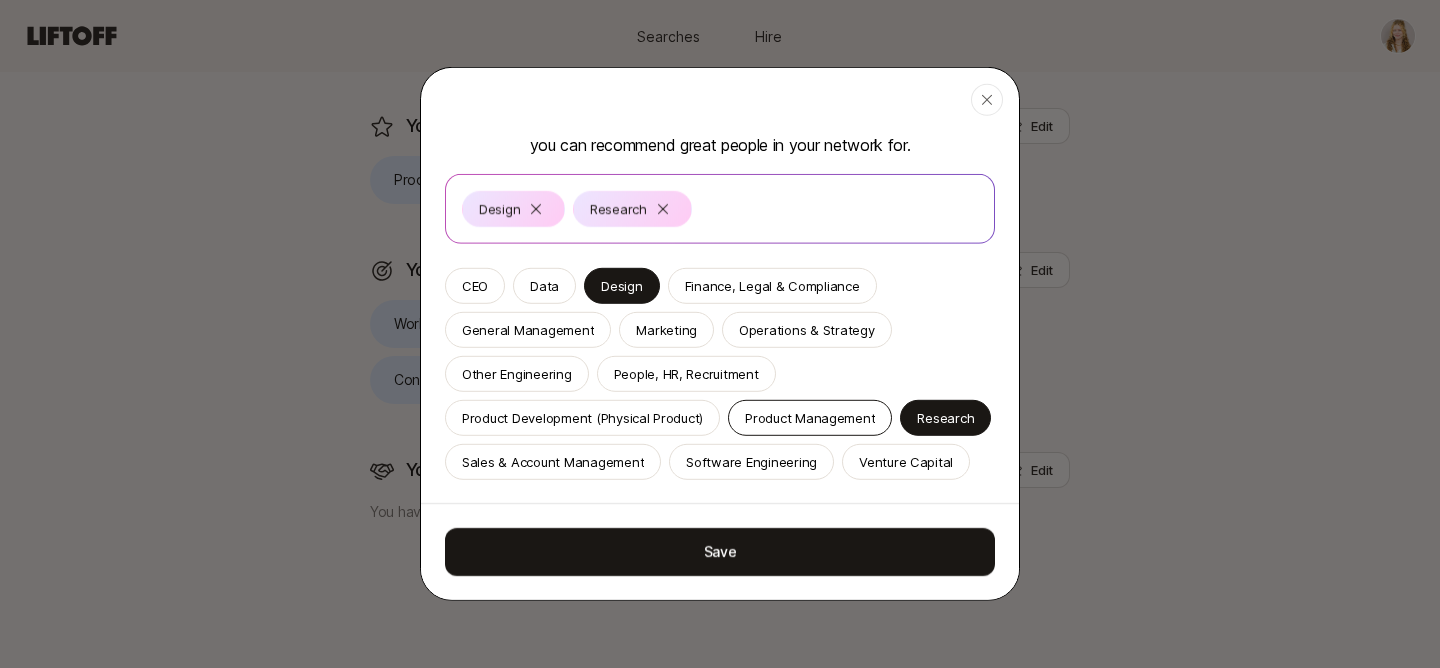 click on "Product Management" at bounding box center [810, 418] 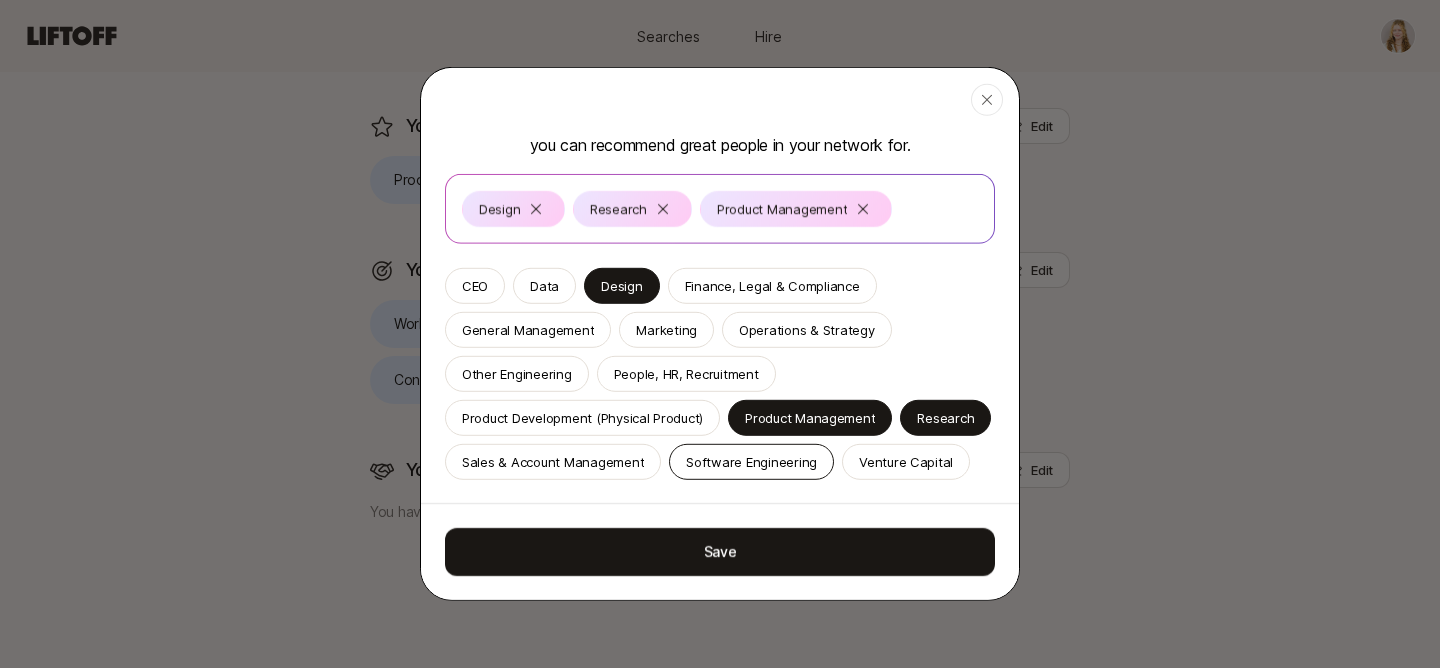click on "Software Engineering" at bounding box center (751, 462) 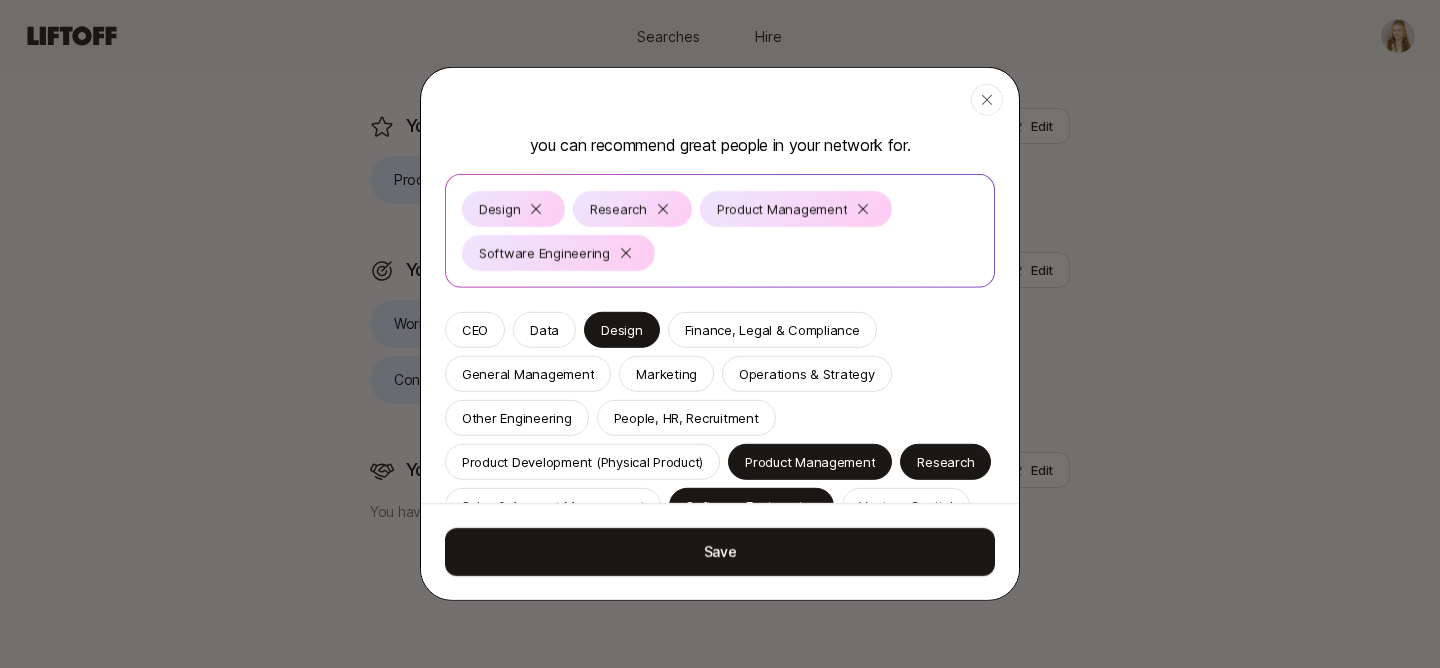 scroll, scrollTop: 118, scrollLeft: 0, axis: vertical 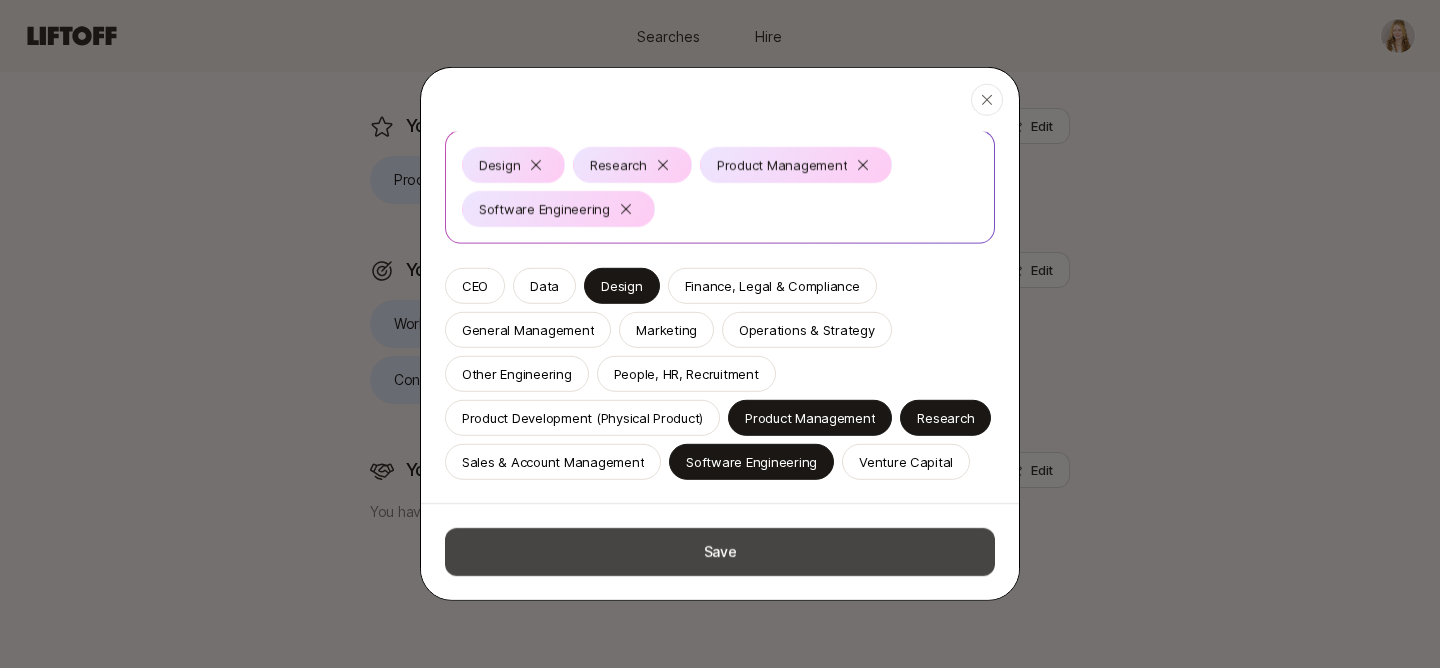 click on "Save" at bounding box center (720, 552) 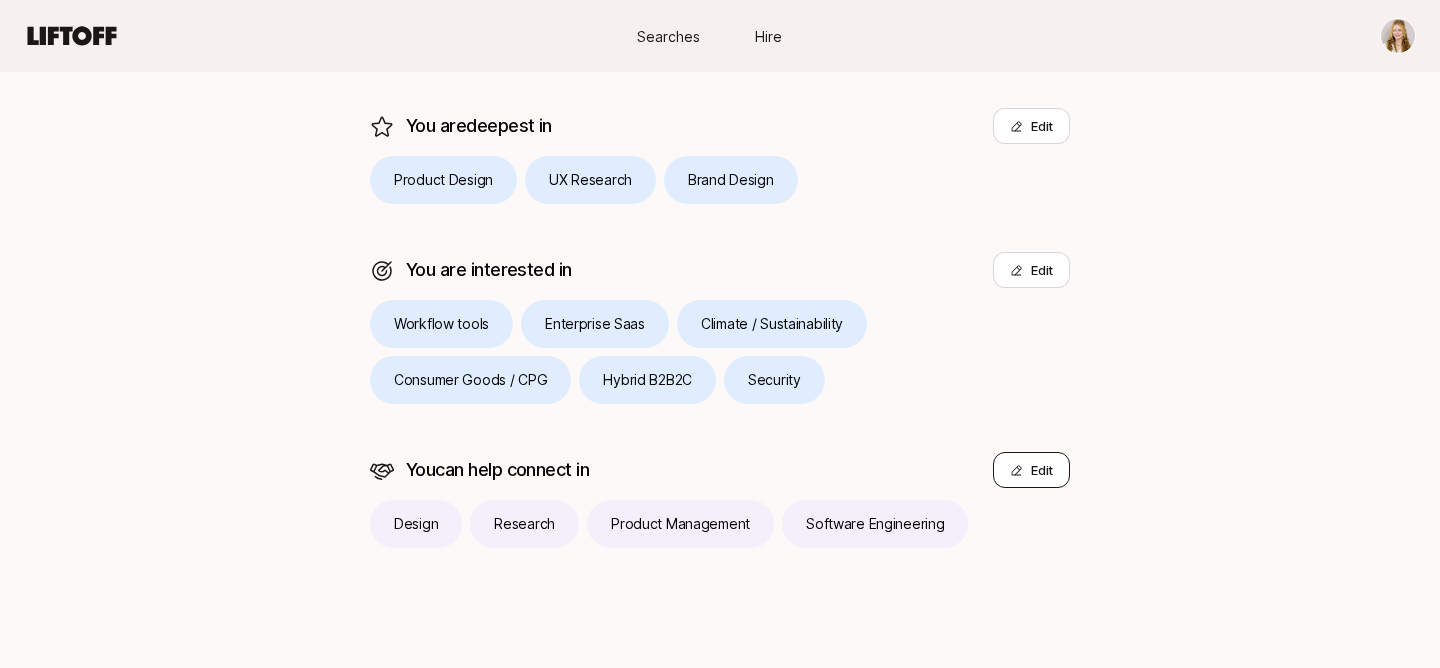 click on "Edit" at bounding box center (1031, 470) 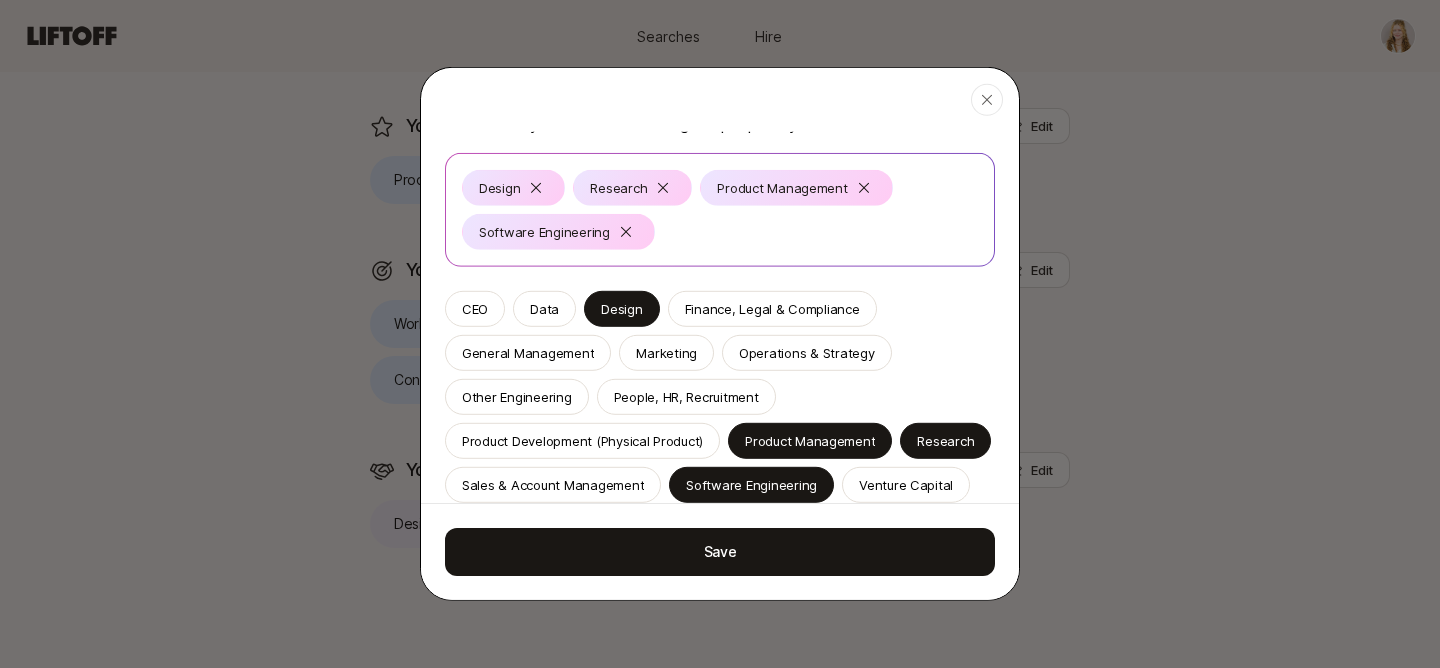 scroll, scrollTop: 102, scrollLeft: 0, axis: vertical 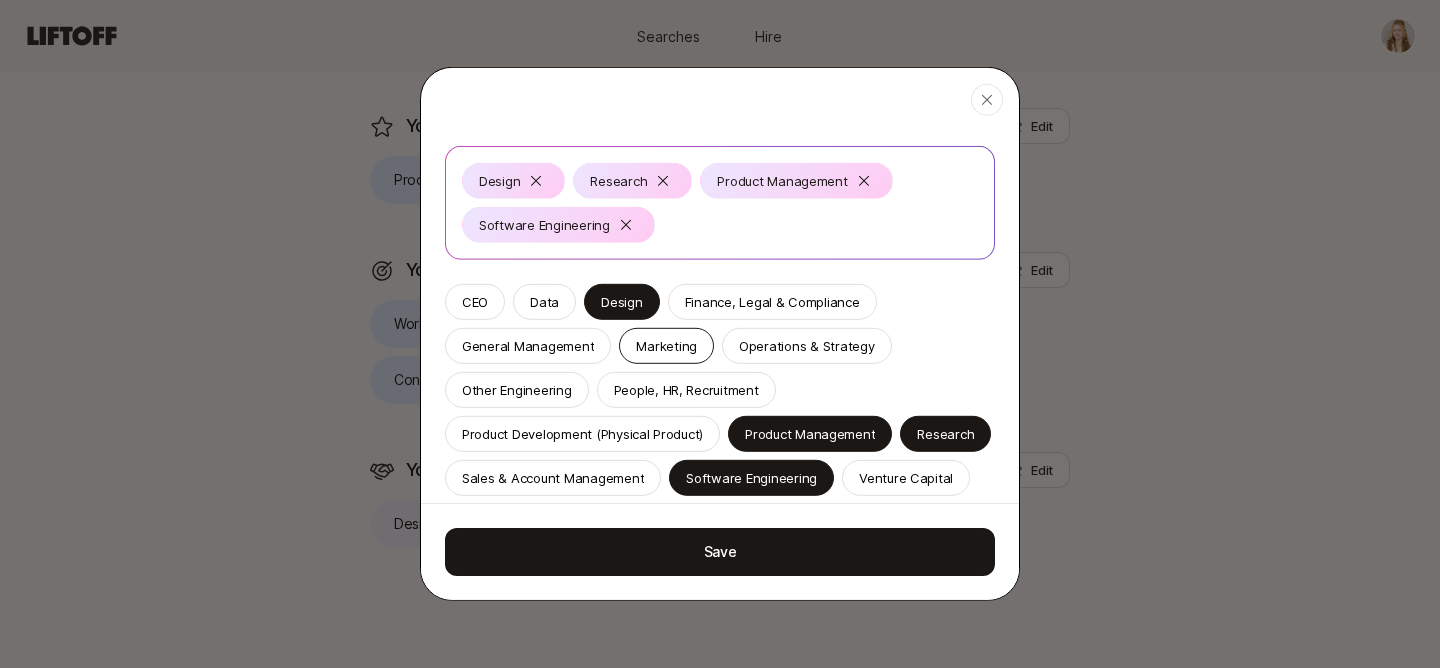 click on "Marketing" at bounding box center [666, 346] 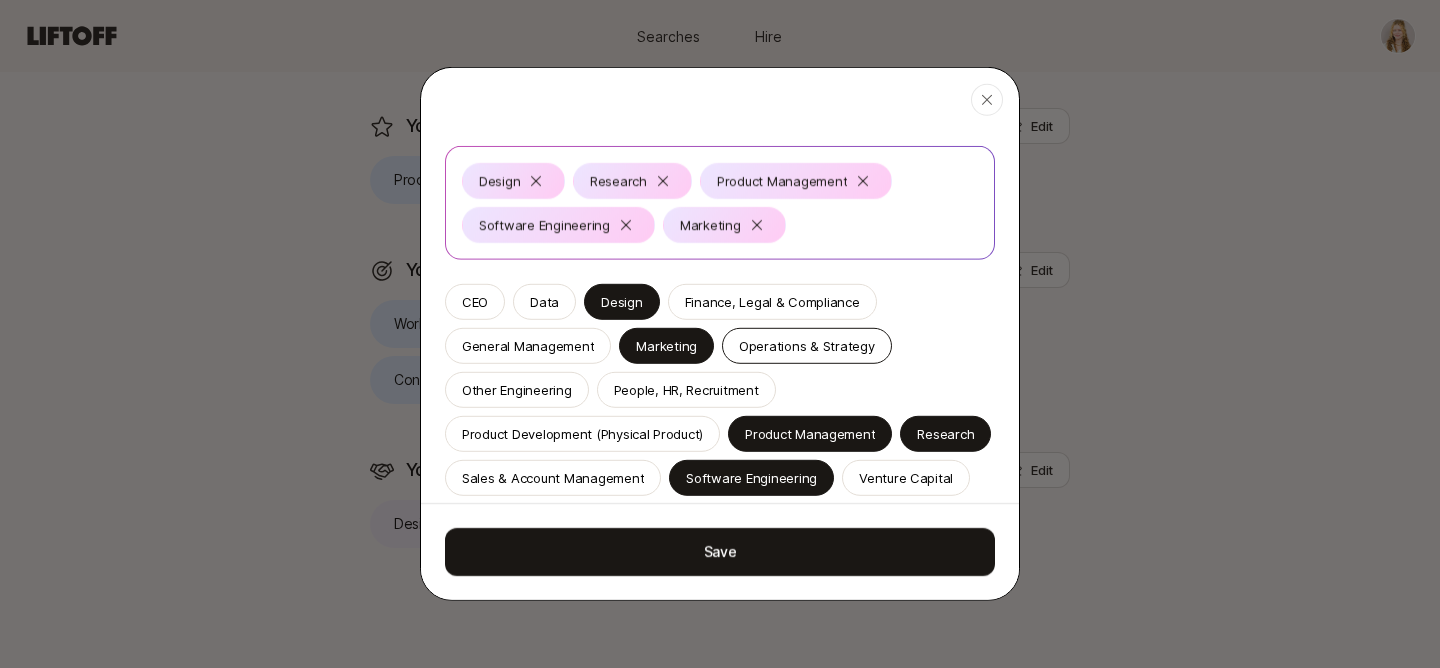 click on "Operations & Strategy" at bounding box center [807, 346] 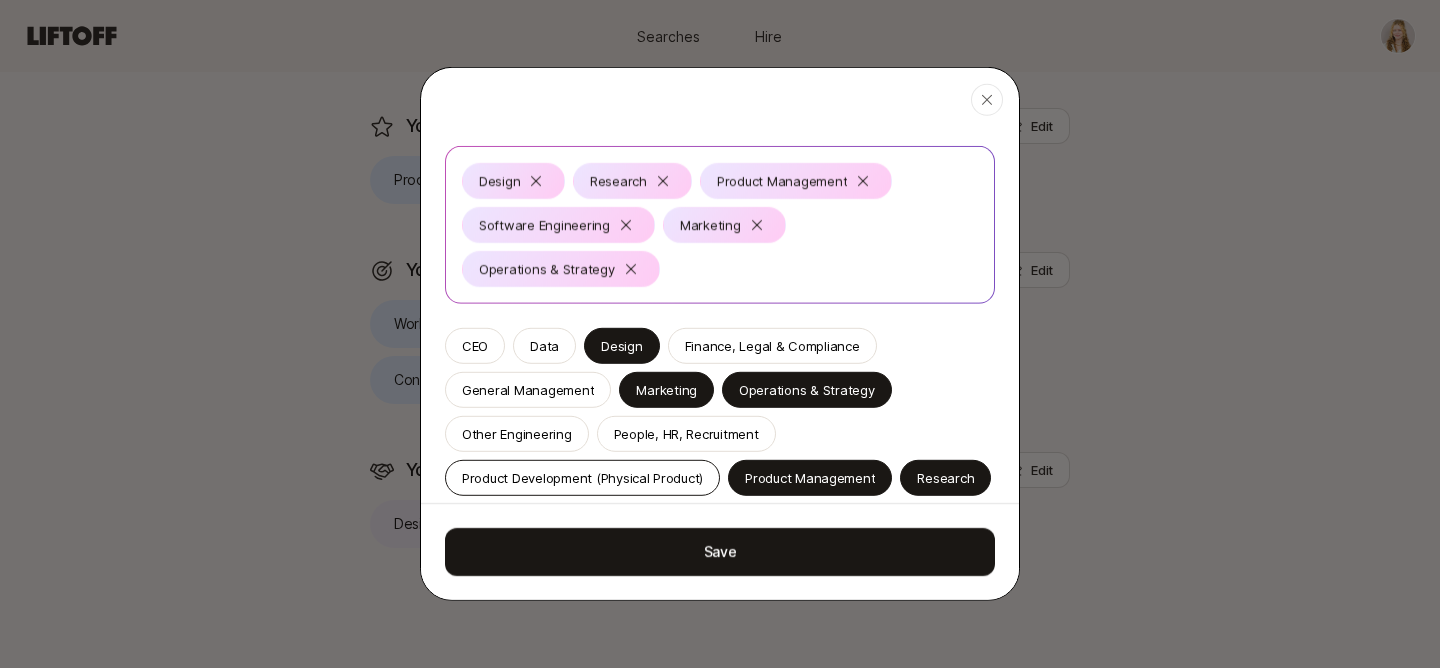 scroll, scrollTop: 162, scrollLeft: 0, axis: vertical 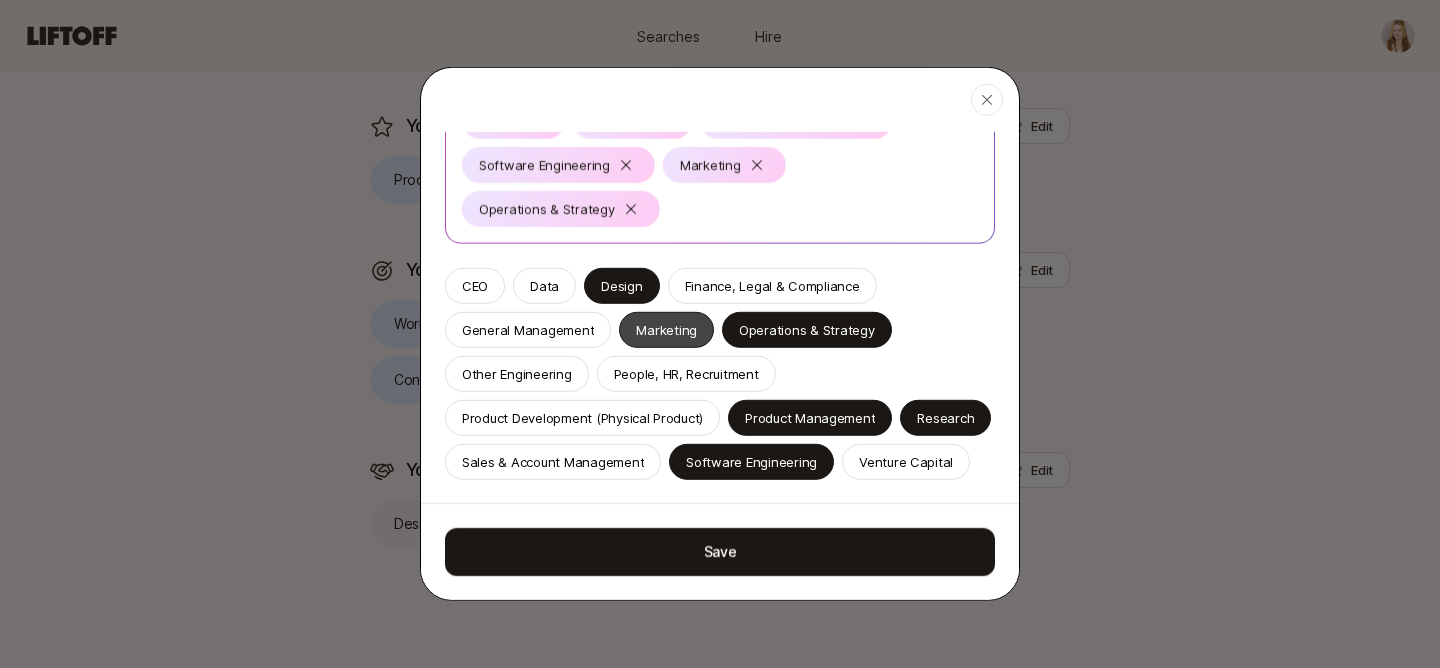 click on "Marketing" at bounding box center [666, 330] 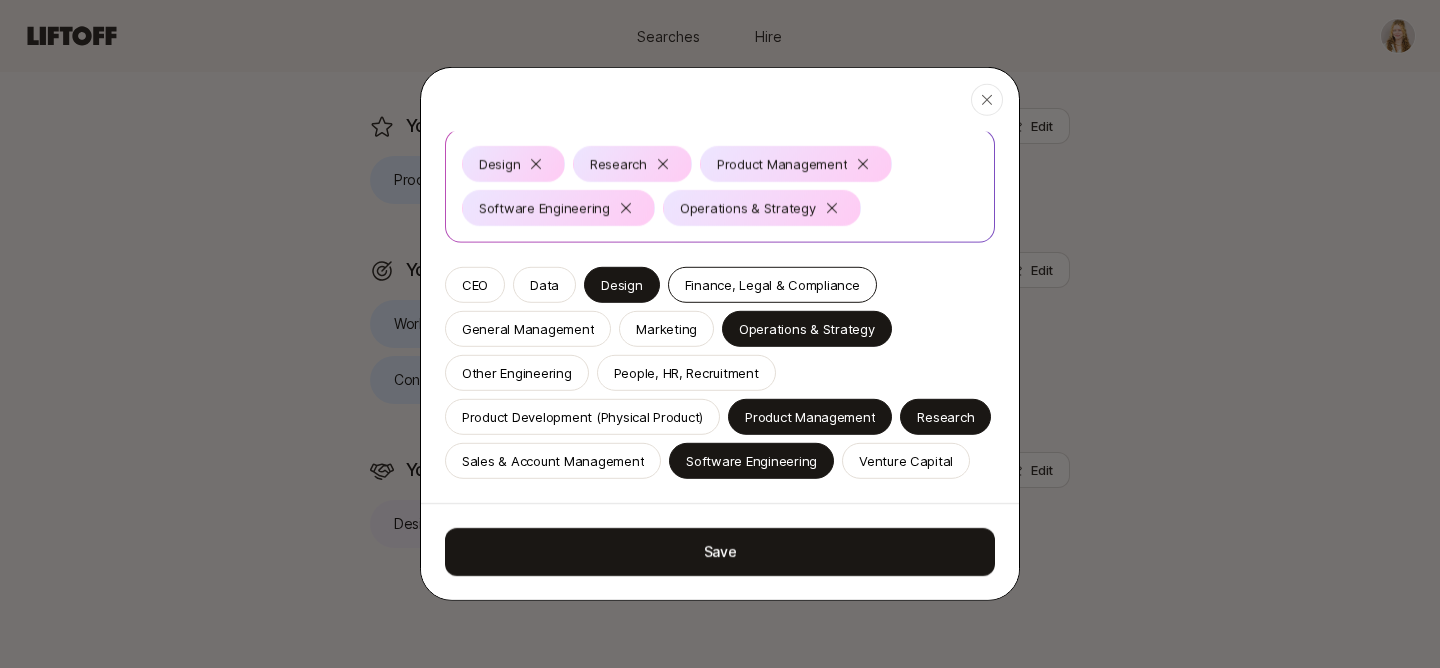 scroll, scrollTop: 118, scrollLeft: 0, axis: vertical 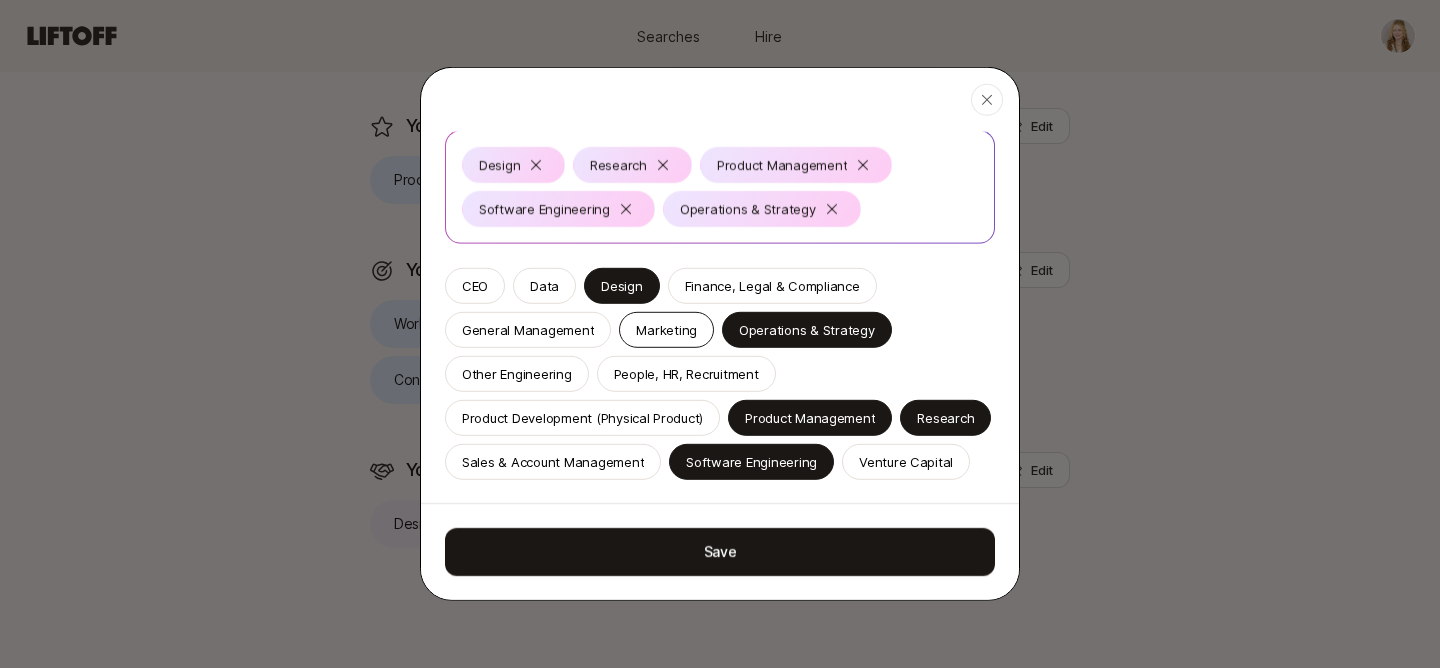 click on "Marketing" at bounding box center [666, 330] 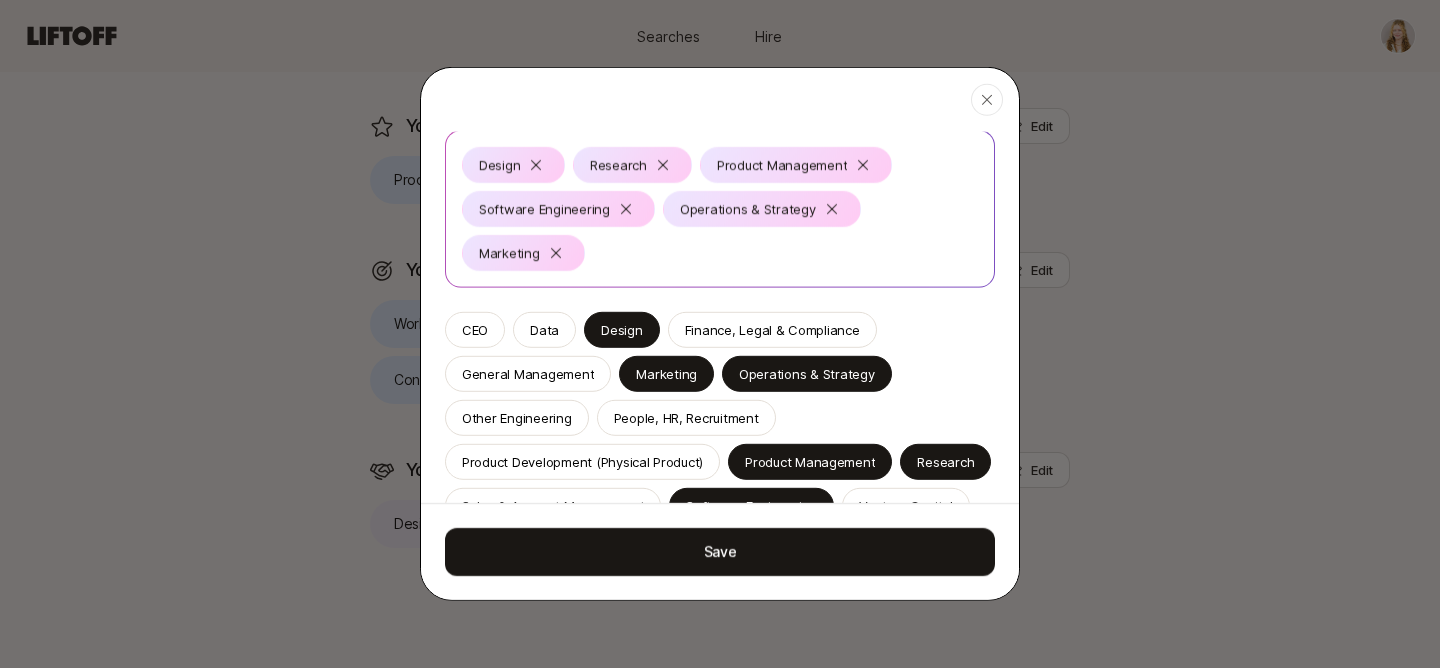 scroll, scrollTop: 162, scrollLeft: 0, axis: vertical 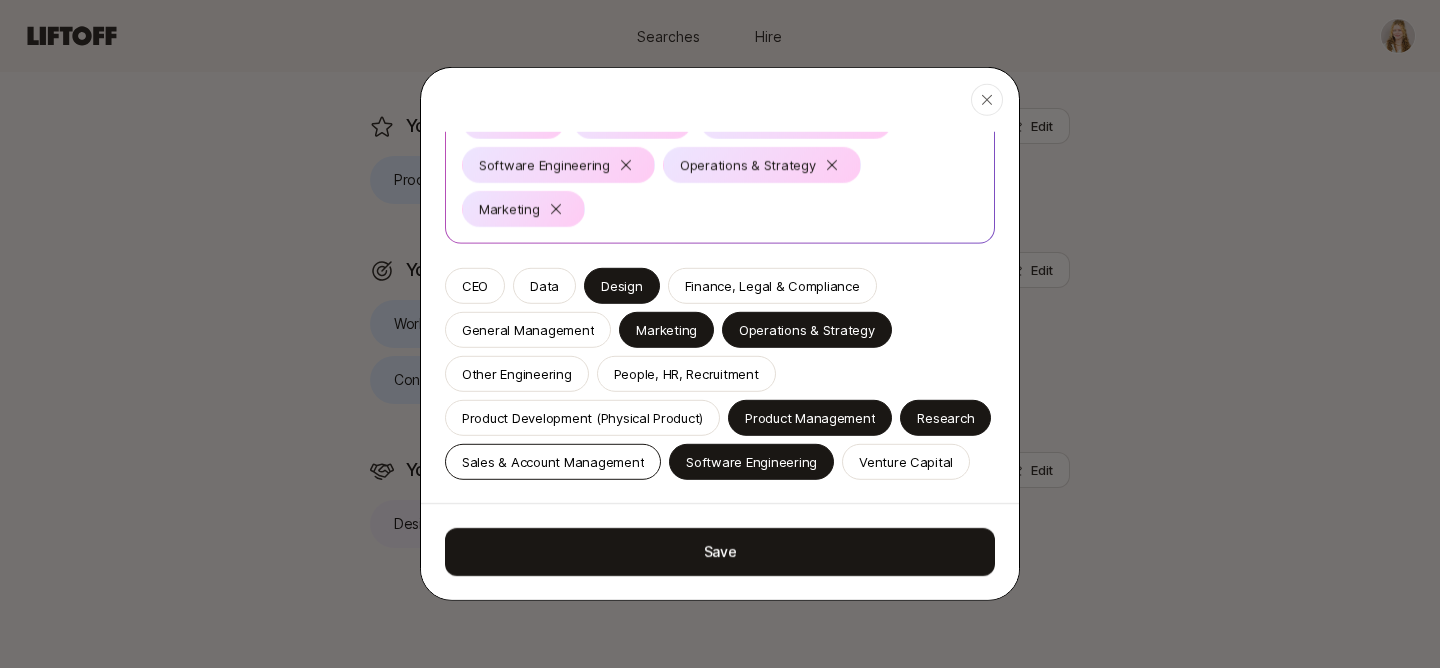 click on "Sales & Account Management" at bounding box center (553, 462) 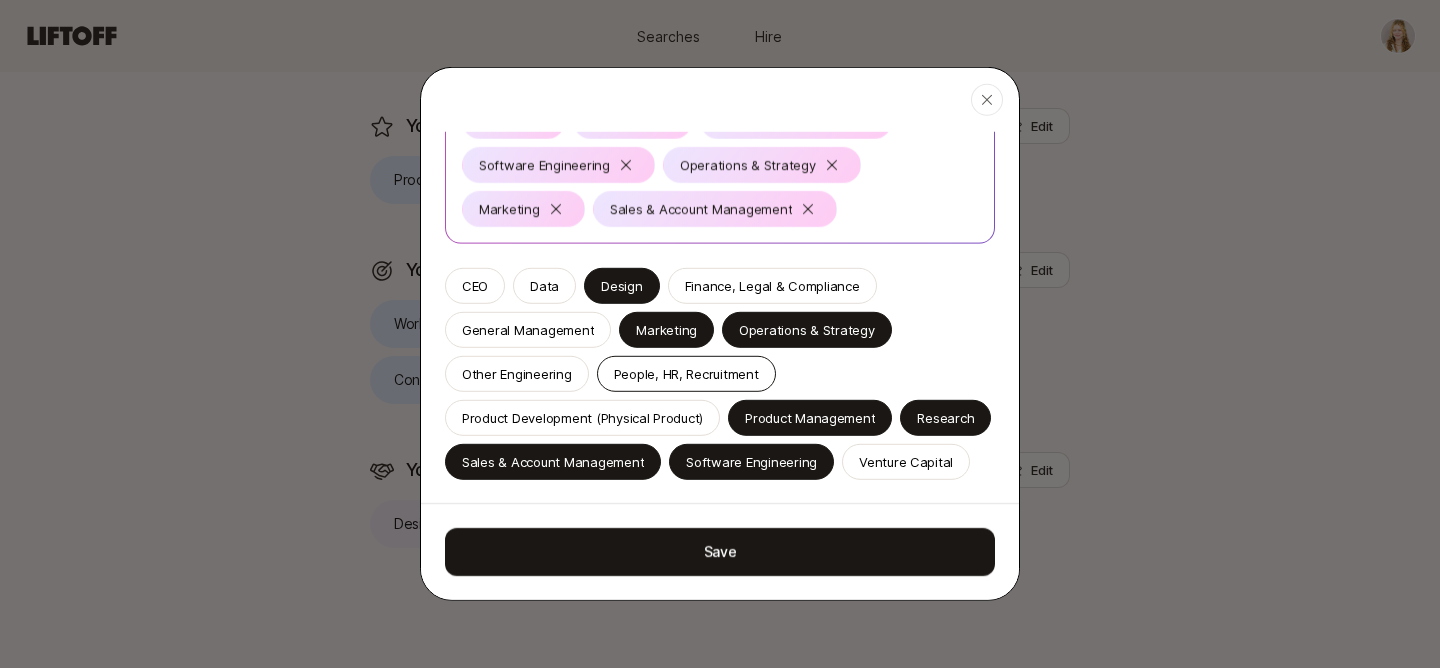 click on "People, HR, Recruitment" at bounding box center [686, 374] 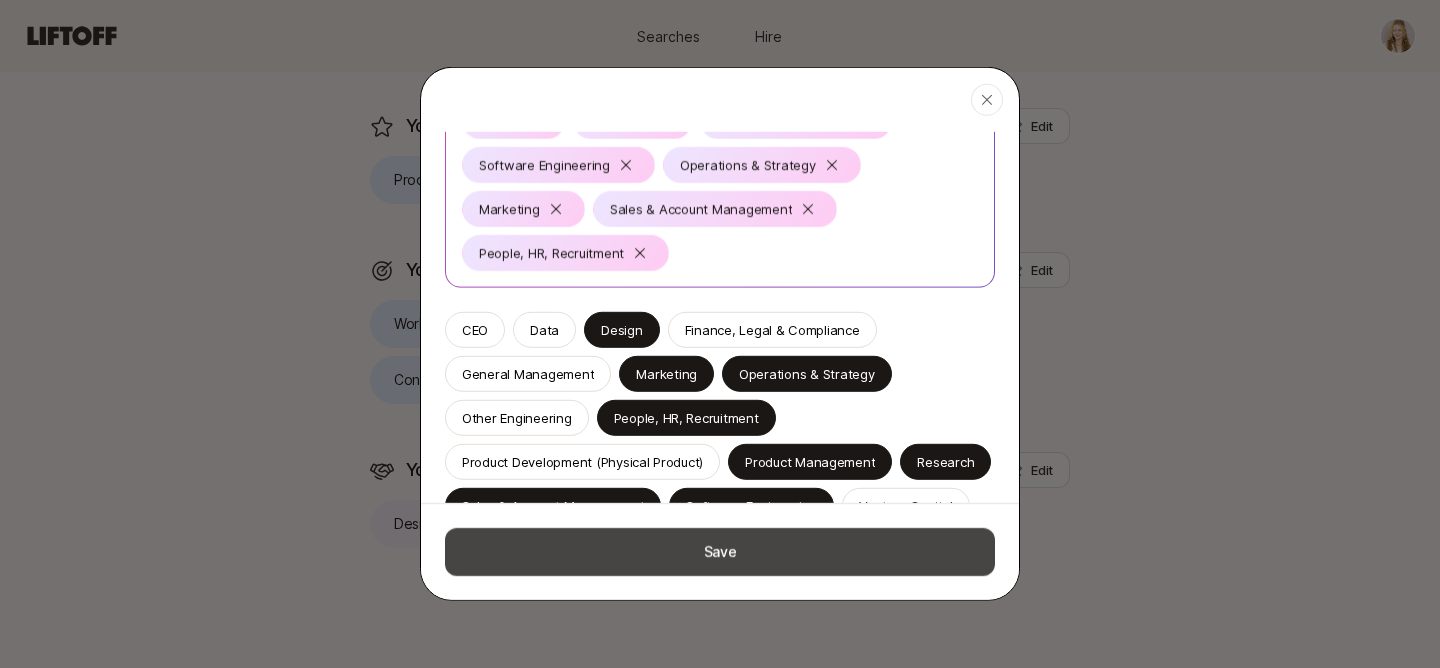 click on "Save" at bounding box center (720, 552) 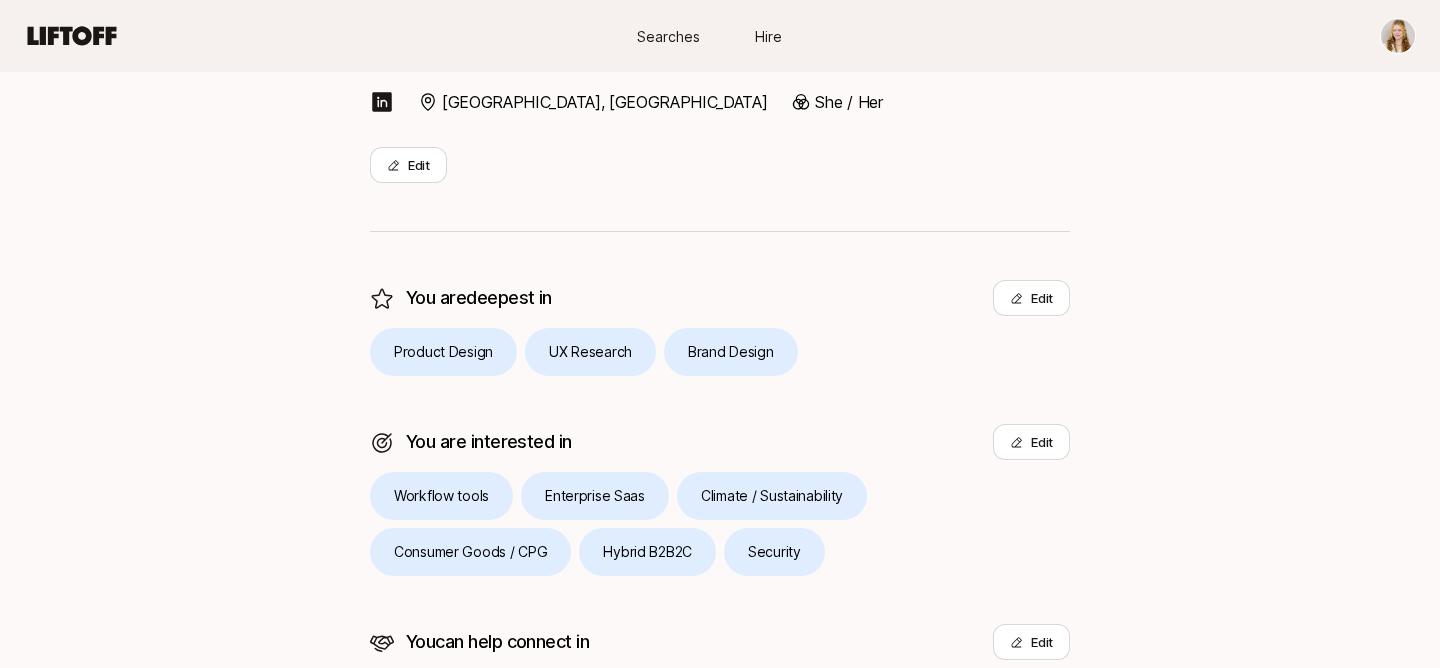 scroll, scrollTop: 0, scrollLeft: 0, axis: both 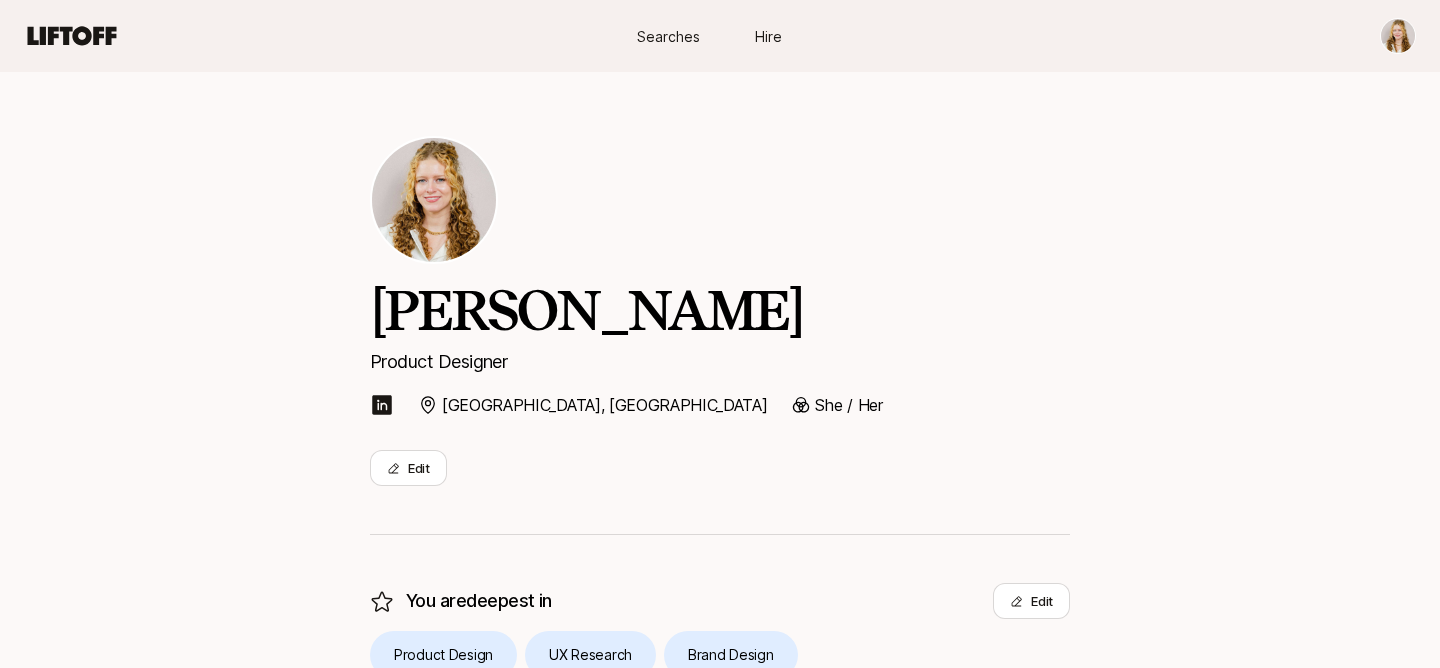 click on "Searches" at bounding box center (670, 36) 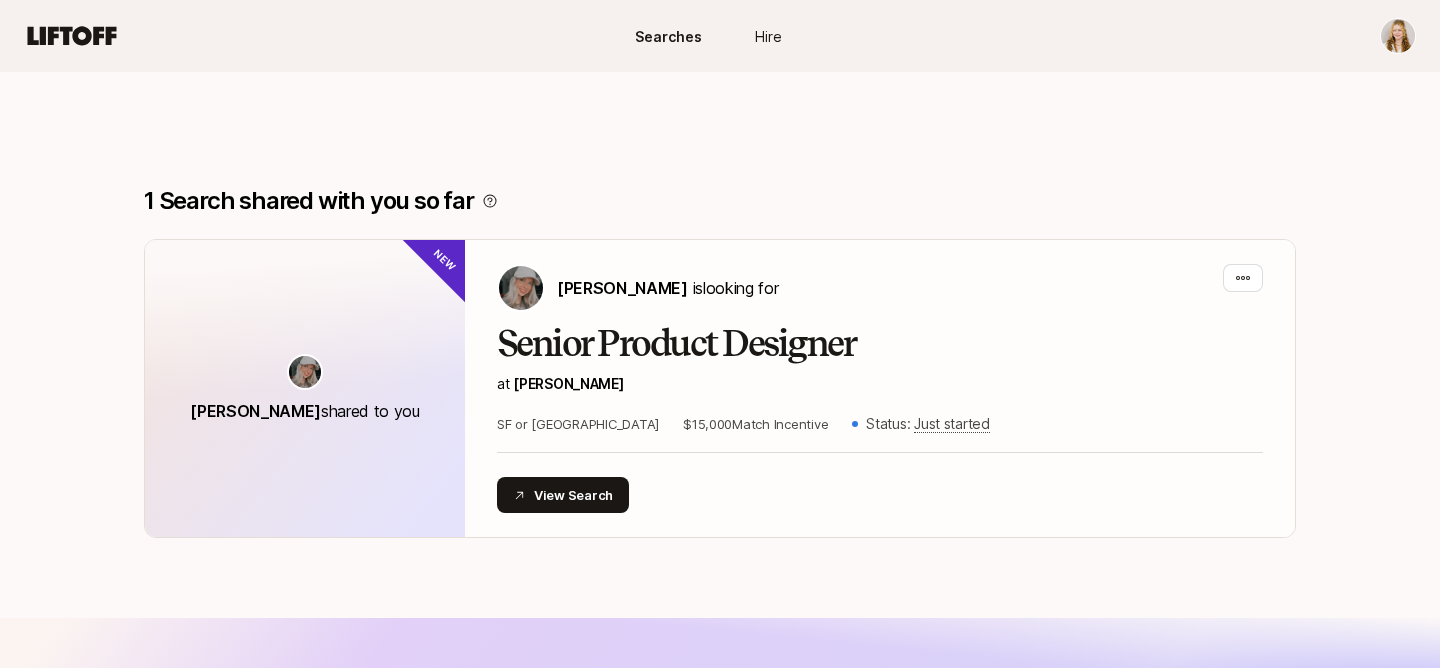 scroll, scrollTop: 0, scrollLeft: 0, axis: both 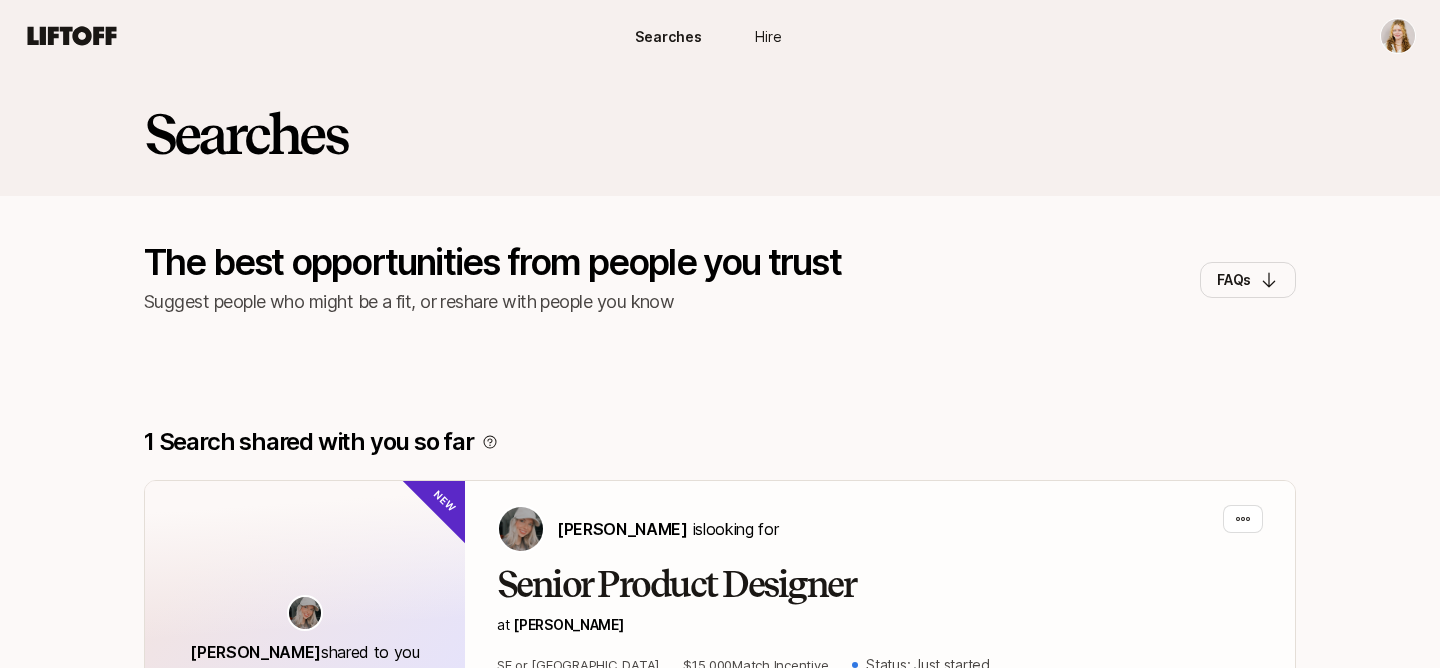 click on "Searches Hire Searches Hire Searches The best opportunities from people you trust Suggest people who might be a fit, or reshare with people you know FAQs 1 Search shared
with you so far [PERSON_NAME]  shared to you New [PERSON_NAME]   is  looking for Senior Product Designer at   [PERSON_NAME] or NY $15,000  Match Incentive   Status:   Just started View Search Get access to more Searches, vetted by Liftoff Request access  Recent Searches live on Liftoff Director of Product Design at Fintech Startup Director of Product Design at Fintech Startup Director of Product Design at Fintech Startup [US_STATE], [GEOGRAPHIC_DATA] Status:  Just started Viewed by people from Chief Product Officer at Consumer Marketplace Chief Product Officer at Consumer Marketplace Chief Product Officer at Consumer Marketplace [GEOGRAPHIC_DATA], [GEOGRAPHIC_DATA] Status:  Just started Viewed by people from Head of Marketing at Celebrity CPG brand Head of Marketing at Celebrity CPG brand Head of Marketing at Celebrity CPG brand [US_STATE], [GEOGRAPHIC_DATA] Status:  FAQs   here ." at bounding box center [720, 334] 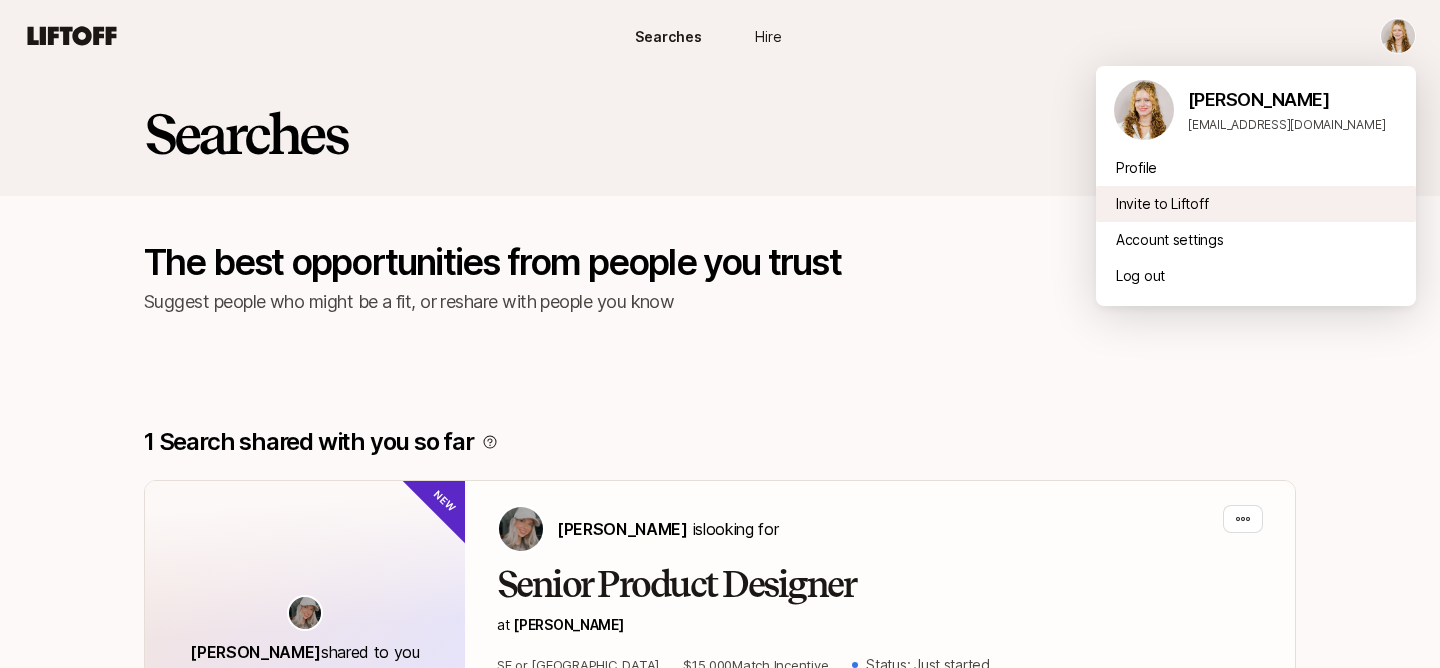 click on "Invite to Liftoff" at bounding box center [1256, 204] 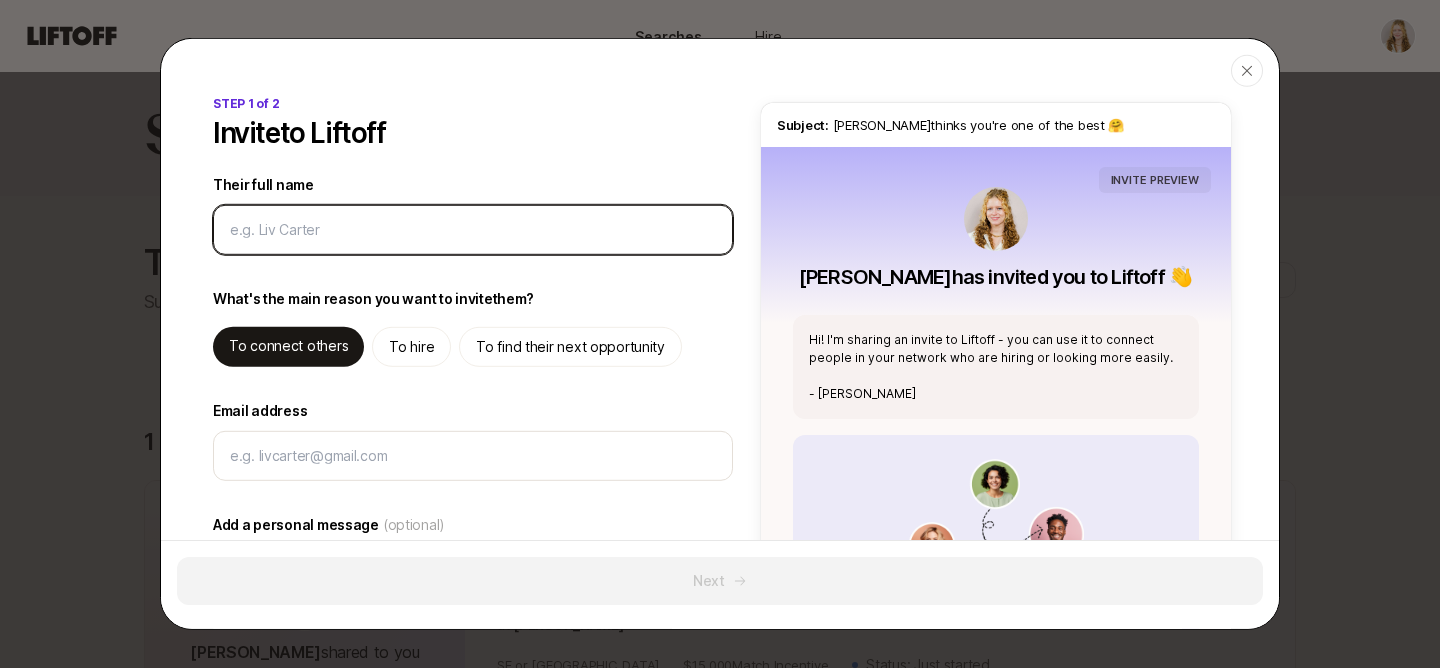 click on "Their full name" at bounding box center [473, 230] 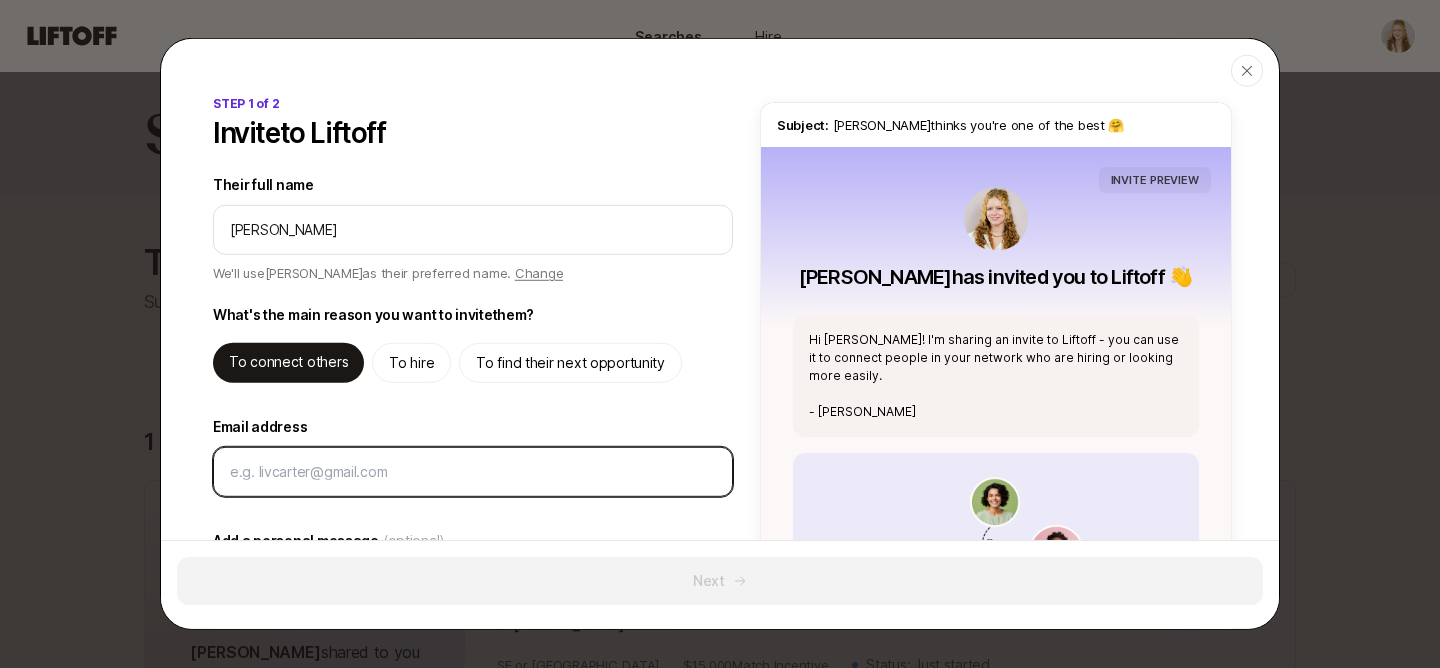 click on "Email address" at bounding box center [473, 472] 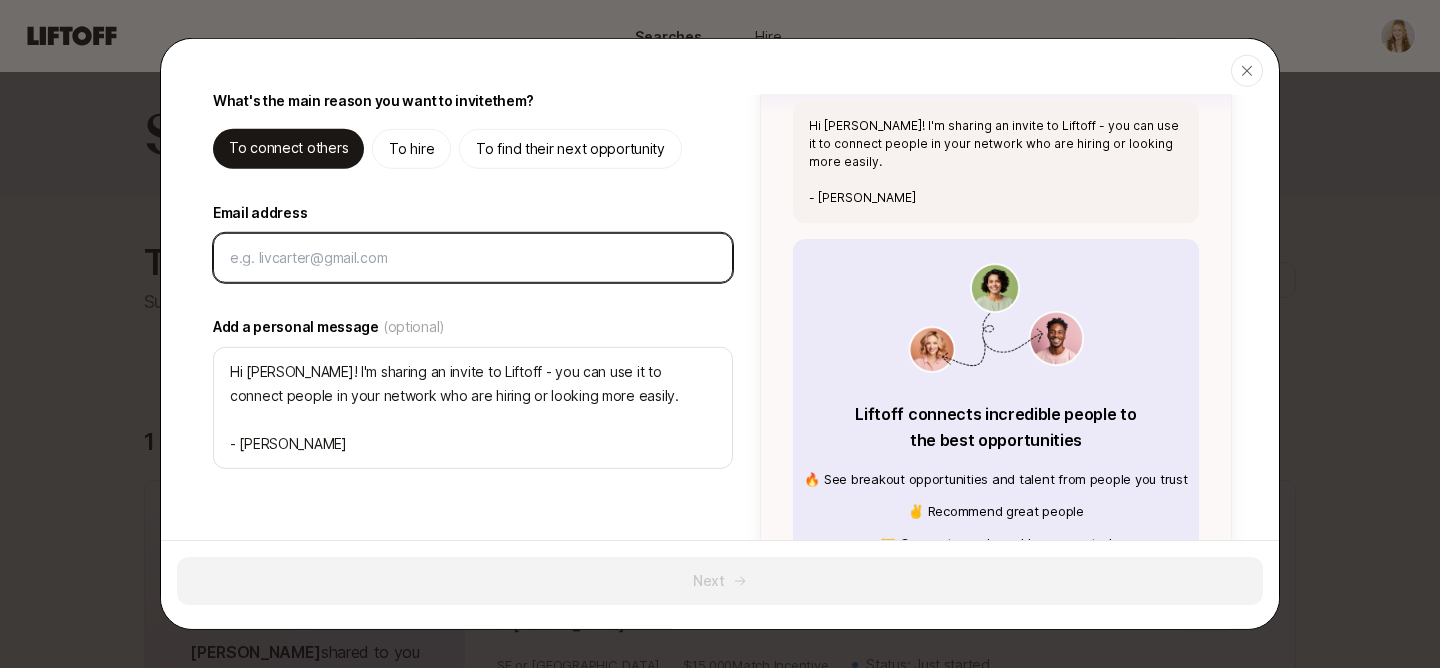 scroll, scrollTop: 215, scrollLeft: 0, axis: vertical 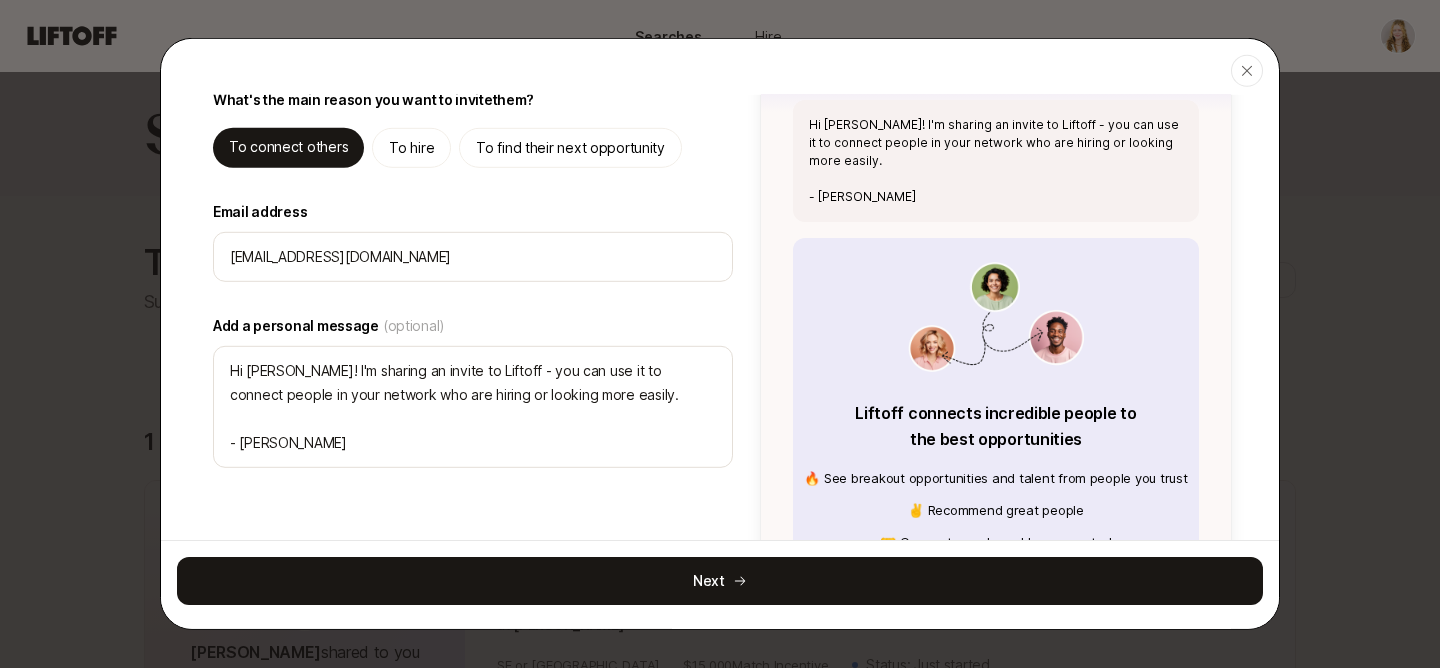 click on "STEP 1 of 2 Invite  to Liftoff Their full name We'll use  [PERSON_NAME]  as their preferred name.   Change Their preferred name [PERSON_NAME] We'll use this name to refer to them across Liftoff What's the main reason you want to invite  them ? To connect others To hire To find their next opportunity Email address [EMAIL_ADDRESS][DOMAIN_NAME] Add a personal message (optional) Hi [PERSON_NAME]! I'm sharing an invite to Liftoff - you can use it to connect people in your network who are hiring or looking more easily.
- [PERSON_NAME]" at bounding box center [473, 282] 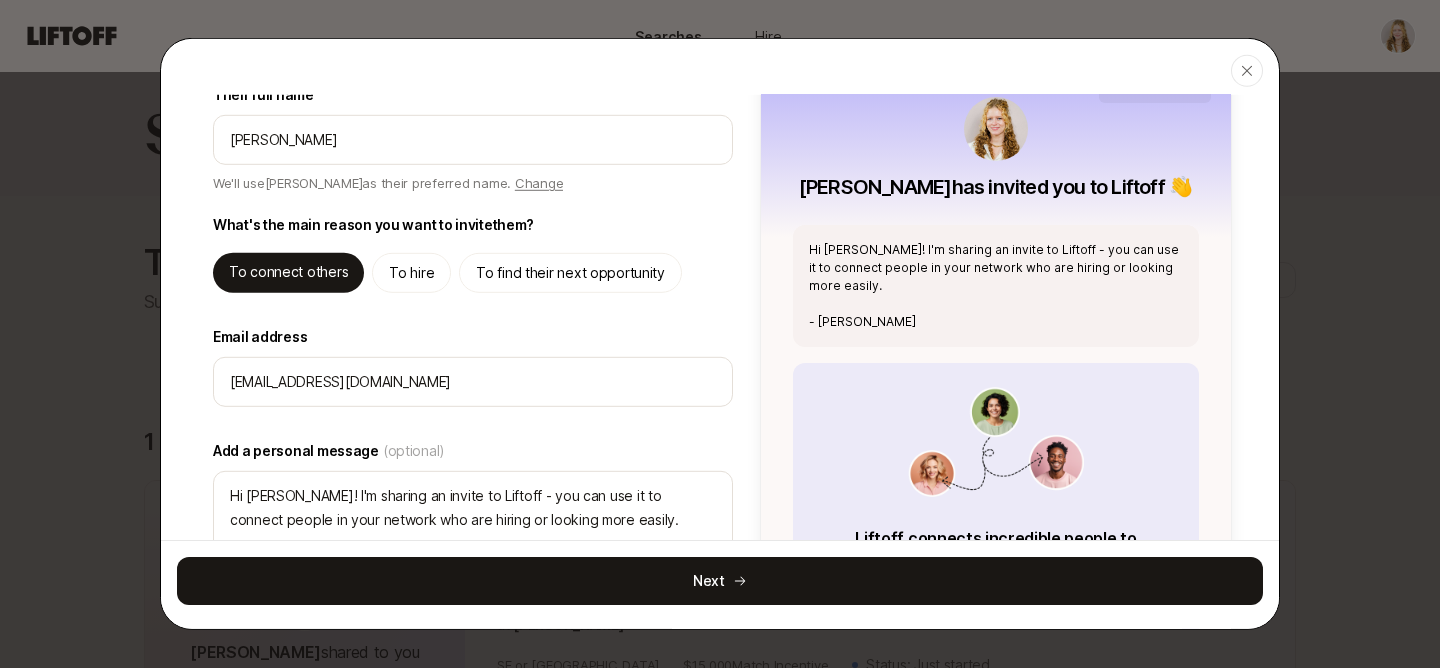 scroll, scrollTop: 0, scrollLeft: 0, axis: both 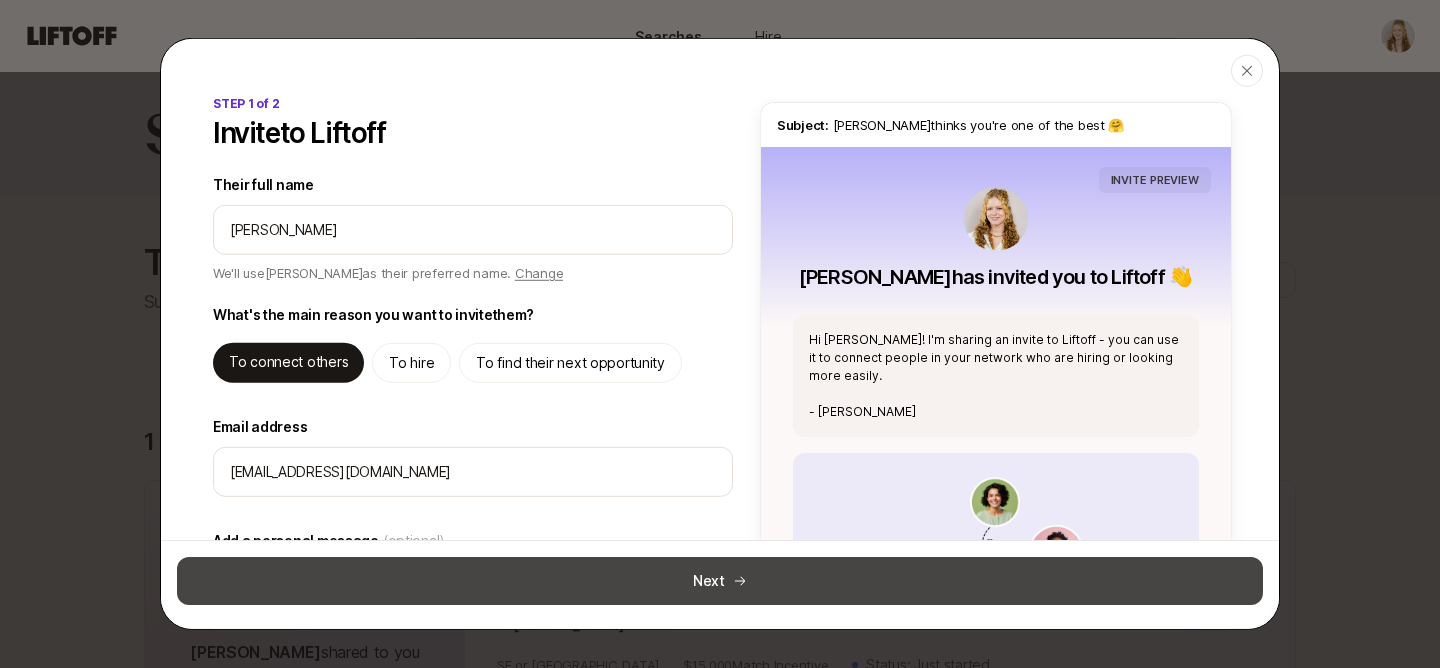 click on "Next" at bounding box center [720, 581] 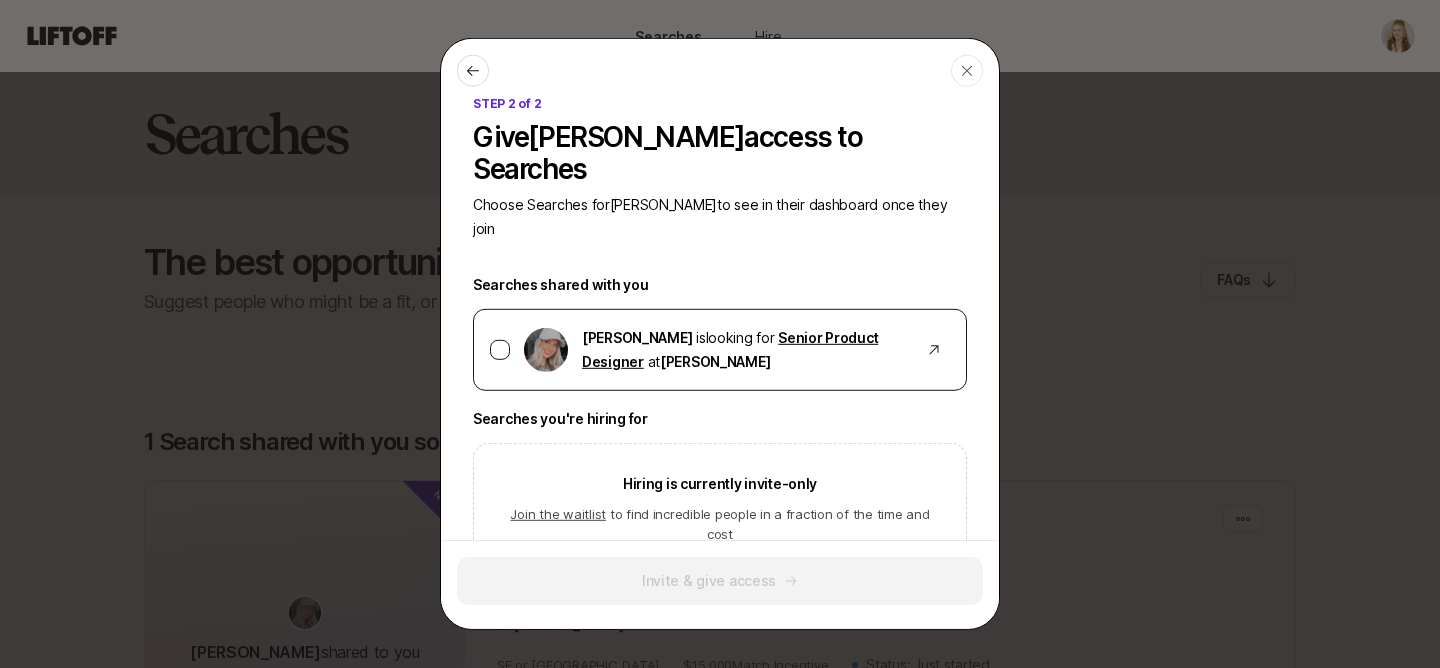 click at bounding box center (500, 350) 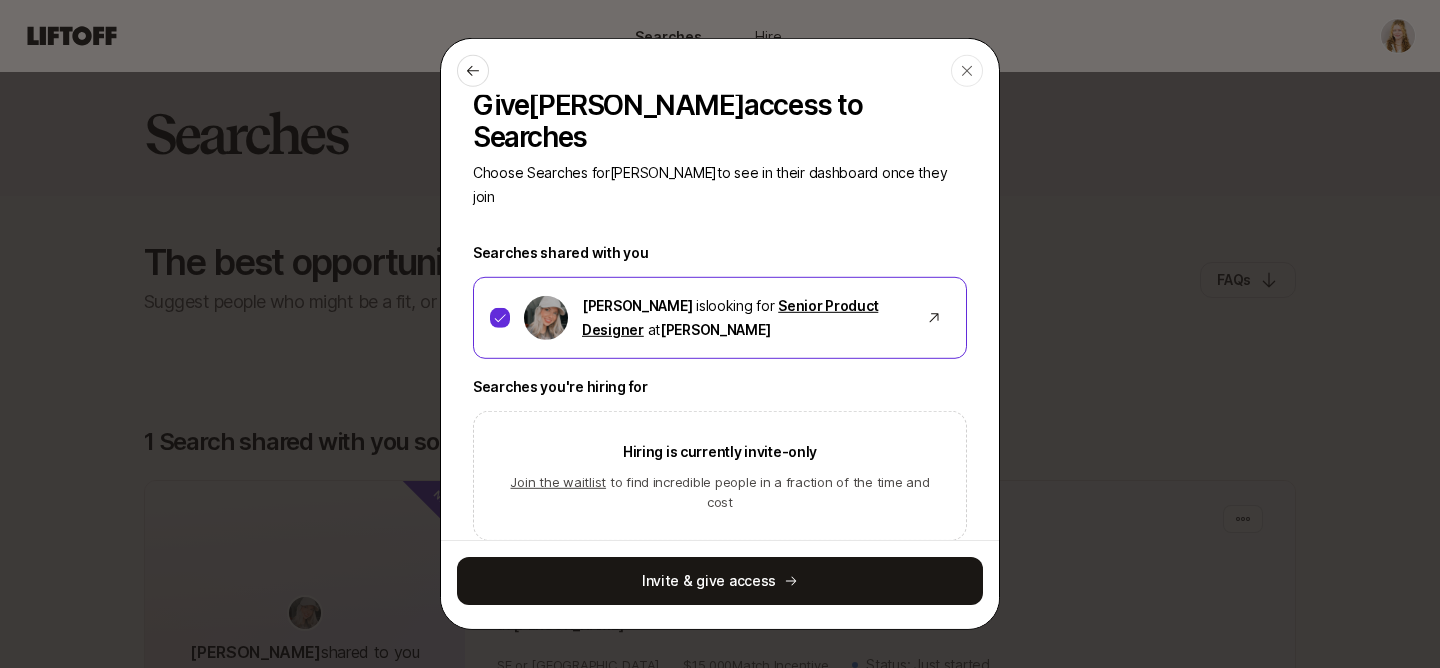 scroll, scrollTop: 0, scrollLeft: 0, axis: both 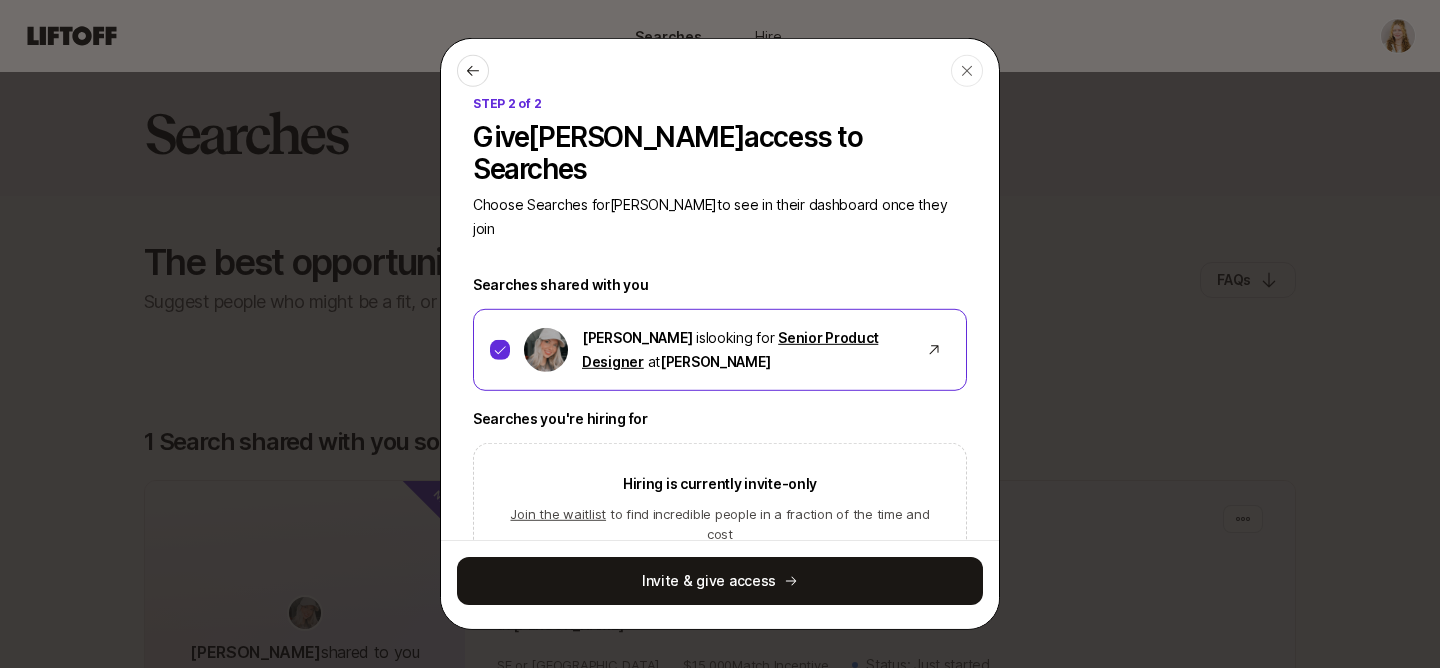 click on "Hiring is currently invite-only Join the waitlist   to find incredible people in a fraction of the time and cost" at bounding box center (720, 508) 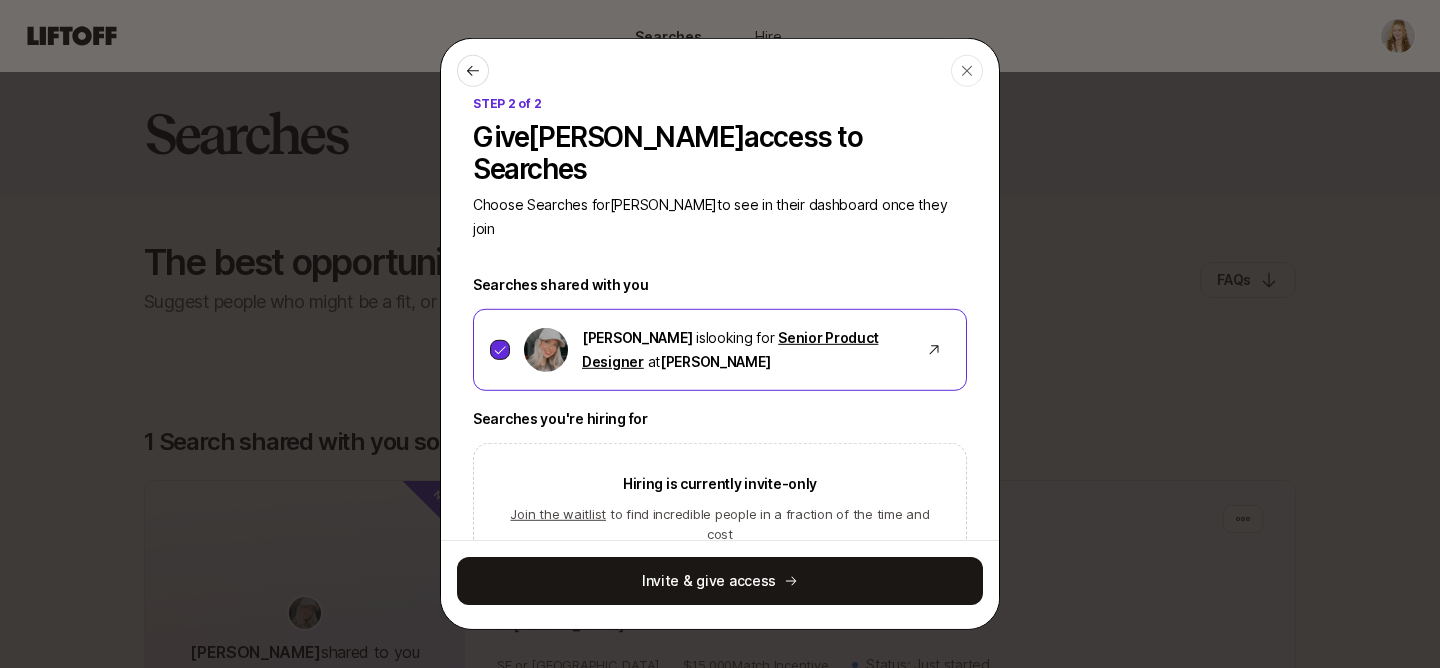 click at bounding box center (500, 350) 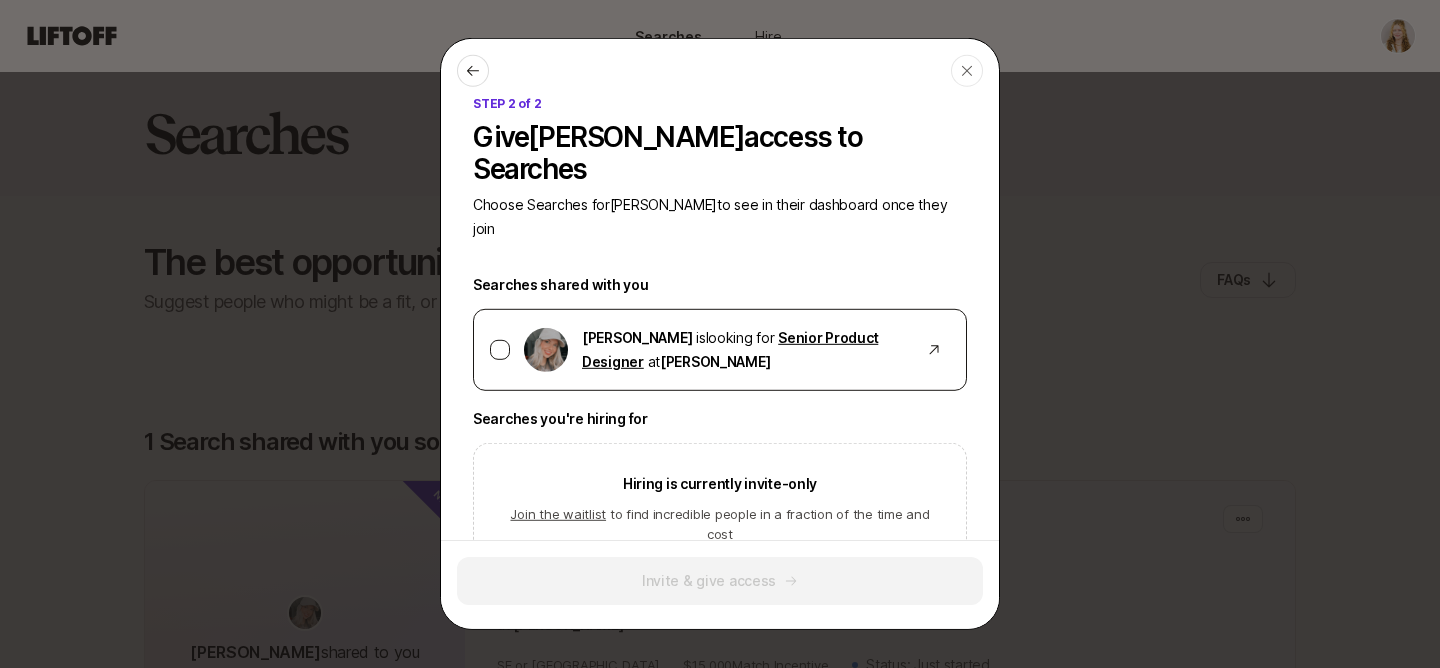 click on "[PERSON_NAME]   is  looking for   Senior Product Designer   at  [GEOGRAPHIC_DATA]" at bounding box center (720, 350) 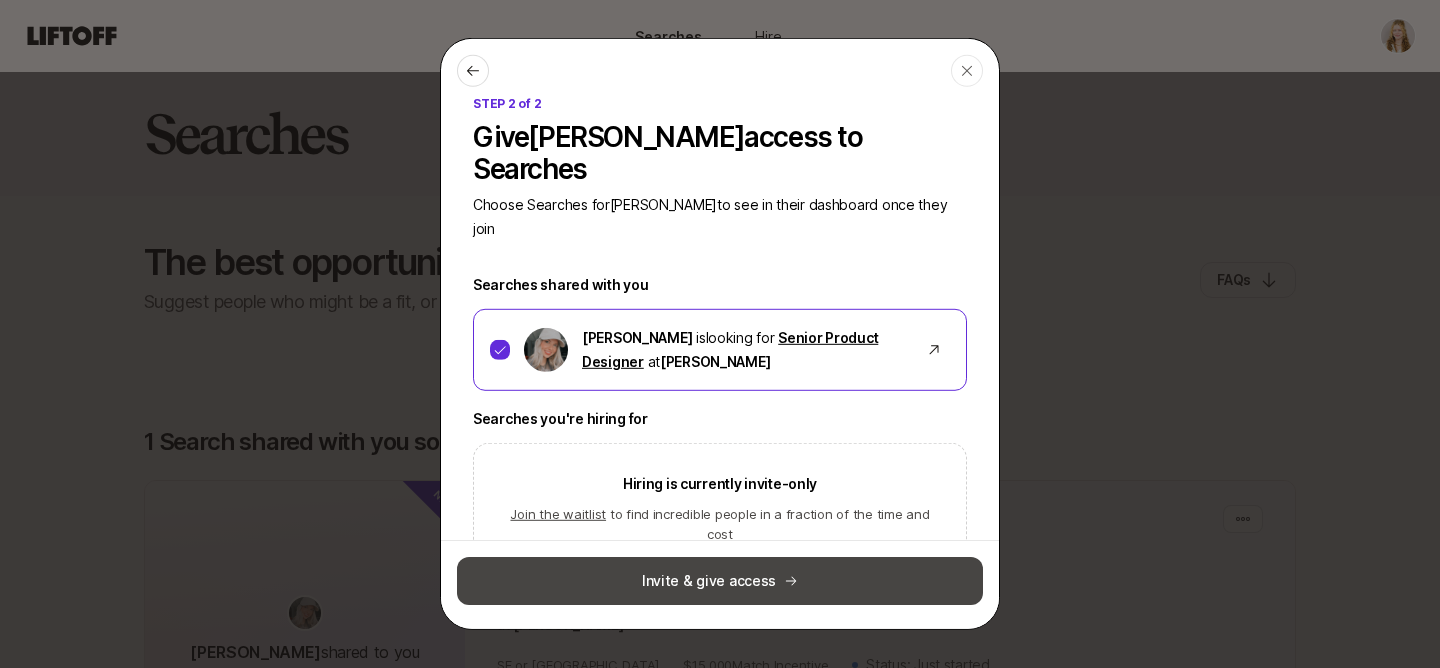 click on "Invite & give access" at bounding box center (720, 581) 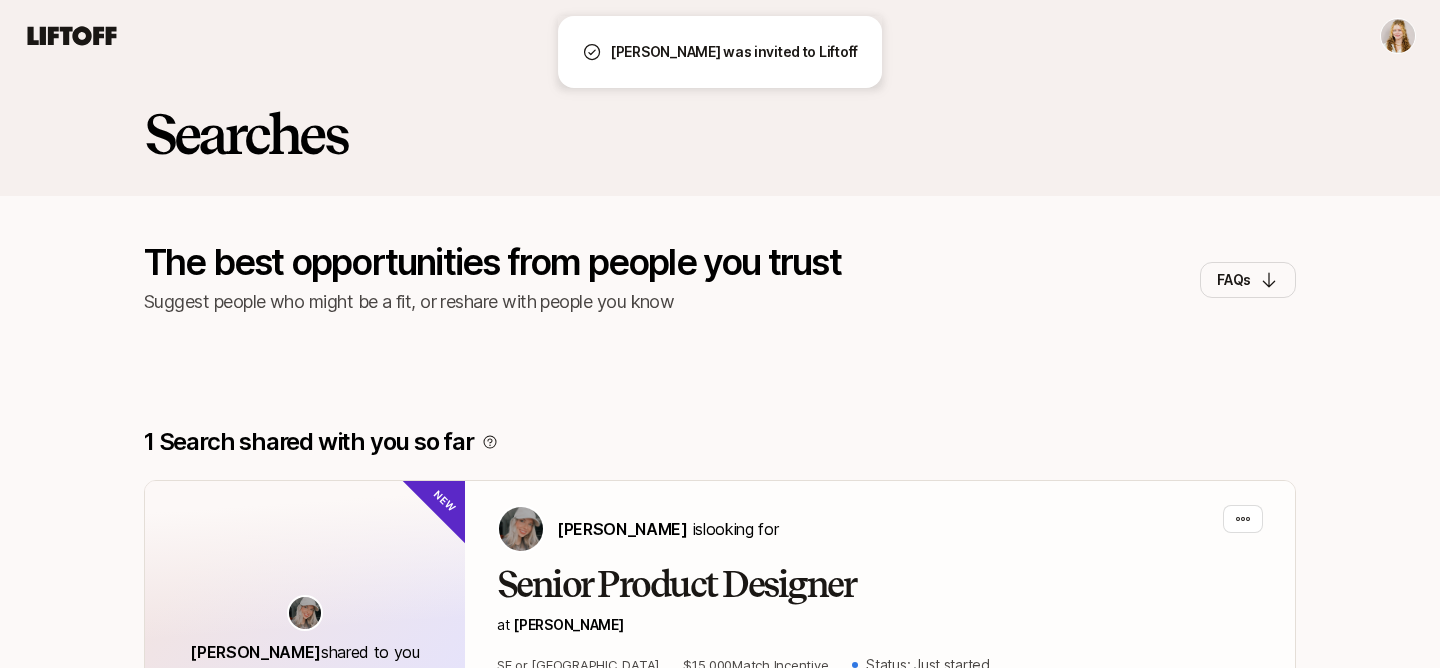 click on "Searches Hire Searches Hire Searches The best opportunities from people you trust Suggest people who might be a fit, or reshare with people you know FAQs 1 Search shared
with you so far [PERSON_NAME]  shared to you New [PERSON_NAME]   is  looking for Senior Product Designer at   [PERSON_NAME] or NY $15,000  Match Incentive   Status:   Just started View Search Get access to more Searches, vetted by Liftoff Request access  Recent Searches live on Liftoff Director of Product Design at Fintech Startup Director of Product Design at Fintech Startup Director of Product Design at Fintech Startup [US_STATE], [GEOGRAPHIC_DATA] Status:  Just started Viewed by people from Chief Product Officer at Consumer Marketplace Chief Product Officer at Consumer Marketplace Chief Product Officer at Consumer Marketplace [GEOGRAPHIC_DATA], [GEOGRAPHIC_DATA] Status:  Just started Viewed by people from Head of Marketing at Celebrity CPG brand Head of Marketing at Celebrity CPG brand Head of Marketing at Celebrity CPG brand [US_STATE], [GEOGRAPHIC_DATA] Status:  FAQs   here ." at bounding box center (720, 334) 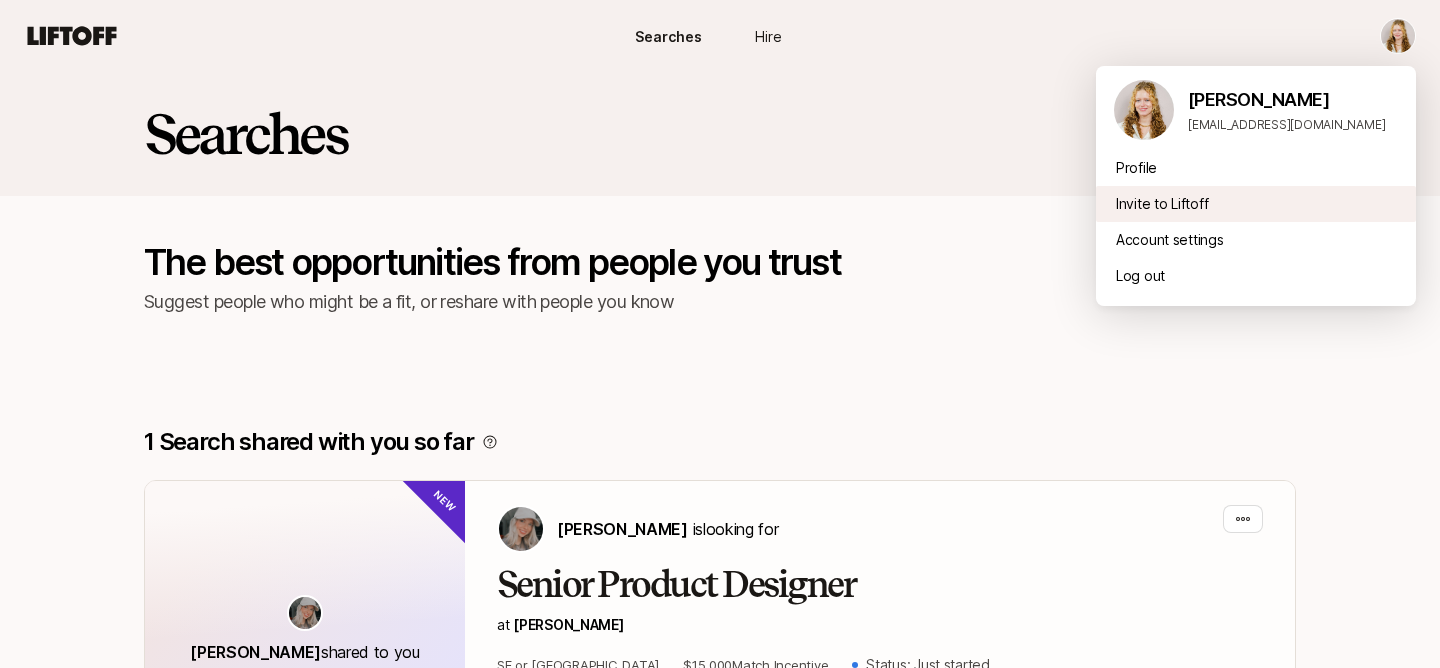 click on "Invite to Liftoff" at bounding box center [1256, 204] 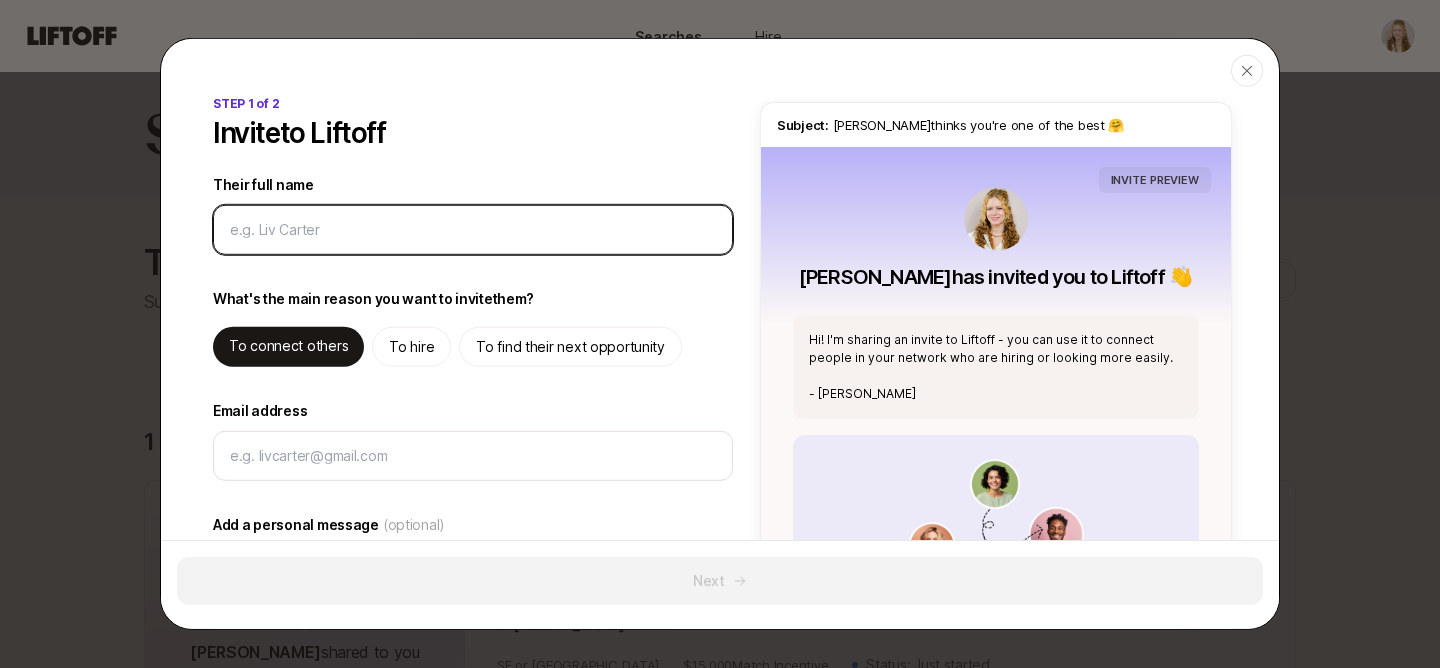 click on "Their full name" at bounding box center (473, 230) 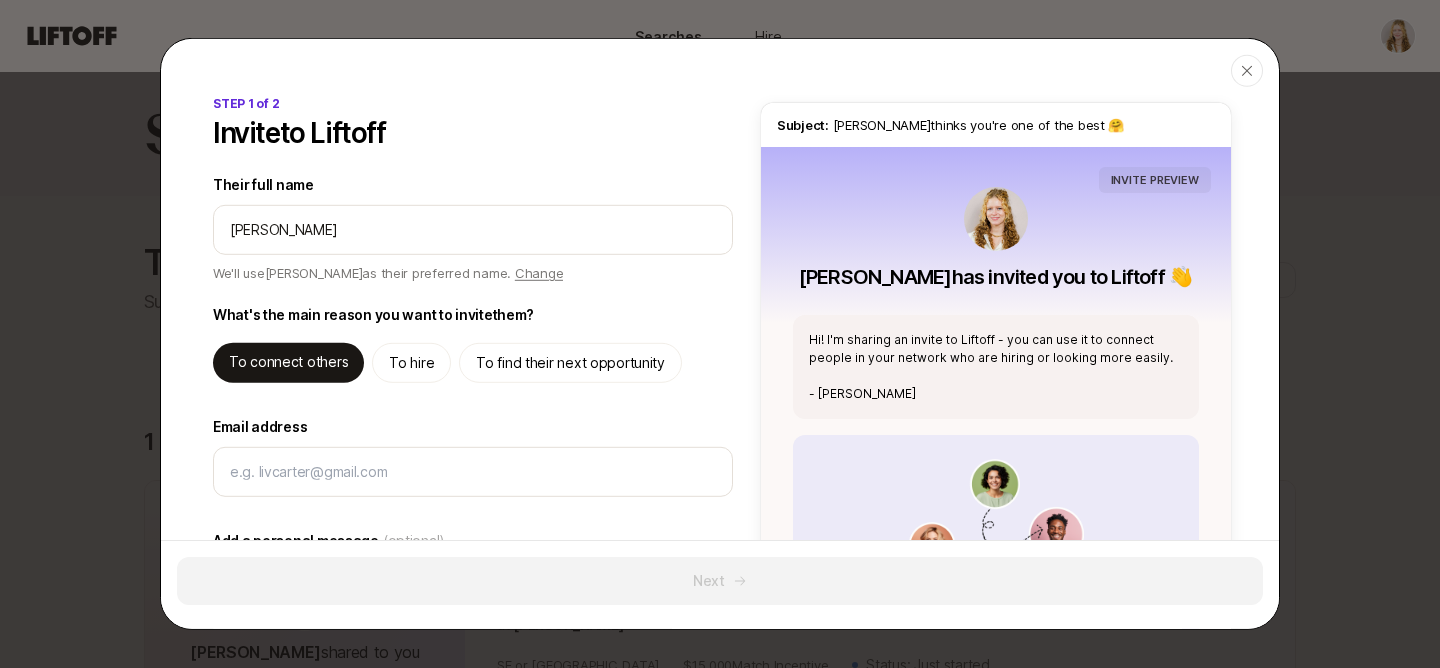 click on "STEP 1 of 2 Invite  to Liftoff Their full name We'll use  [PERSON_NAME]  as their preferred name.   Change Their preferred name [PERSON_NAME] We'll use this name to refer to them across Liftoff What's the main reason you want to invite  them ? To connect others To hire To find their next opportunity Email address Add a personal message (optional) Hi! I'm sharing an invite to Liftoff - you can use it to connect people in your network who are hiring or looking more easily.
- [PERSON_NAME]" at bounding box center (473, 488) 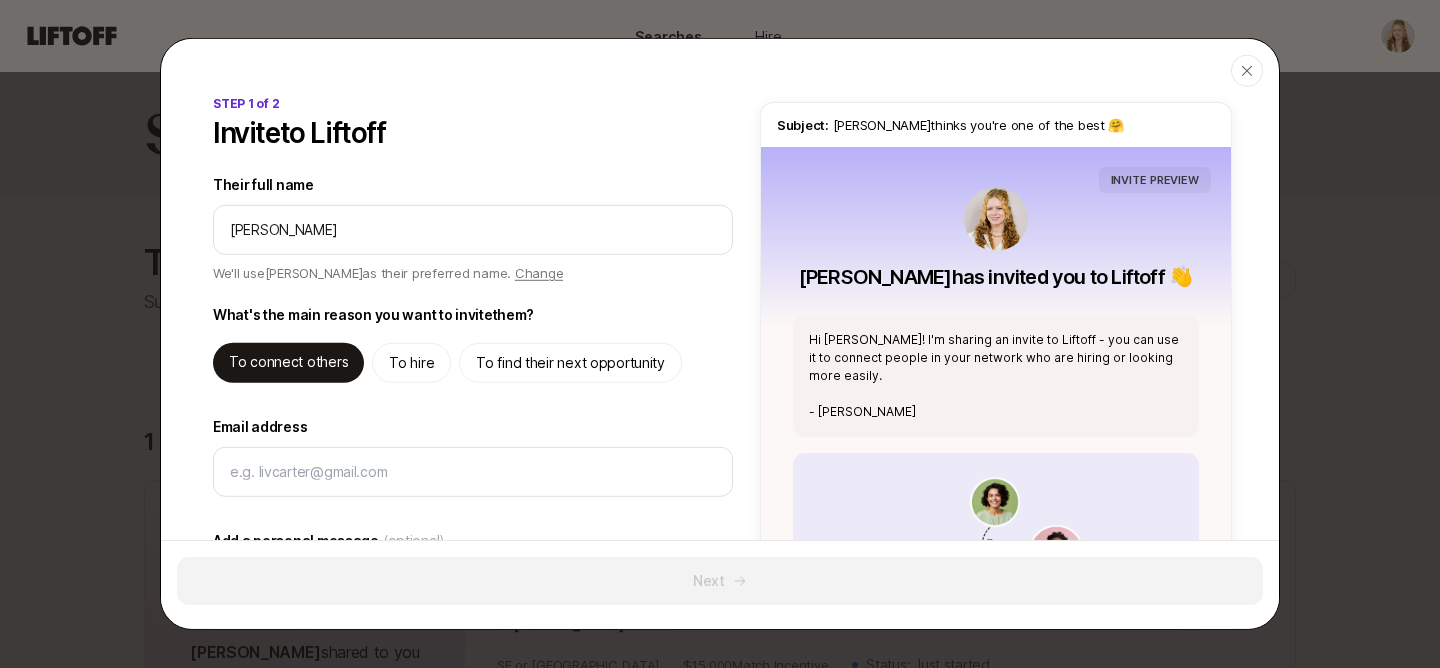 click on "To find their next opportunity" at bounding box center (570, 363) 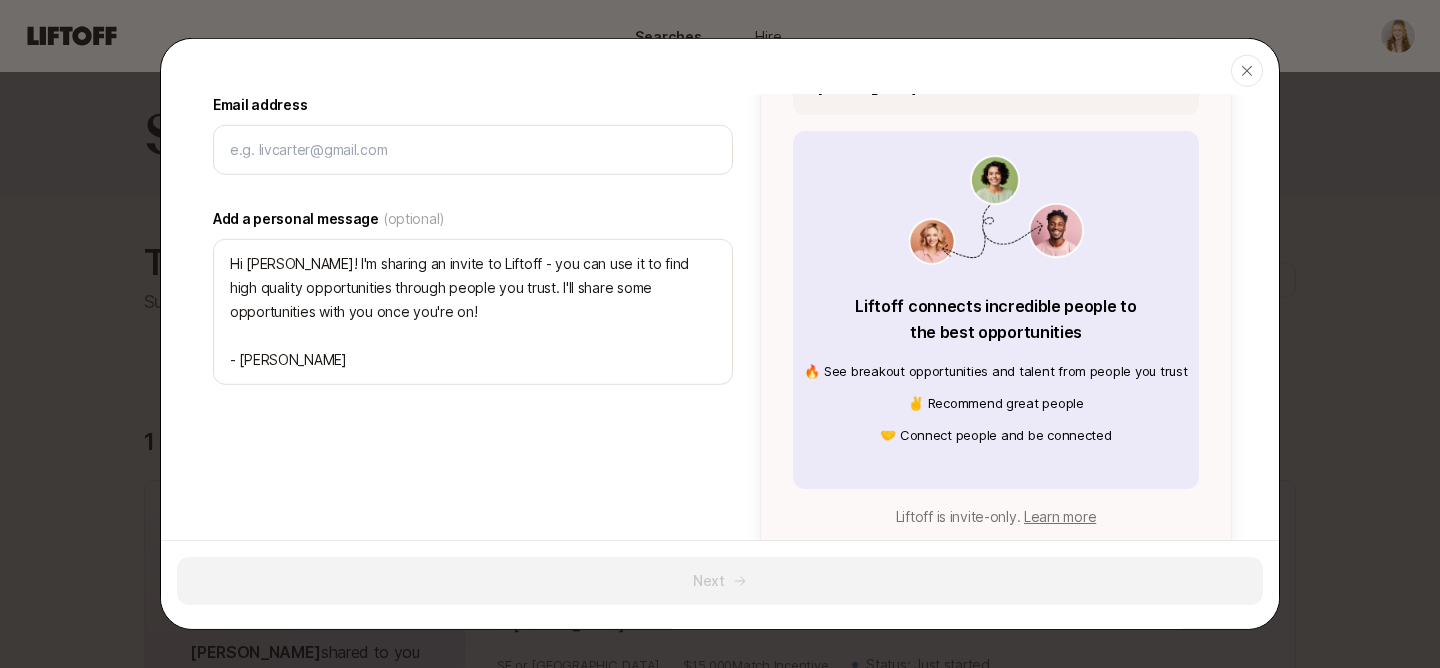 scroll, scrollTop: 0, scrollLeft: 0, axis: both 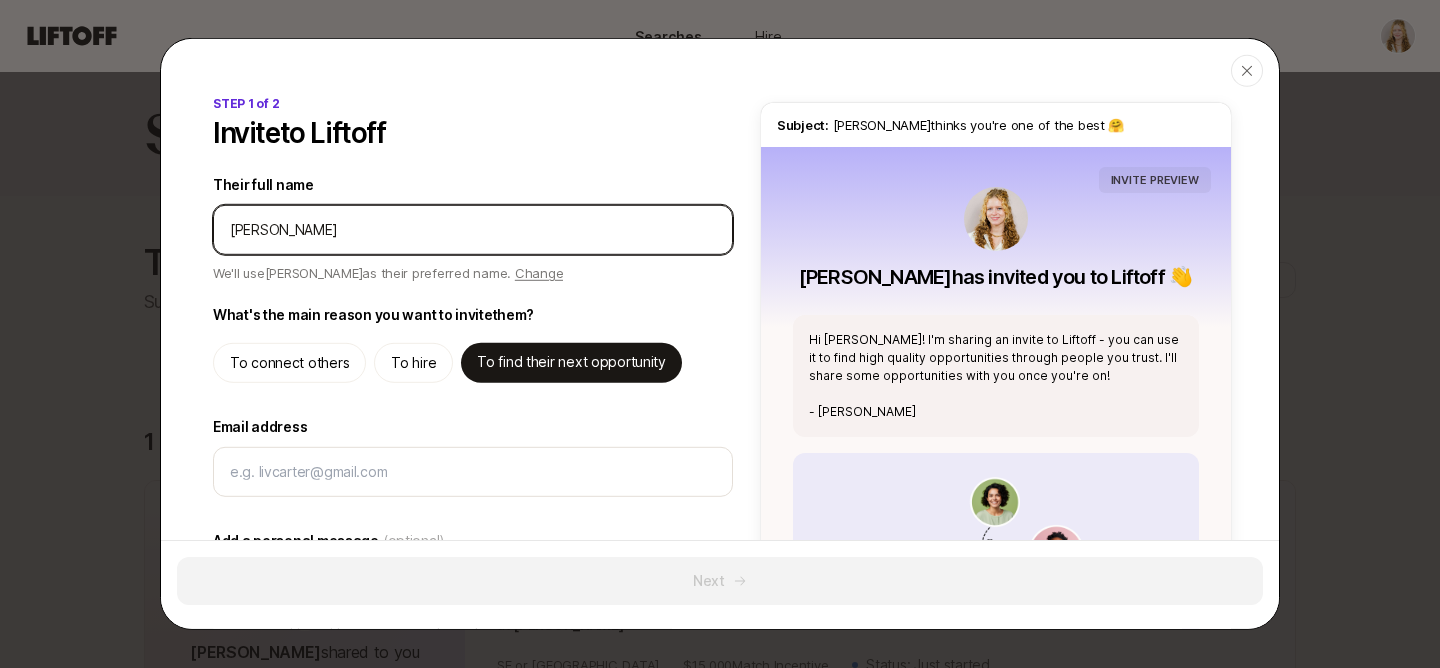 drag, startPoint x: 346, startPoint y: 229, endPoint x: 198, endPoint y: 209, distance: 149.34523 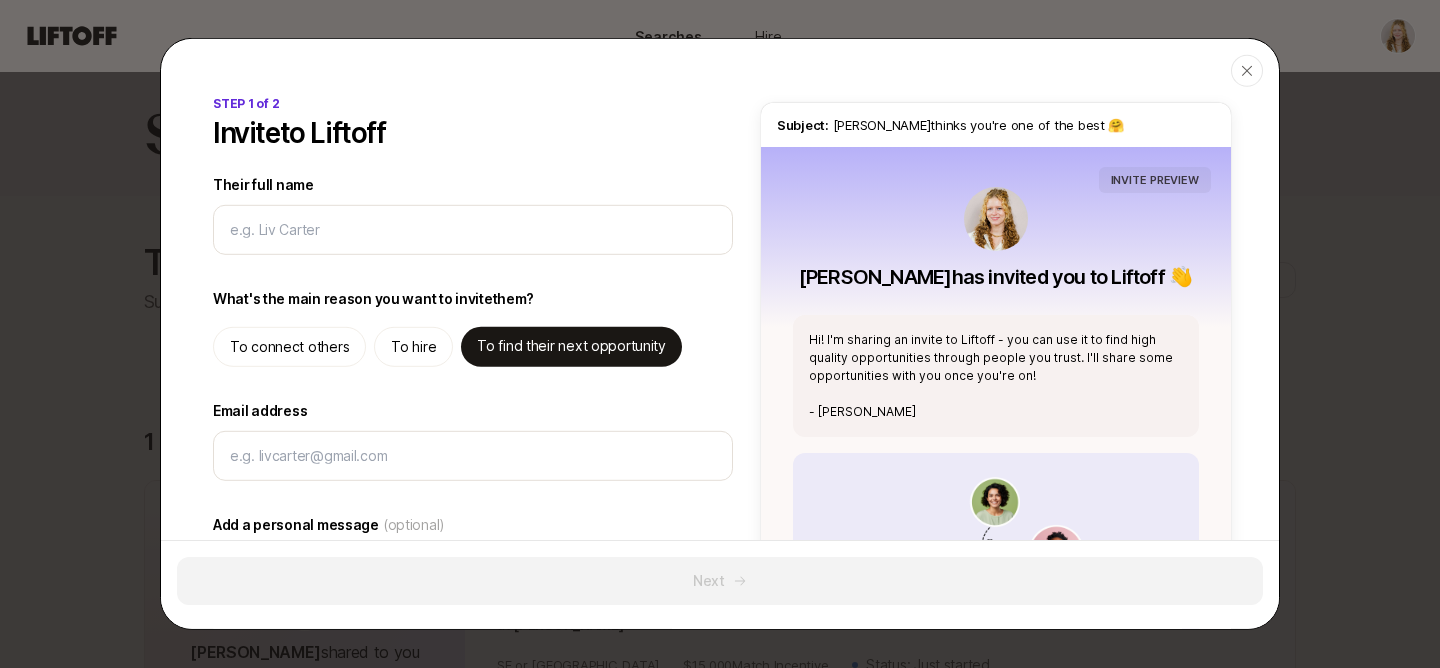 click on "To connect others" at bounding box center (289, 347) 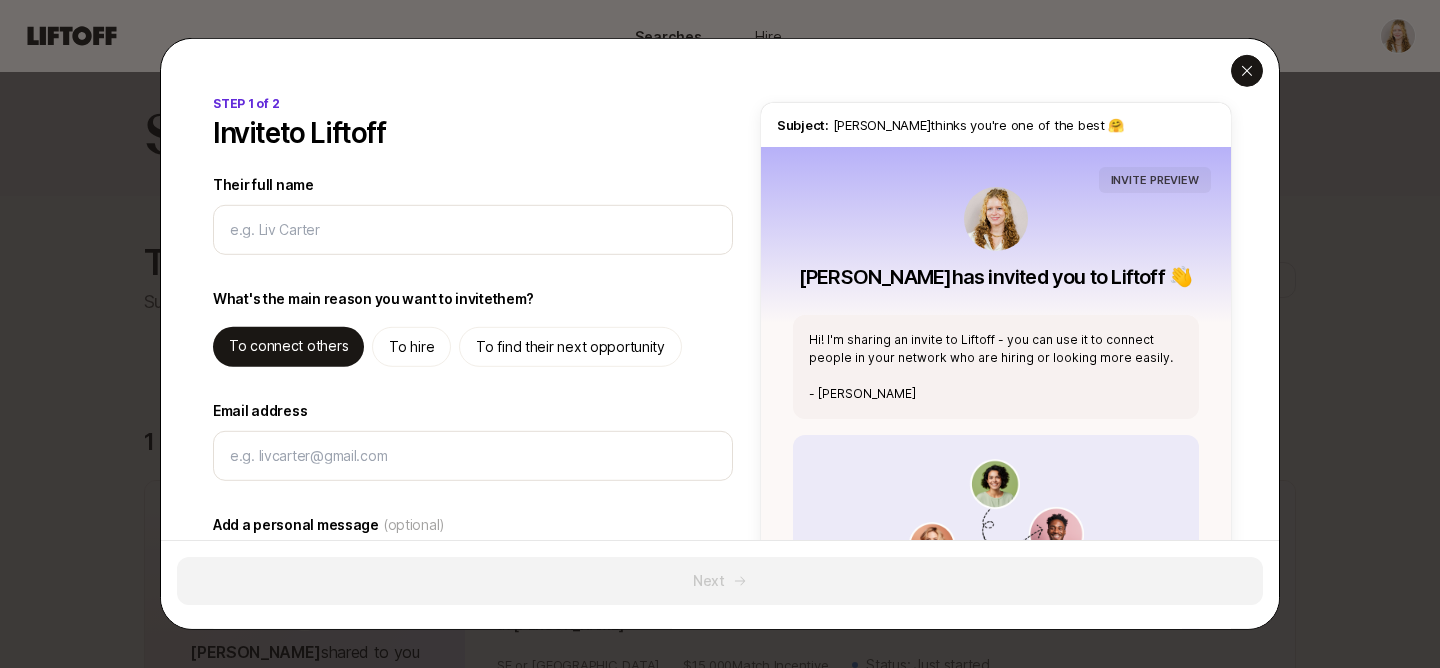 click at bounding box center (1247, 71) 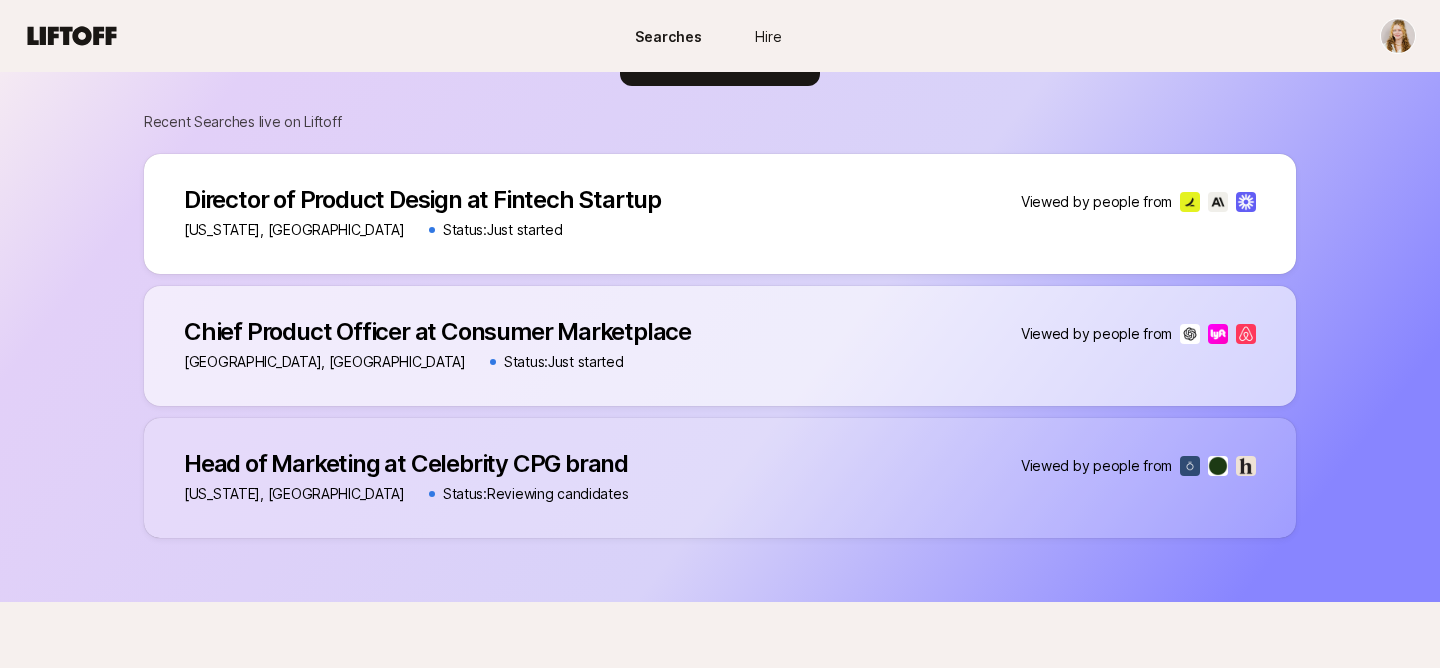 scroll, scrollTop: 1520, scrollLeft: 0, axis: vertical 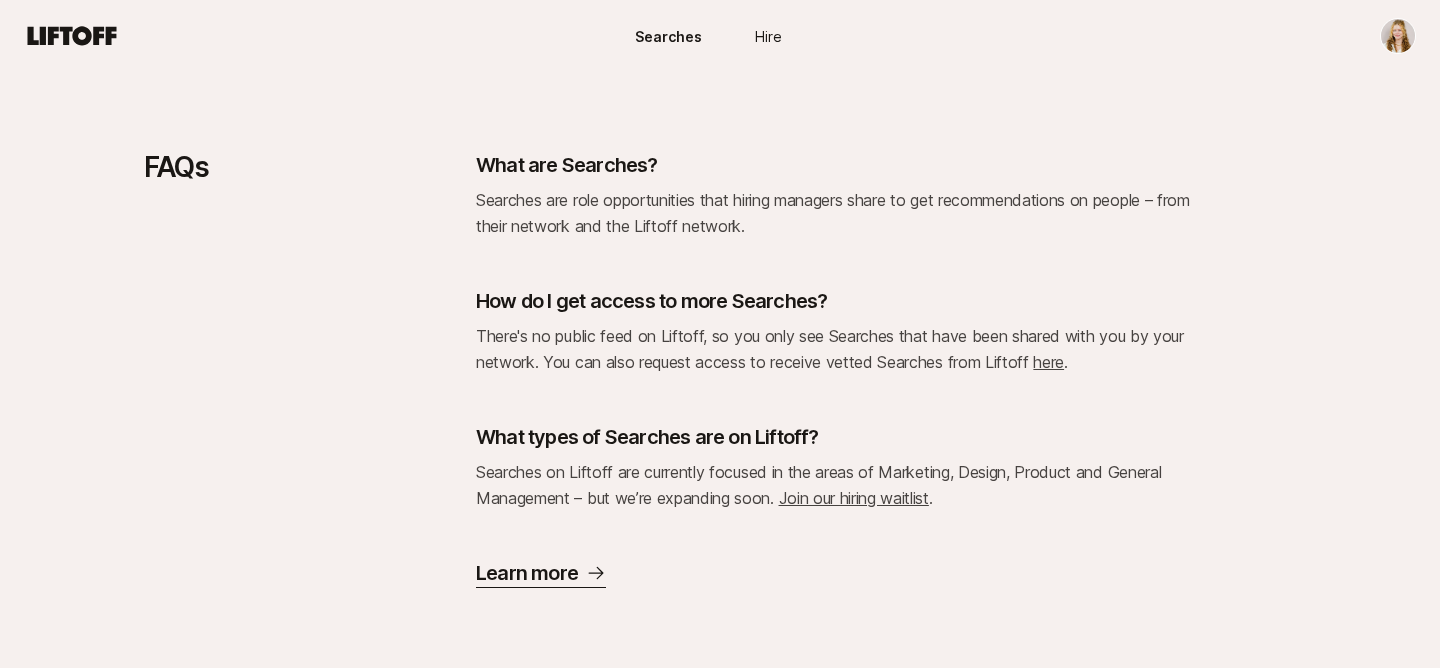 click on "Searches are role opportunities that hiring managers share to get recommendations on people – from their network and the Liftoff network." at bounding box center [836, 213] 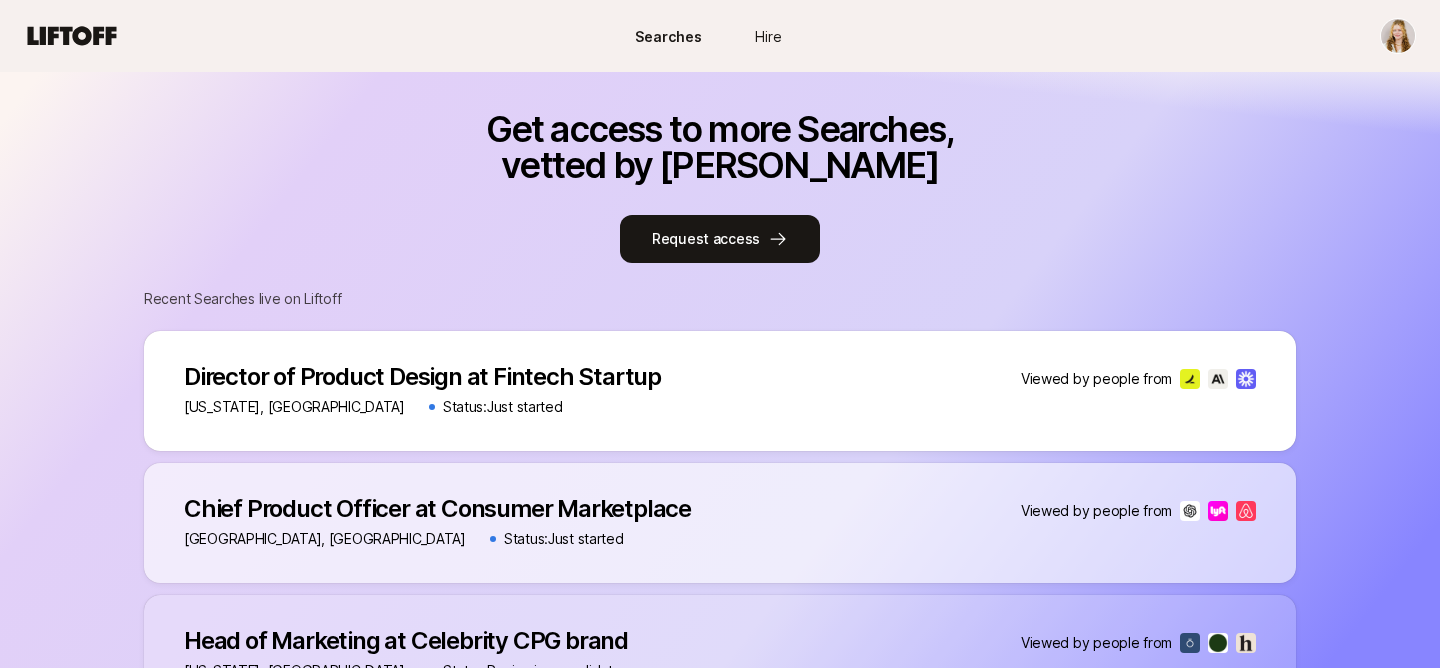 scroll, scrollTop: 804, scrollLeft: 0, axis: vertical 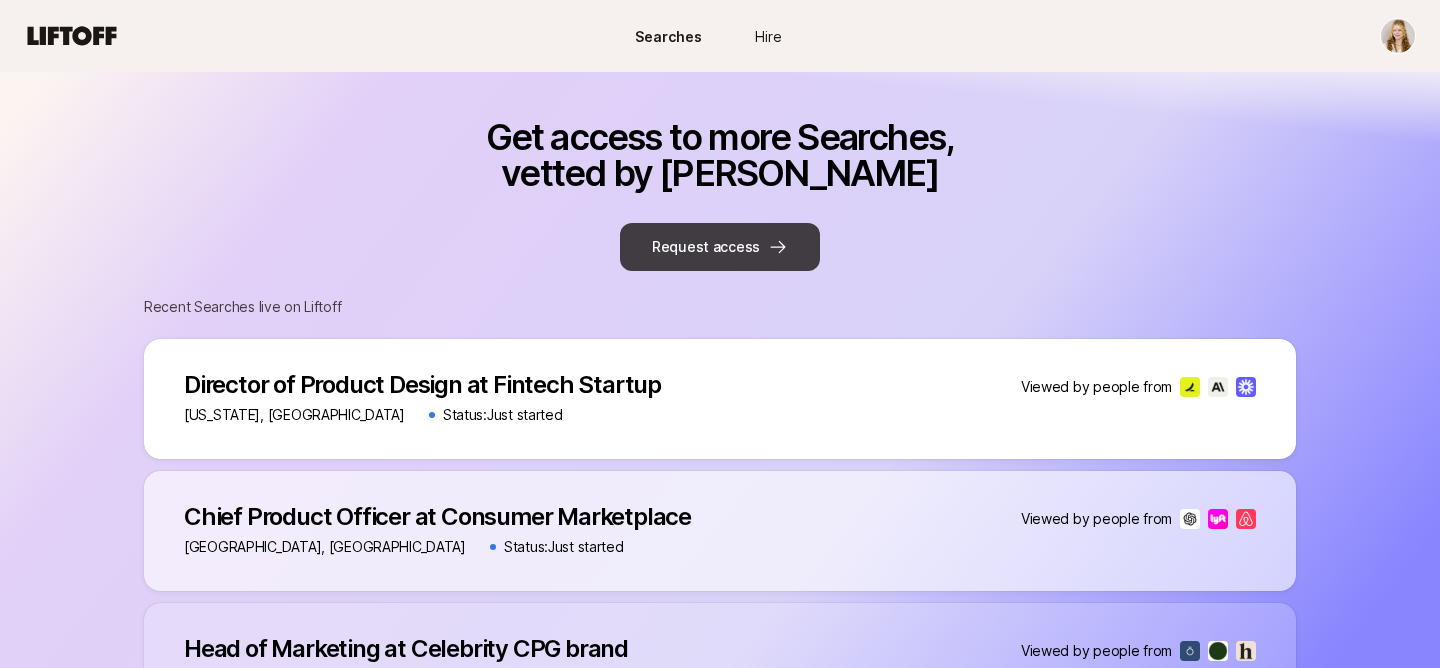 click on "Request access" at bounding box center [720, 247] 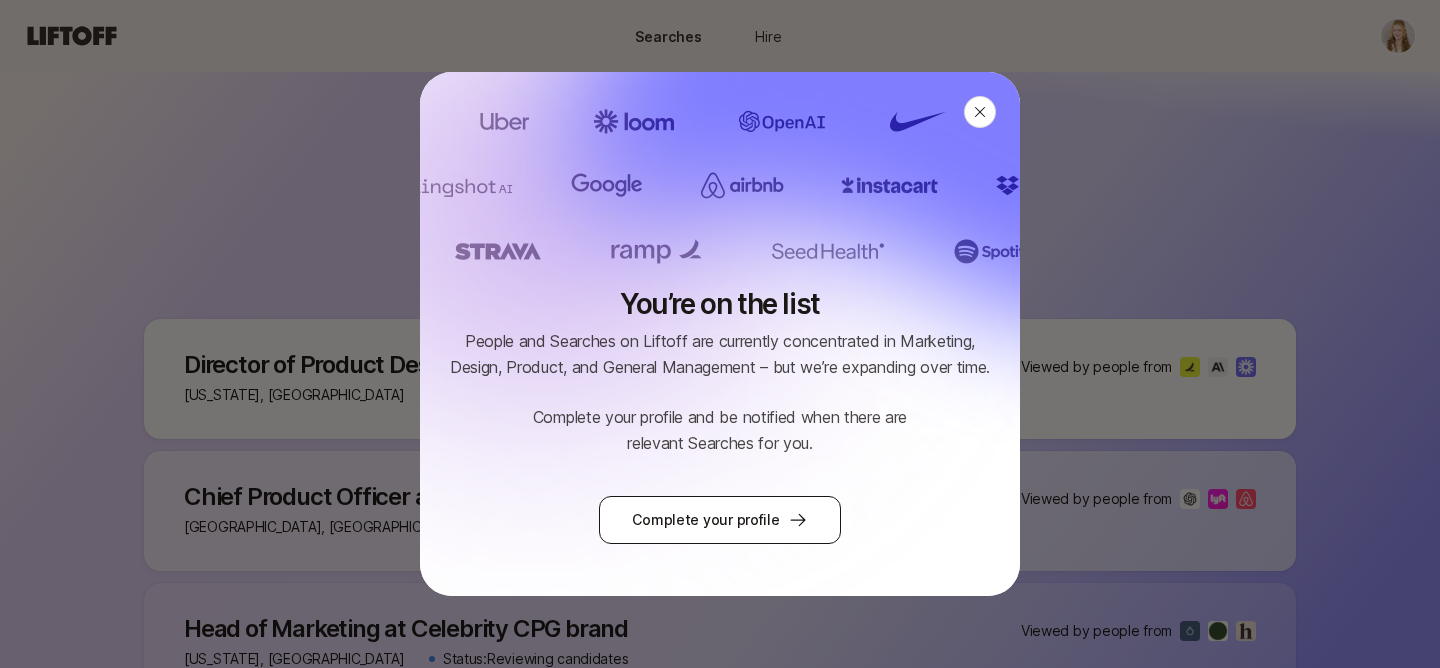 click on "Complete your profile" at bounding box center (719, 520) 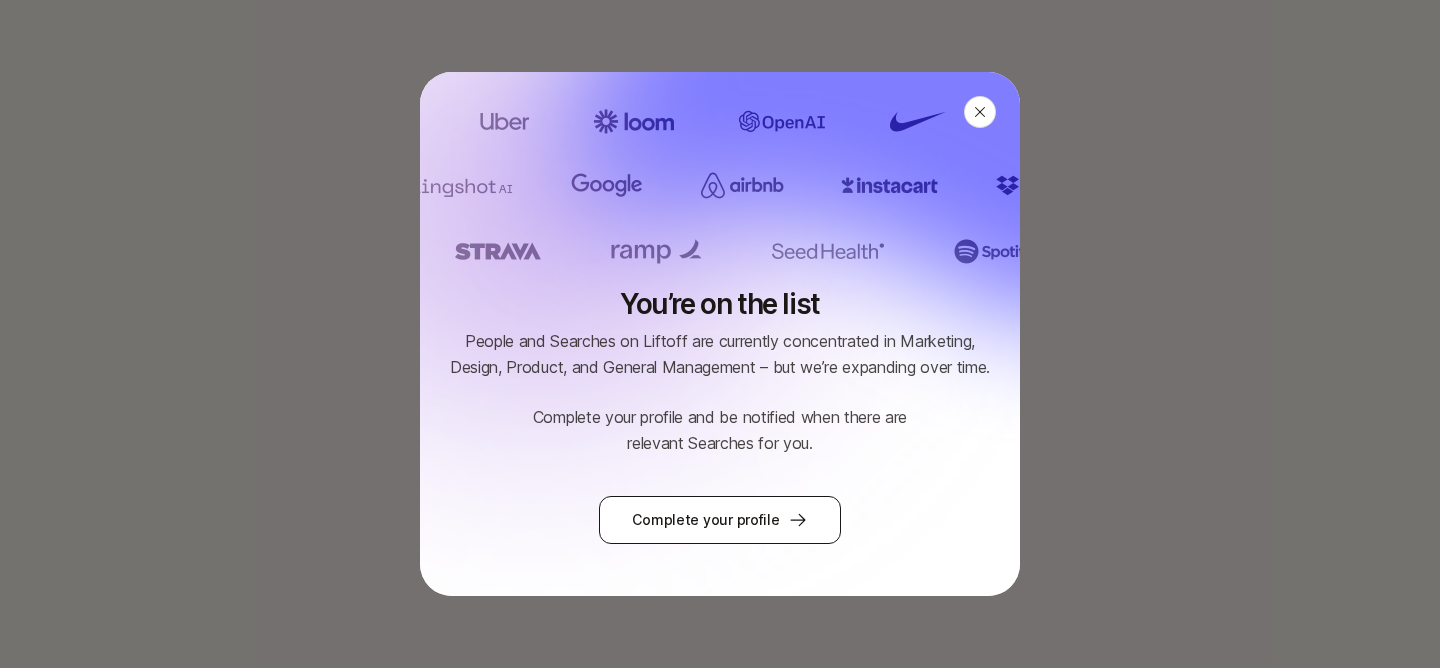 scroll, scrollTop: 0, scrollLeft: 0, axis: both 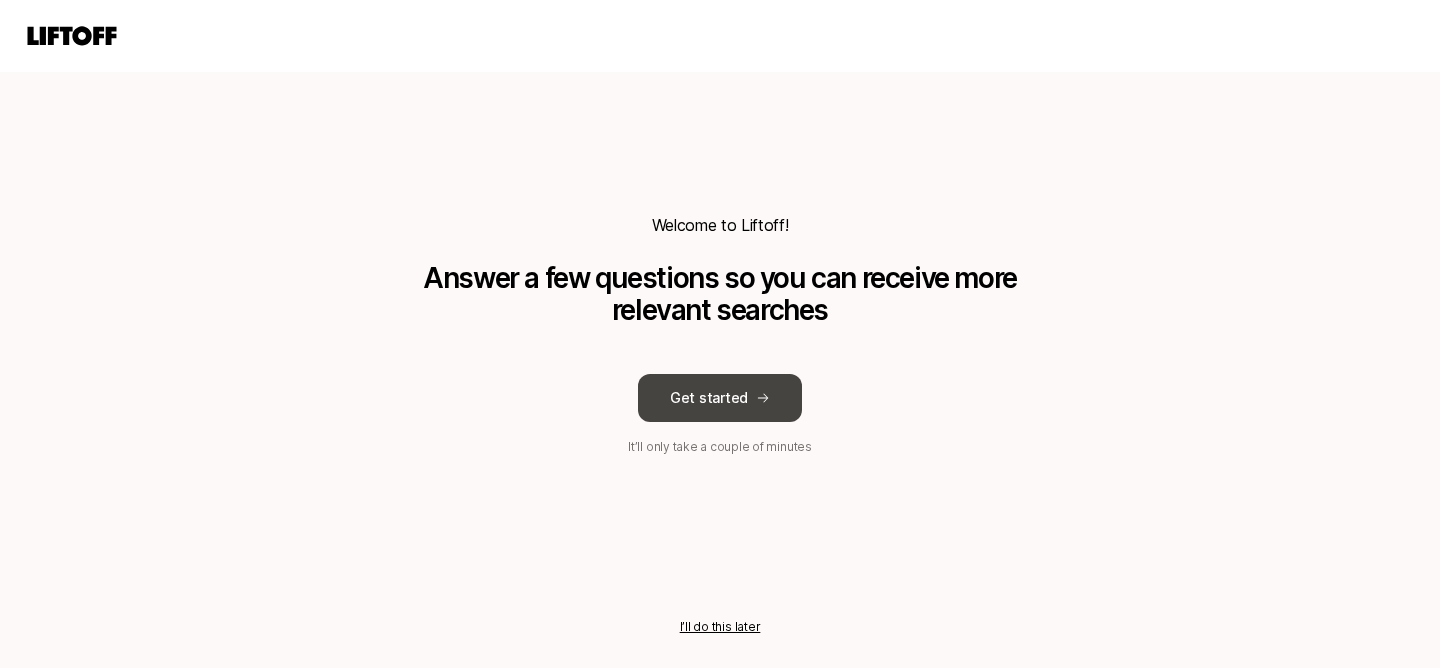 click on "Get started" at bounding box center [720, 398] 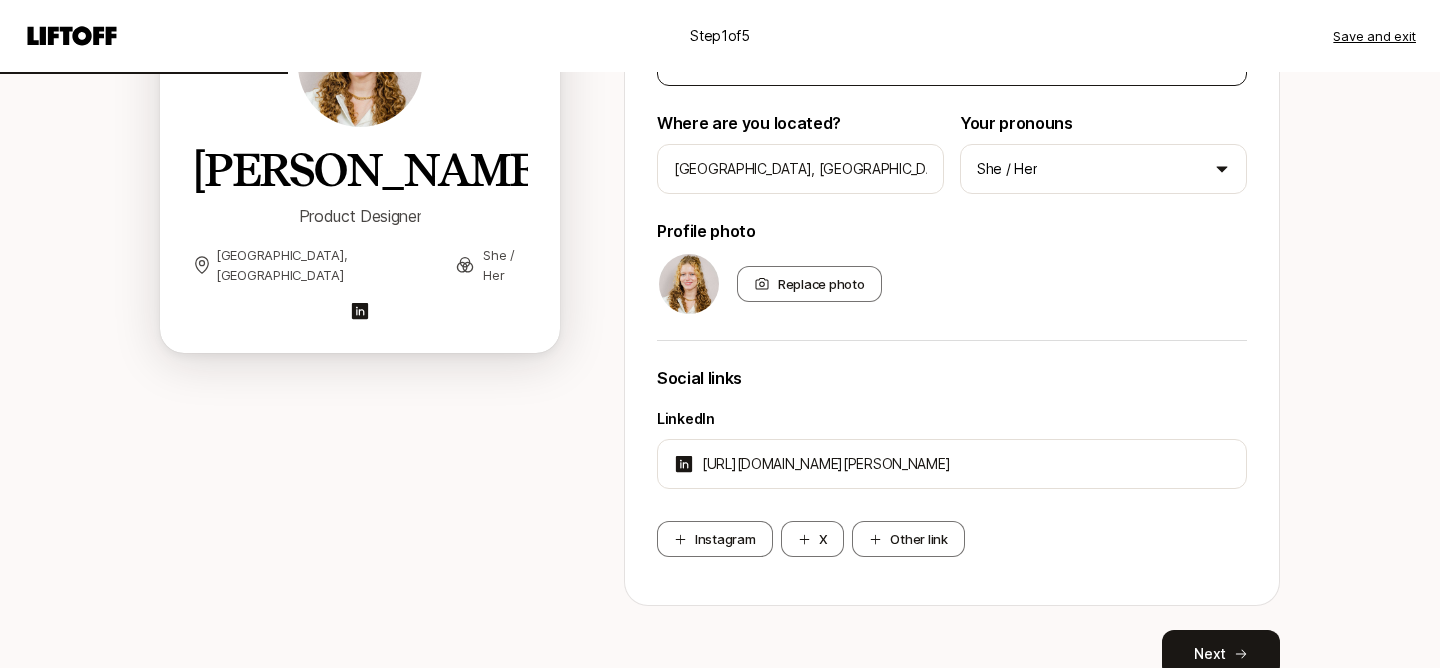 scroll, scrollTop: 405, scrollLeft: 0, axis: vertical 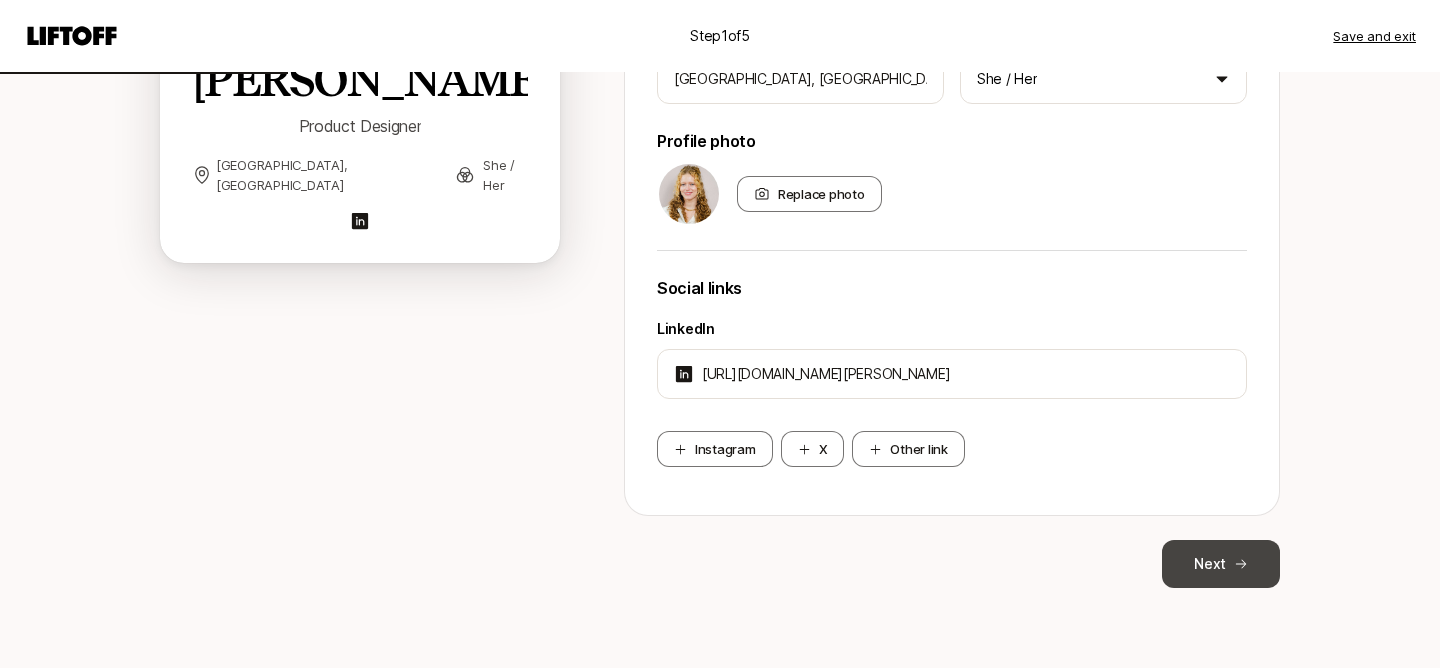 click on "Next" at bounding box center (1221, 564) 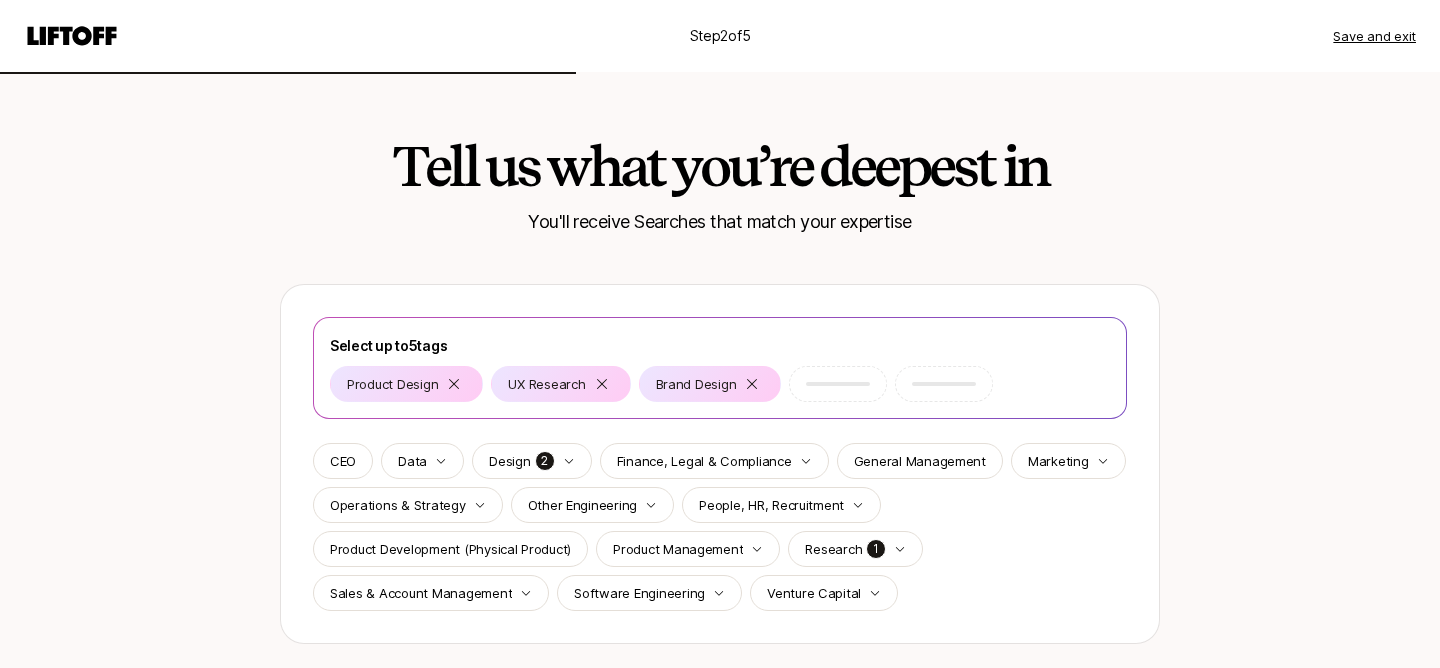 scroll, scrollTop: 128, scrollLeft: 0, axis: vertical 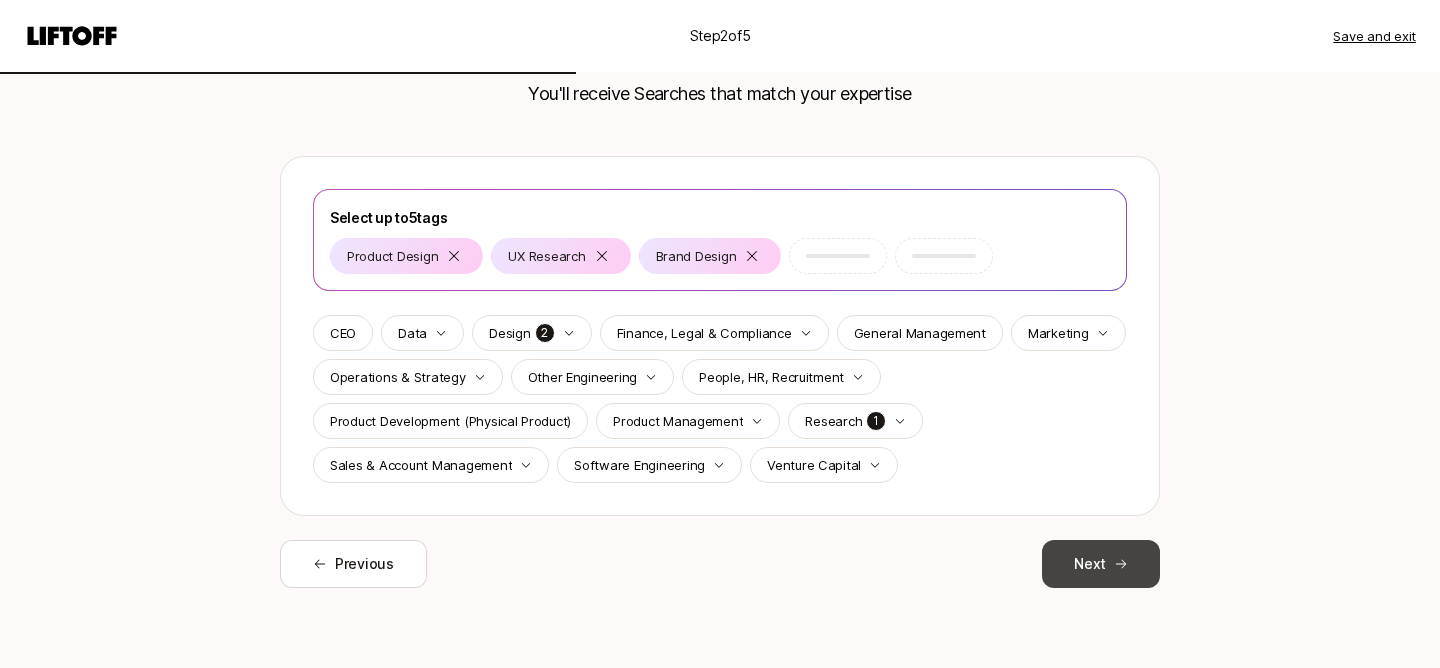 click 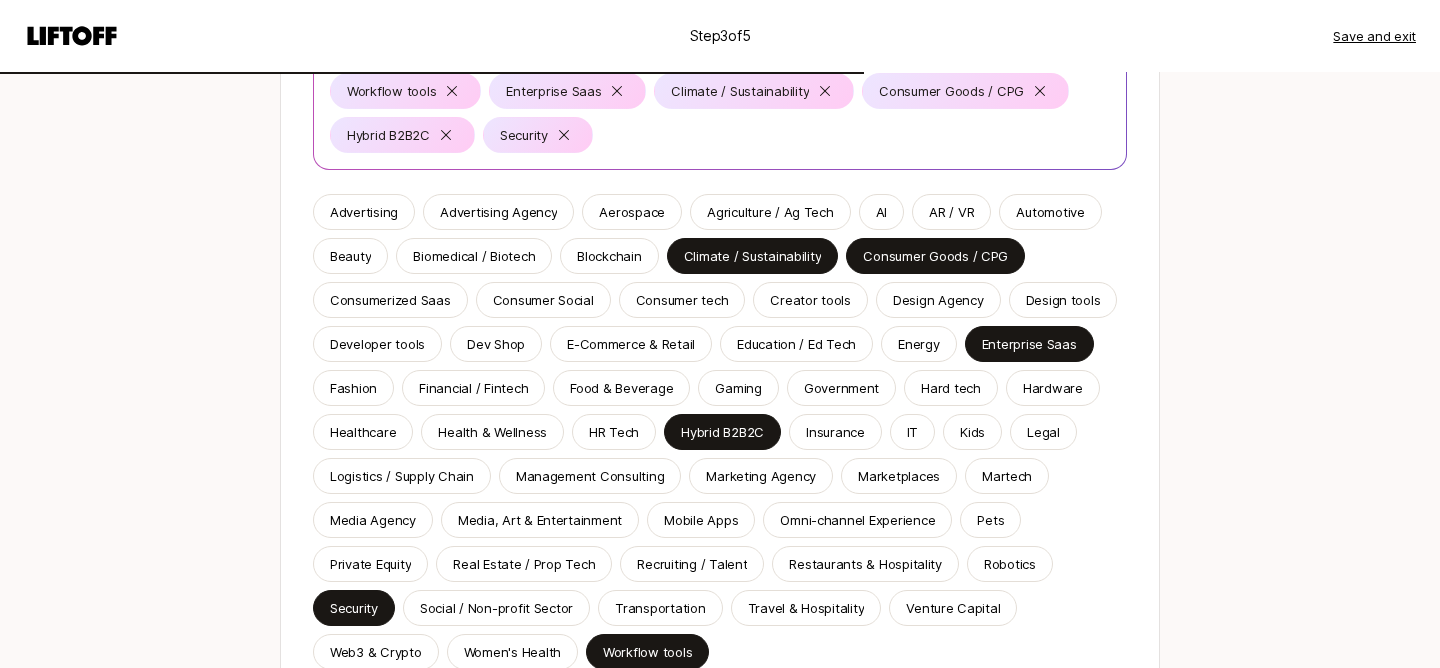 scroll, scrollTop: 448, scrollLeft: 0, axis: vertical 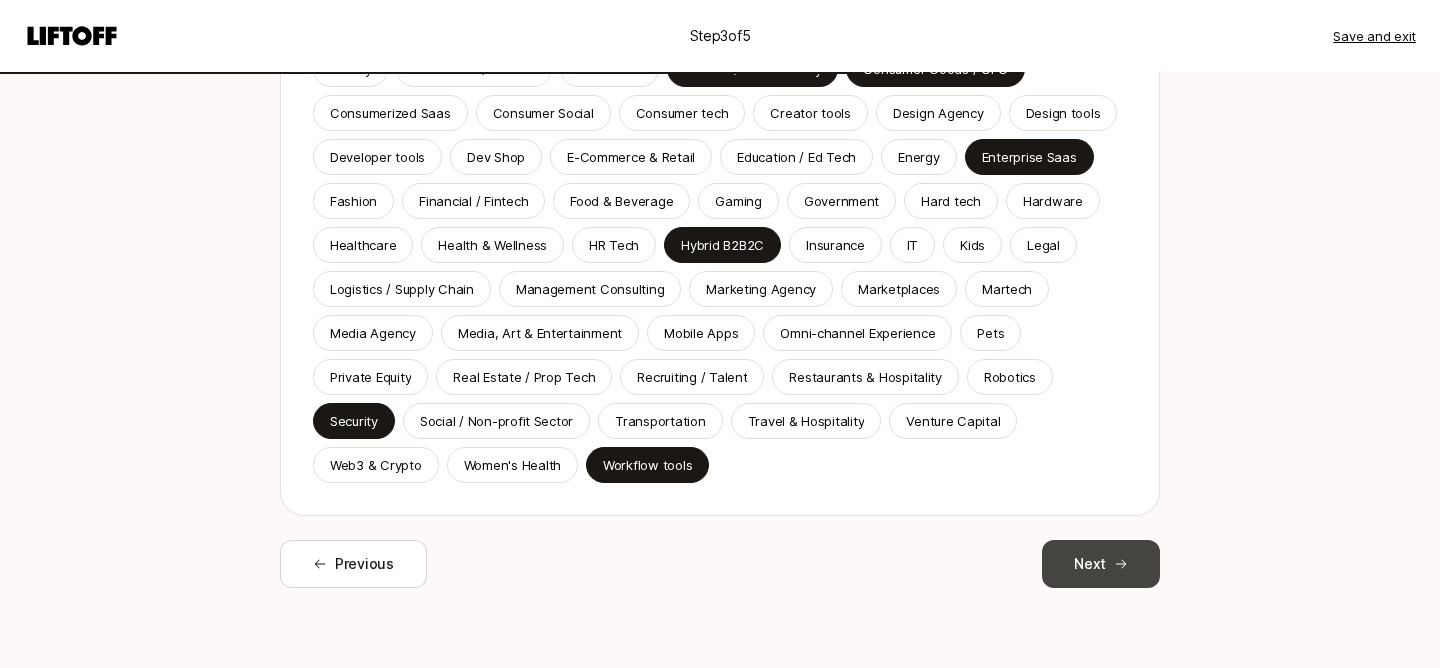 click on "Next" at bounding box center [1101, 564] 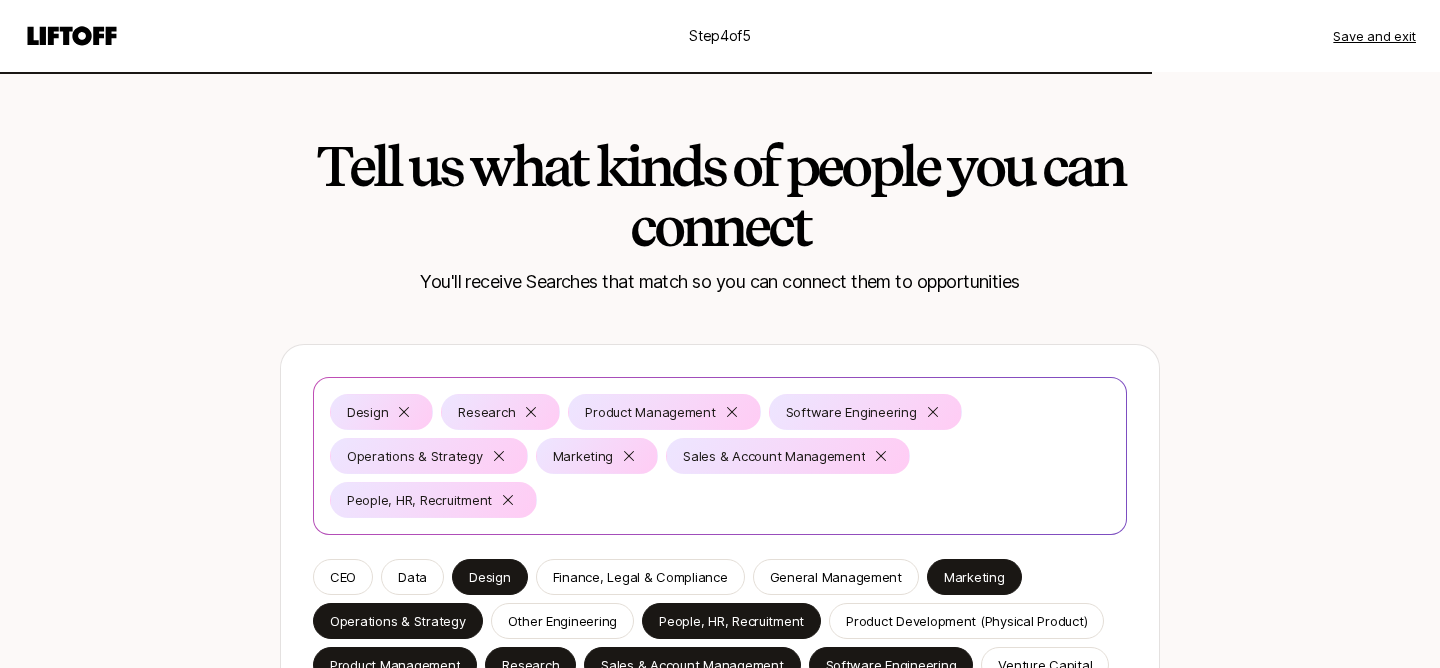 scroll, scrollTop: 200, scrollLeft: 0, axis: vertical 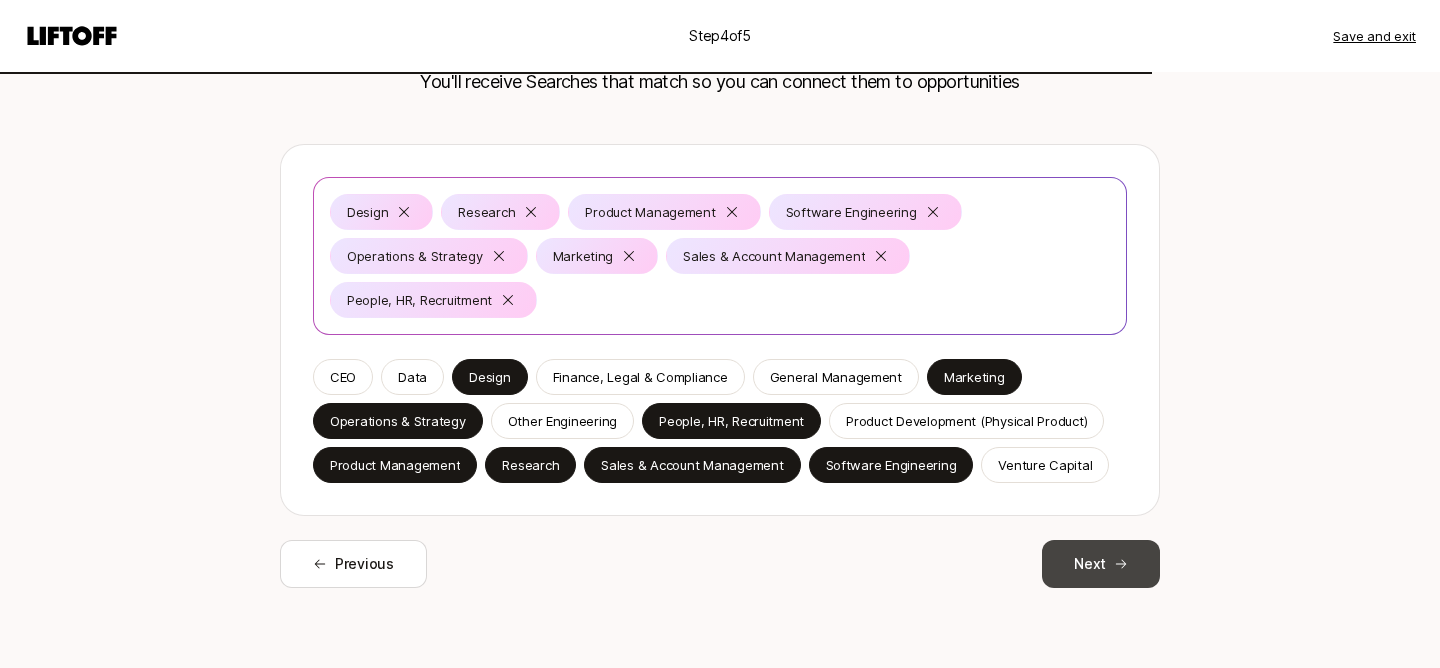 click on "Next" at bounding box center (1101, 564) 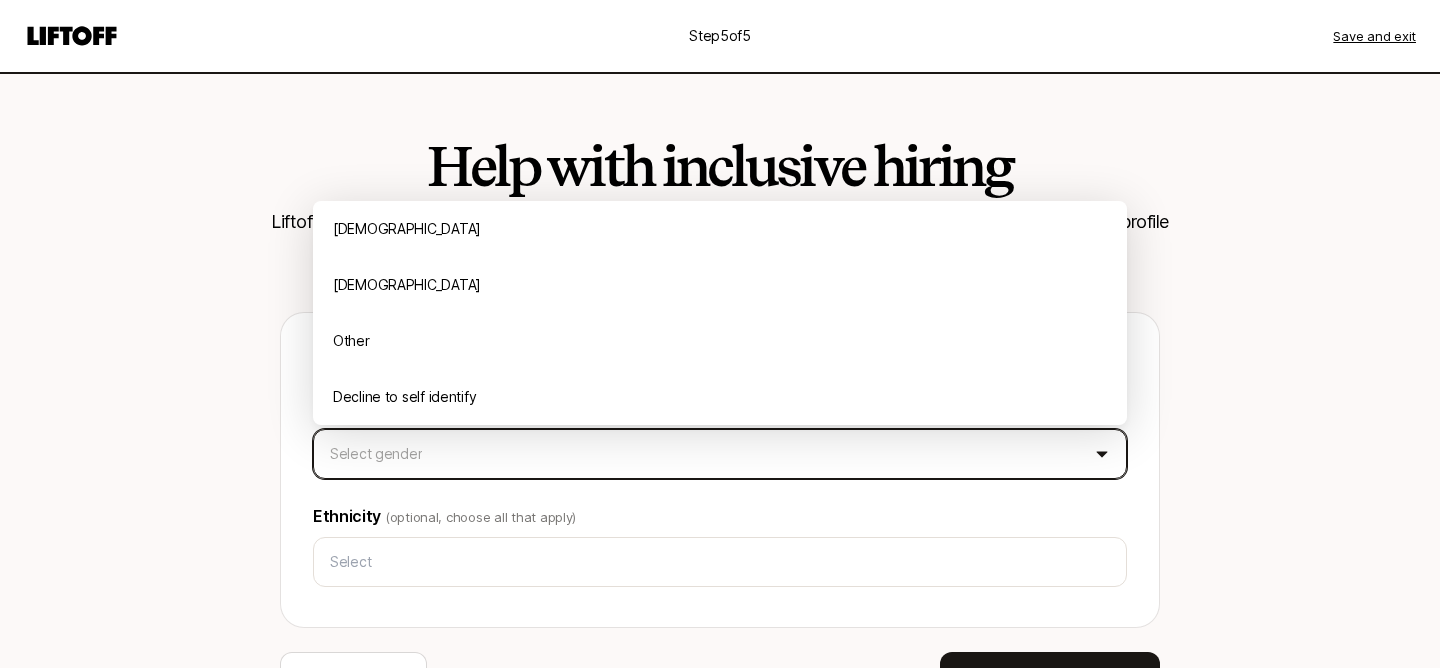 click on "Step  5  of  5 Save and exit Help with inclusive hiring Liftoff will use this information internally to measure our impact. This information will not be displayed on your profile or disclosed to other users. Sharing this data is entirely optional and won’t be visible to anybody else. Gender Identity   (optional) Select gender Ethnicity   (optional, choose all that apply)   Previous Preview your profile x [DEMOGRAPHIC_DATA] [DEMOGRAPHIC_DATA] Other Decline to self identify" at bounding box center [720, 334] 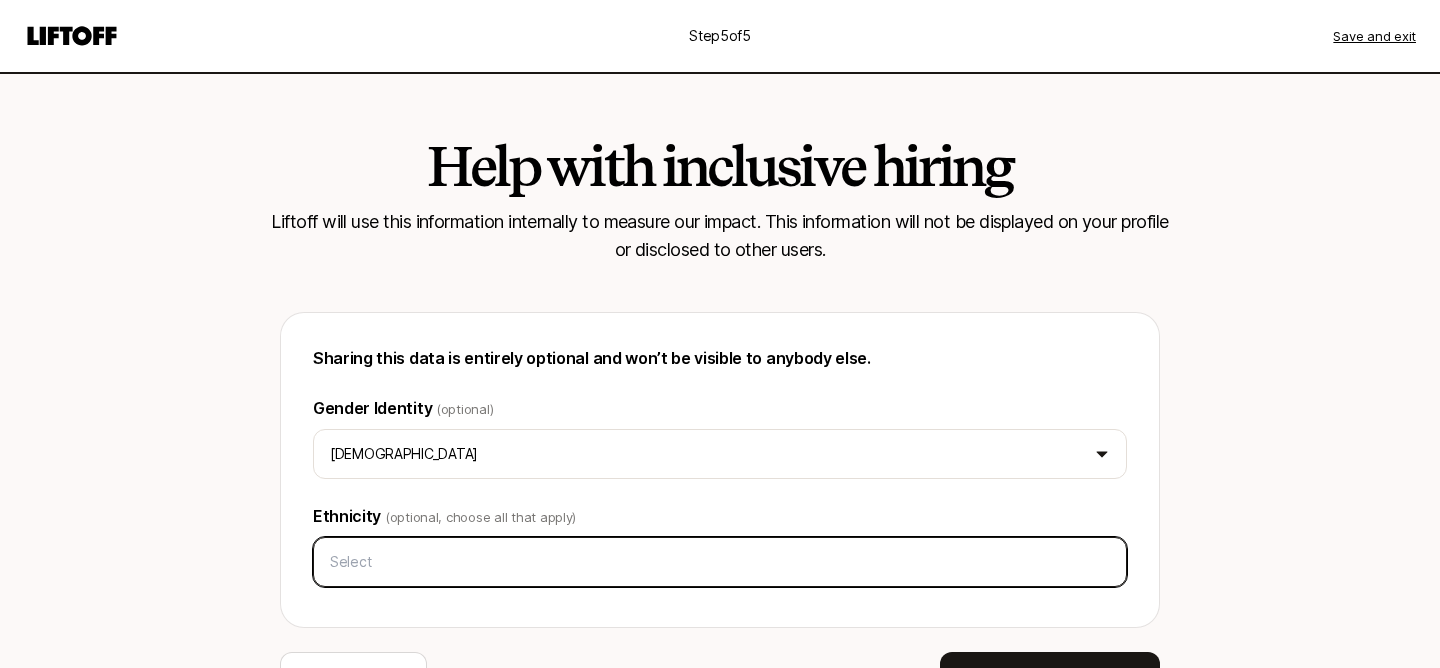 click at bounding box center (720, 562) 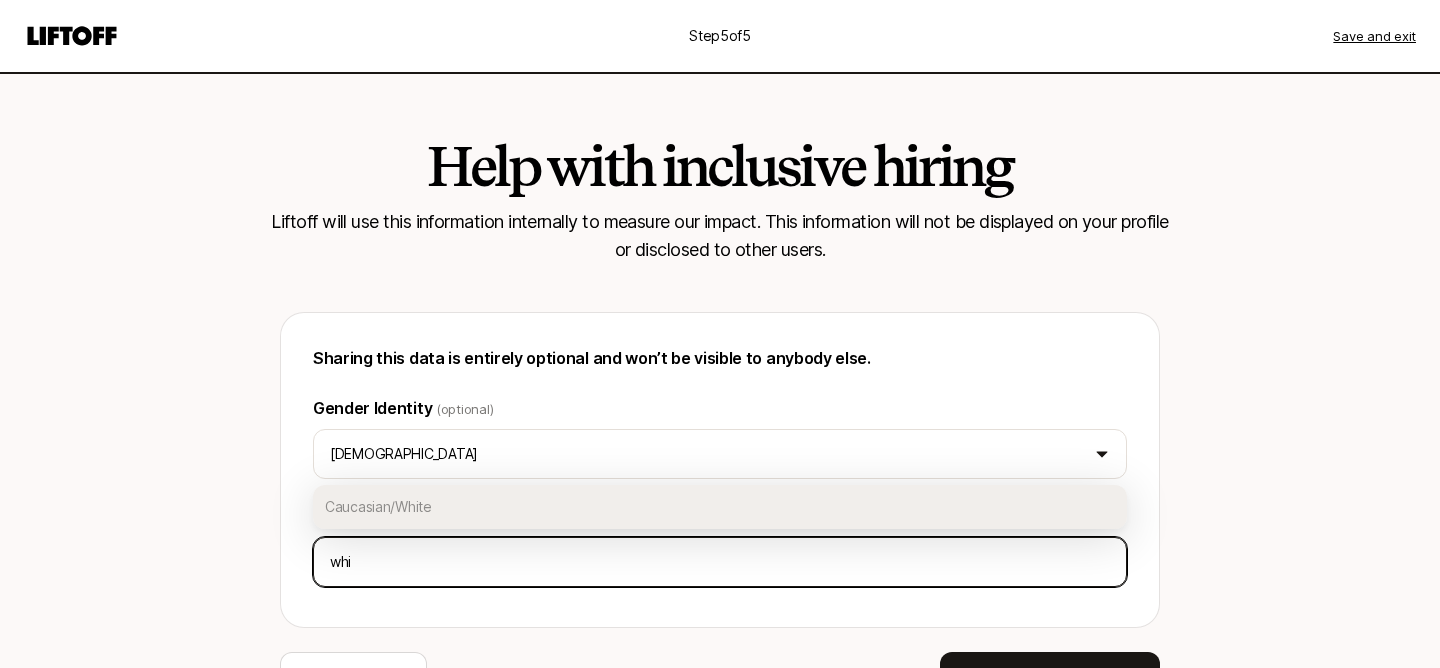 click on "Caucasian/White" at bounding box center [720, 507] 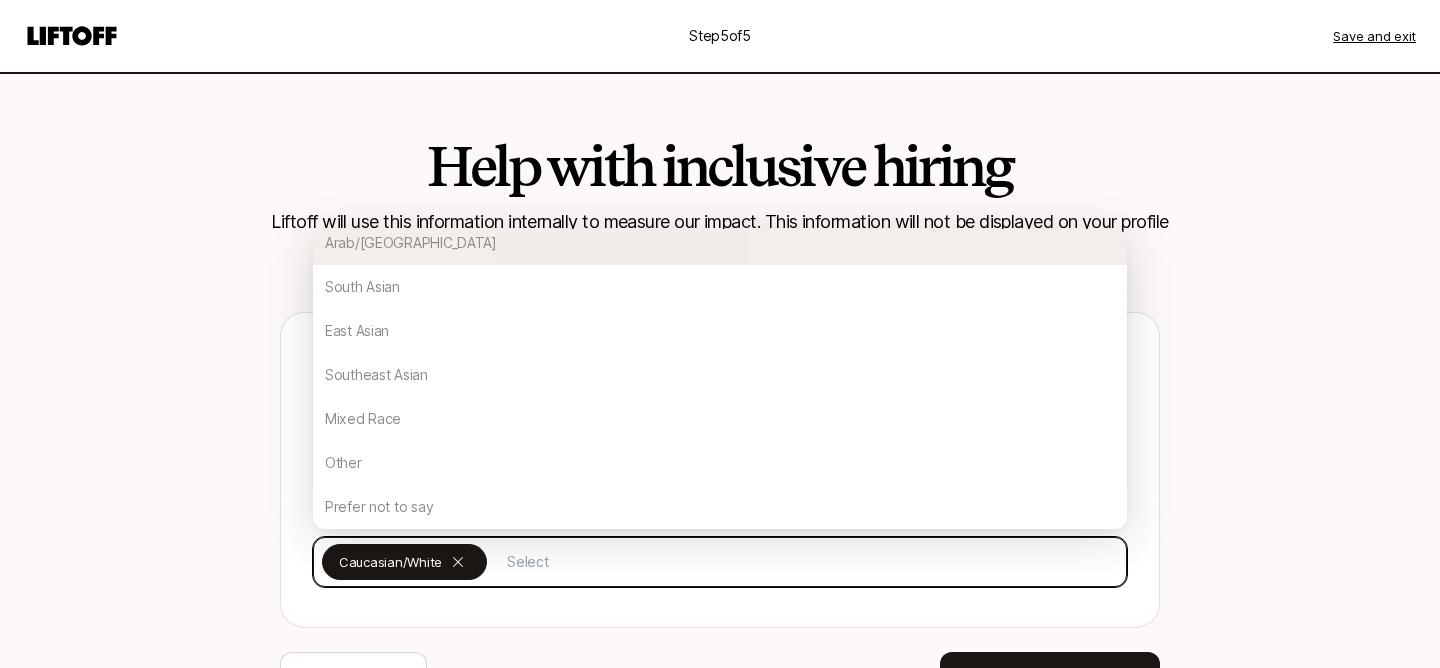 scroll, scrollTop: 179, scrollLeft: 0, axis: vertical 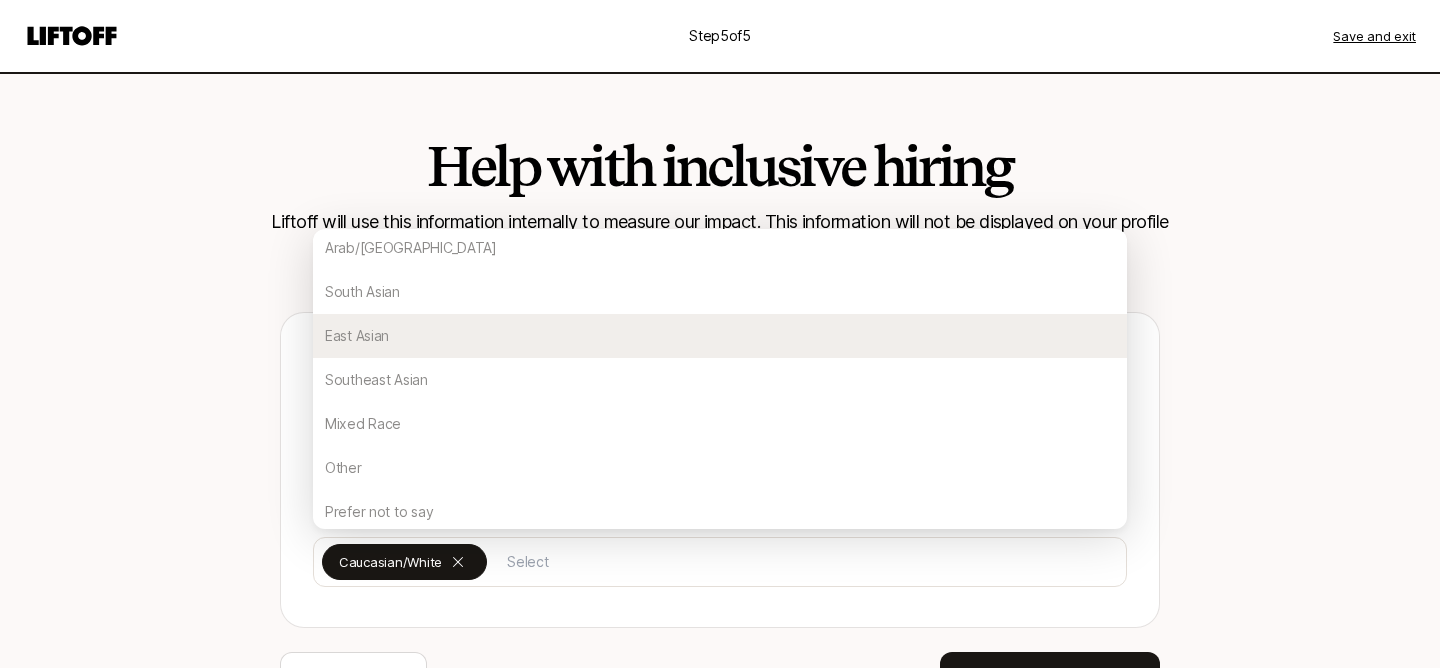 click on "Step  5  of  5 Save and exit Help with inclusive hiring Liftoff will use this information internally to measure our impact. This information will not be displayed on your profile or disclosed to other users. Sharing this data is entirely optional and won’t be visible to anybody else. Gender Identity   (optional) [DEMOGRAPHIC_DATA] Ethnicity   (optional, choose all that apply)   [DEMOGRAPHIC_DATA]/White [DEMOGRAPHIC_DATA]/[DEMOGRAPHIC_DATA]/[DEMOGRAPHIC_DATA] [DEMOGRAPHIC_DATA]/Latinx [DEMOGRAPHIC_DATA]/[DEMOGRAPHIC_DATA]/Middle Eastern South Asian East Asian Southeast Asian Mixed Race Other Prefer not to say Previous Preview your profile" at bounding box center (720, 390) 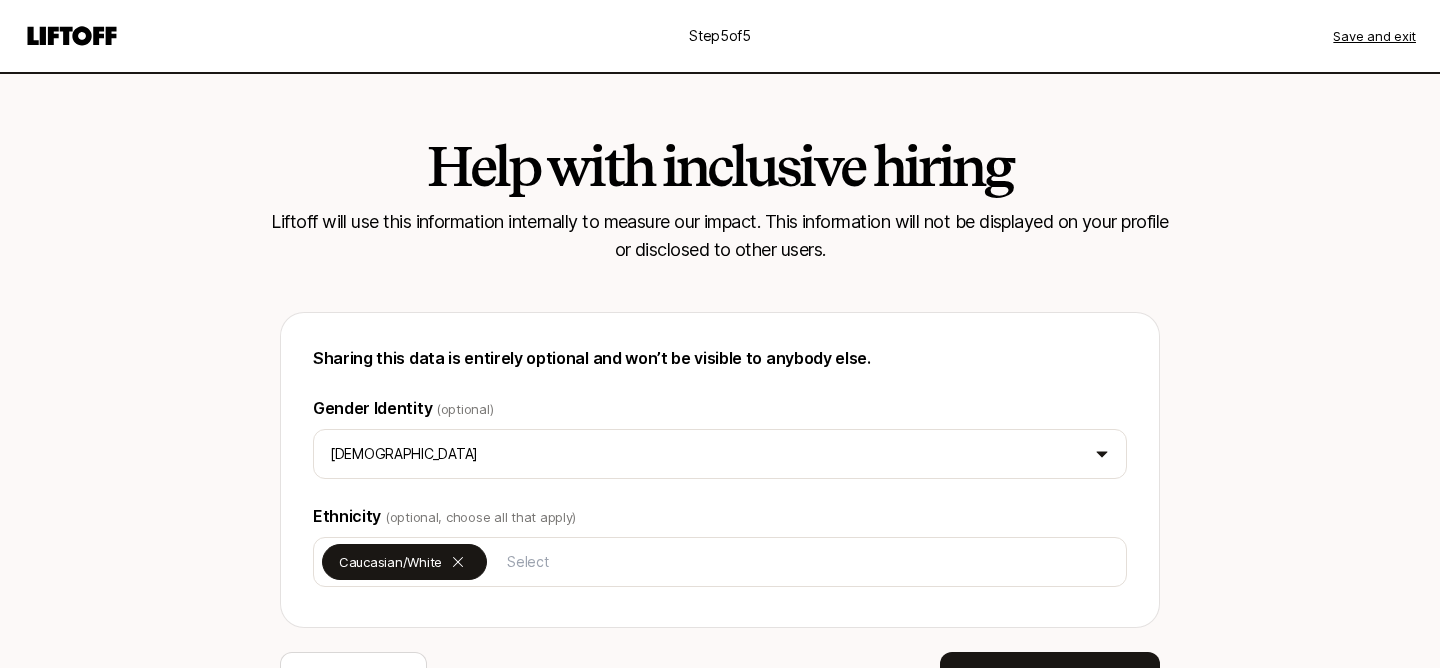 scroll, scrollTop: 112, scrollLeft: 0, axis: vertical 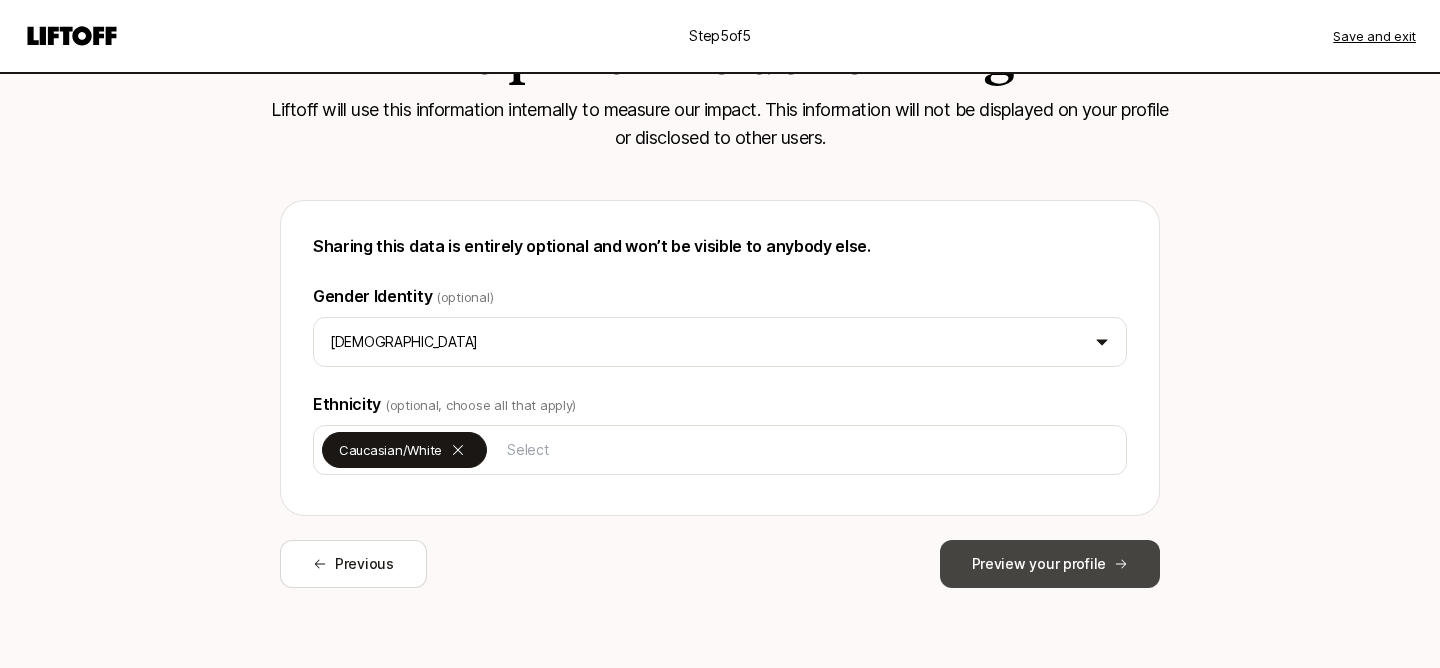 click on "Preview your profile" at bounding box center (1050, 564) 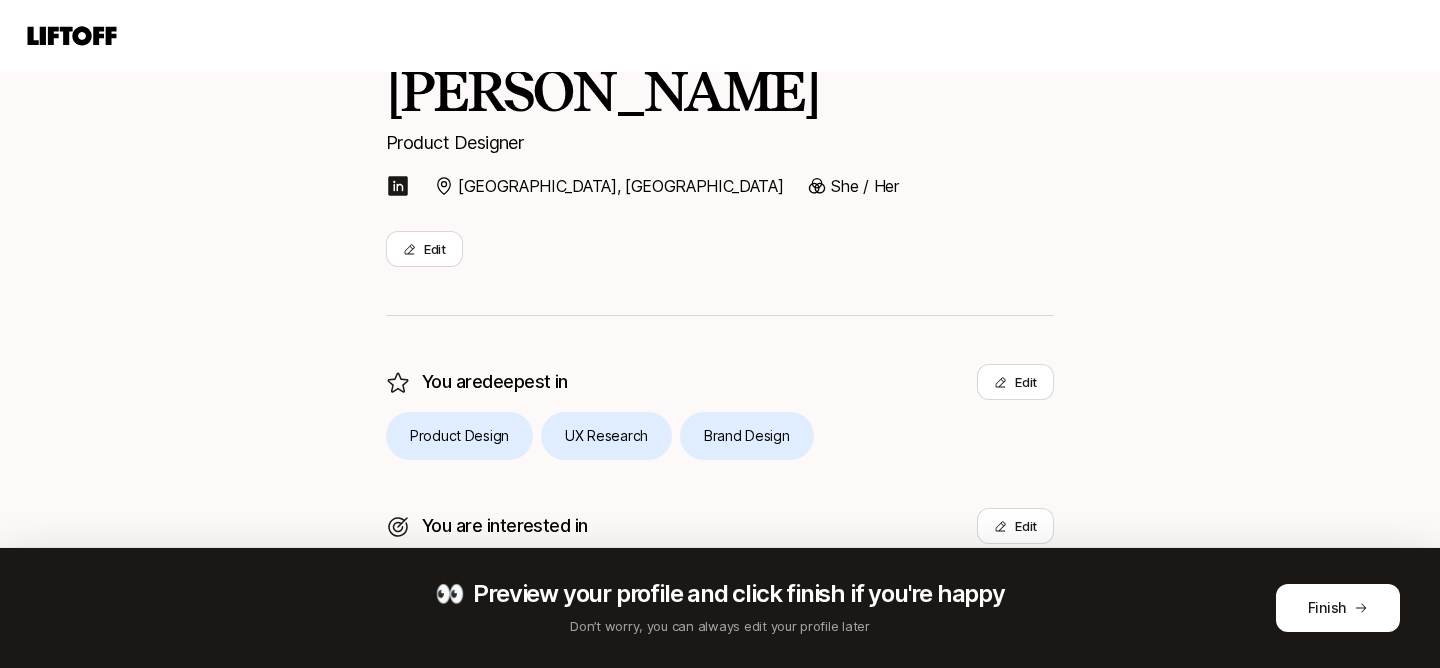 scroll, scrollTop: 571, scrollLeft: 0, axis: vertical 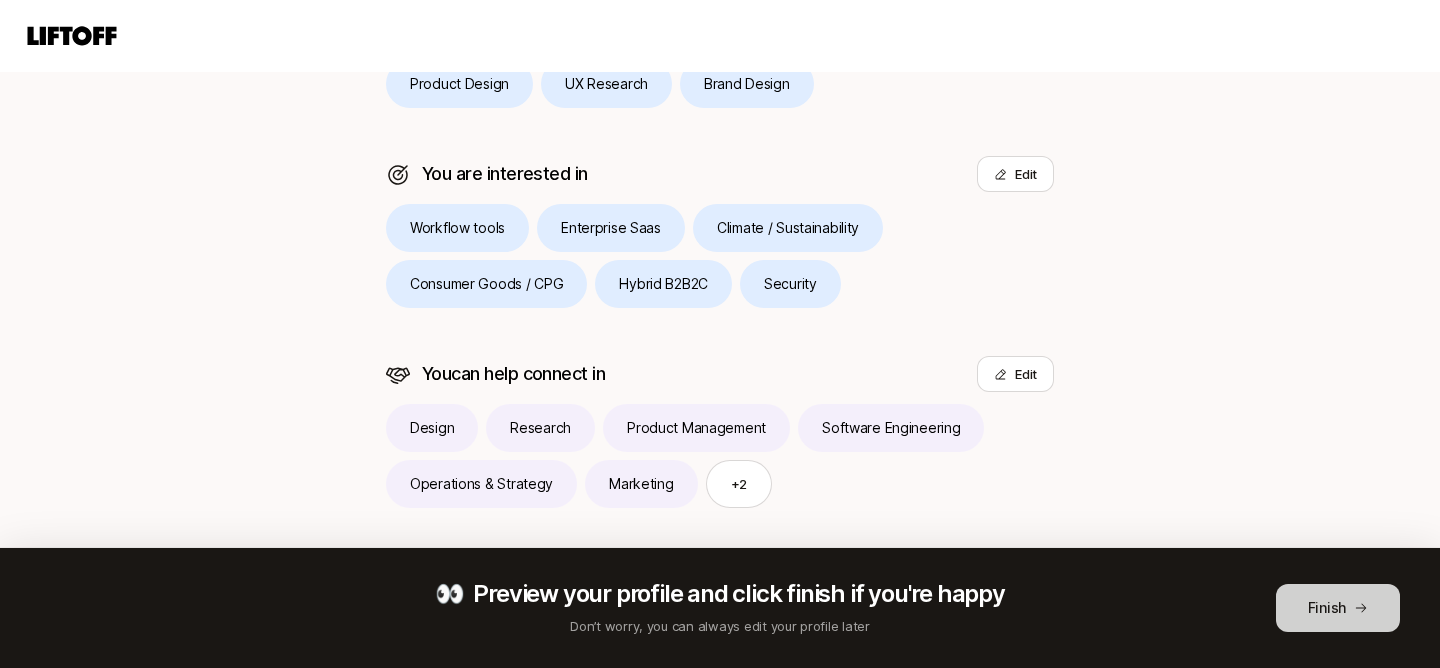 click on "Finish" at bounding box center [1338, 608] 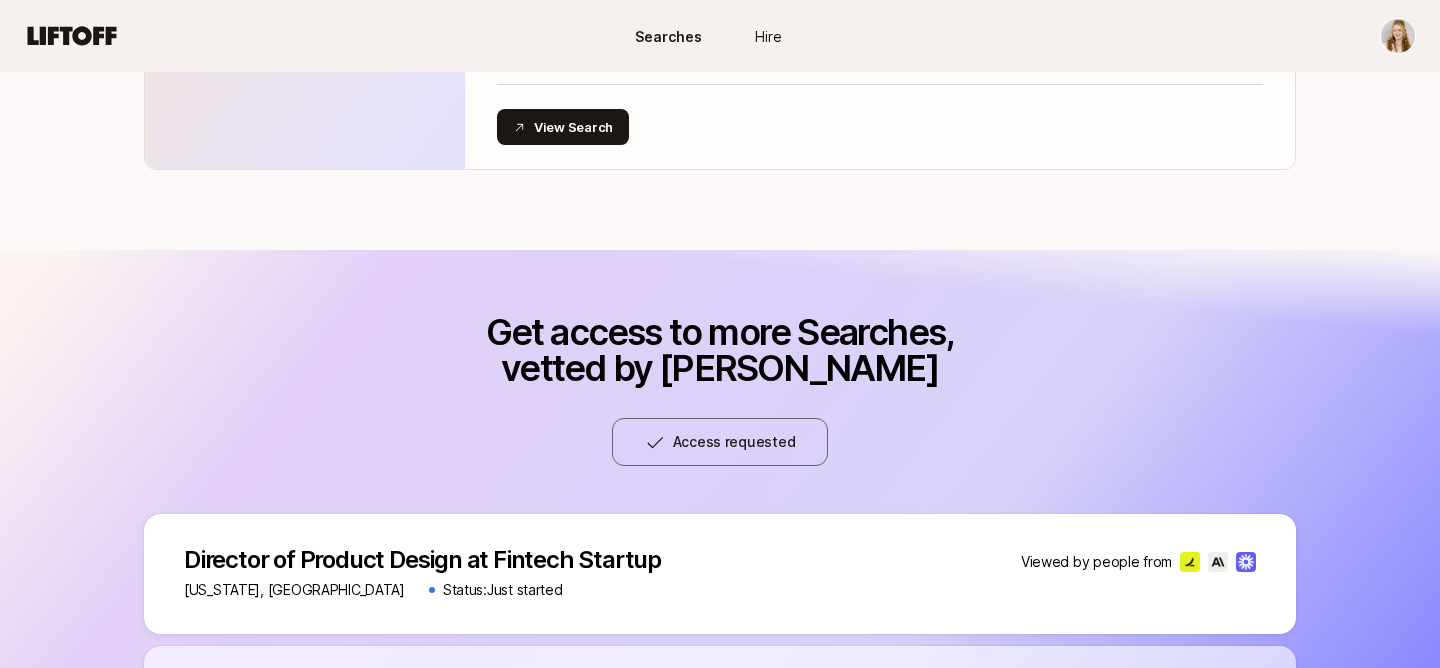 scroll, scrollTop: 0, scrollLeft: 0, axis: both 